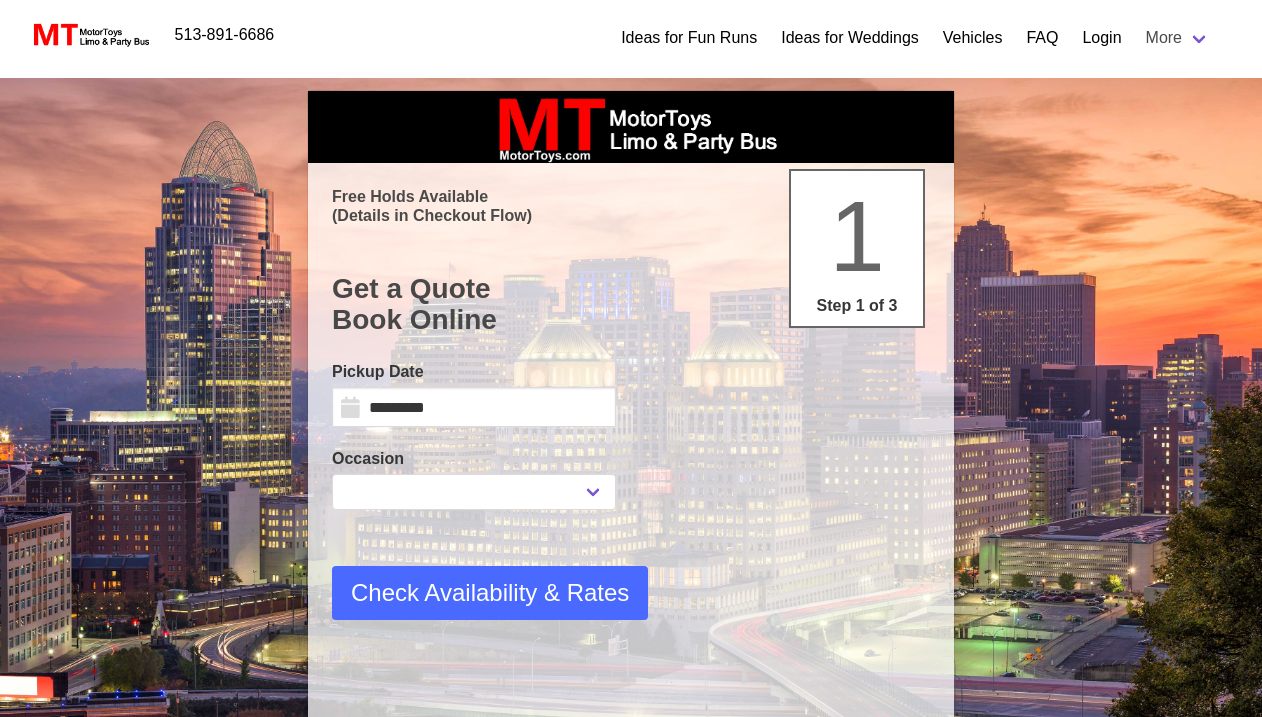select on "*" 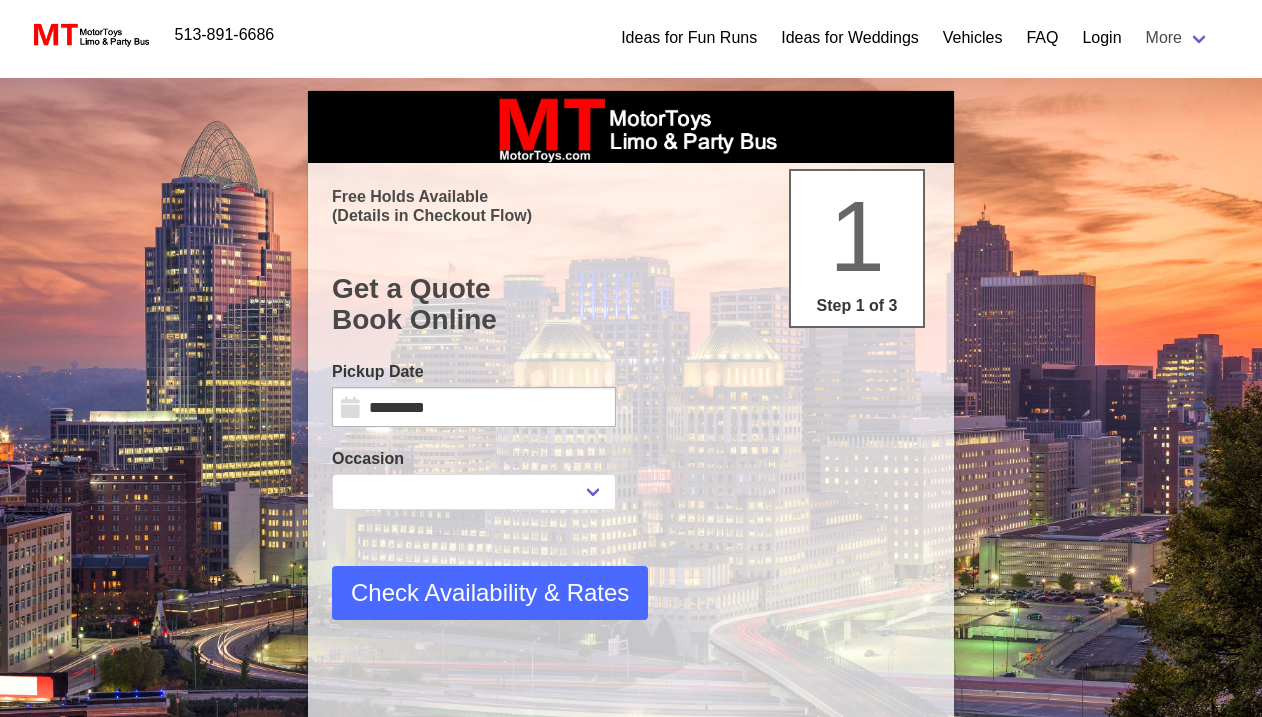 scroll, scrollTop: 0, scrollLeft: 0, axis: both 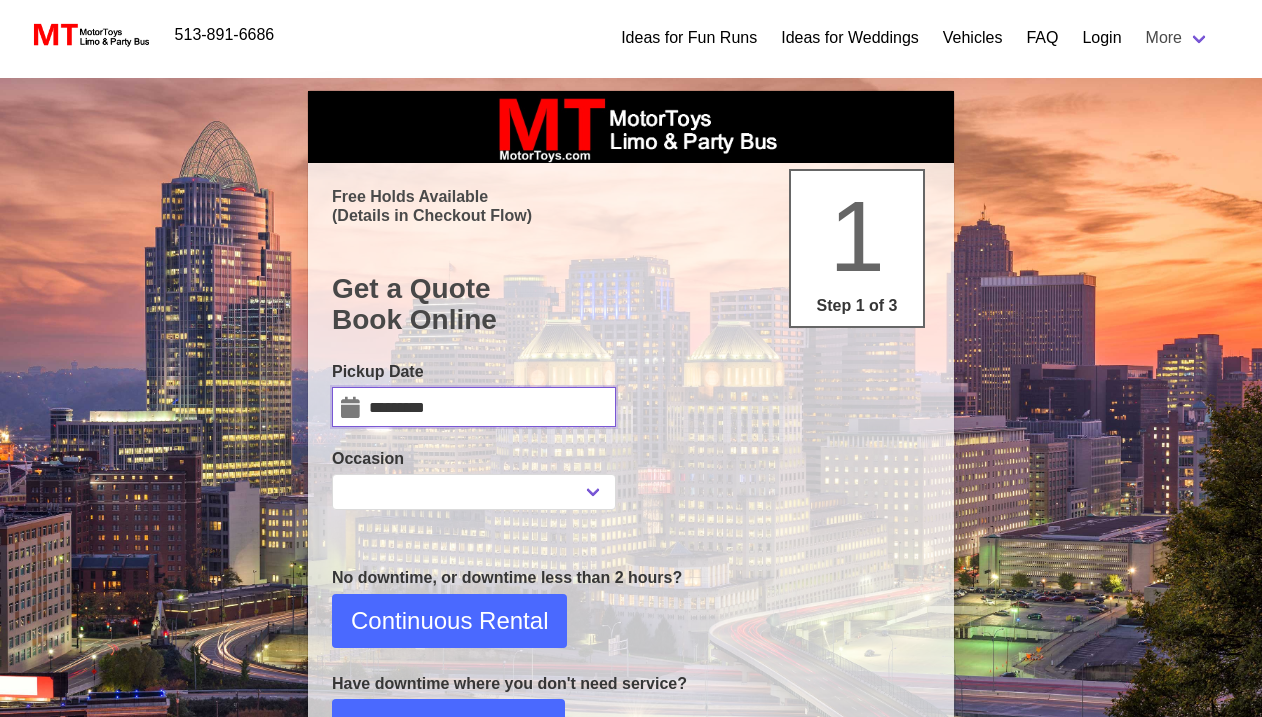 click on "*********" at bounding box center (474, 407) 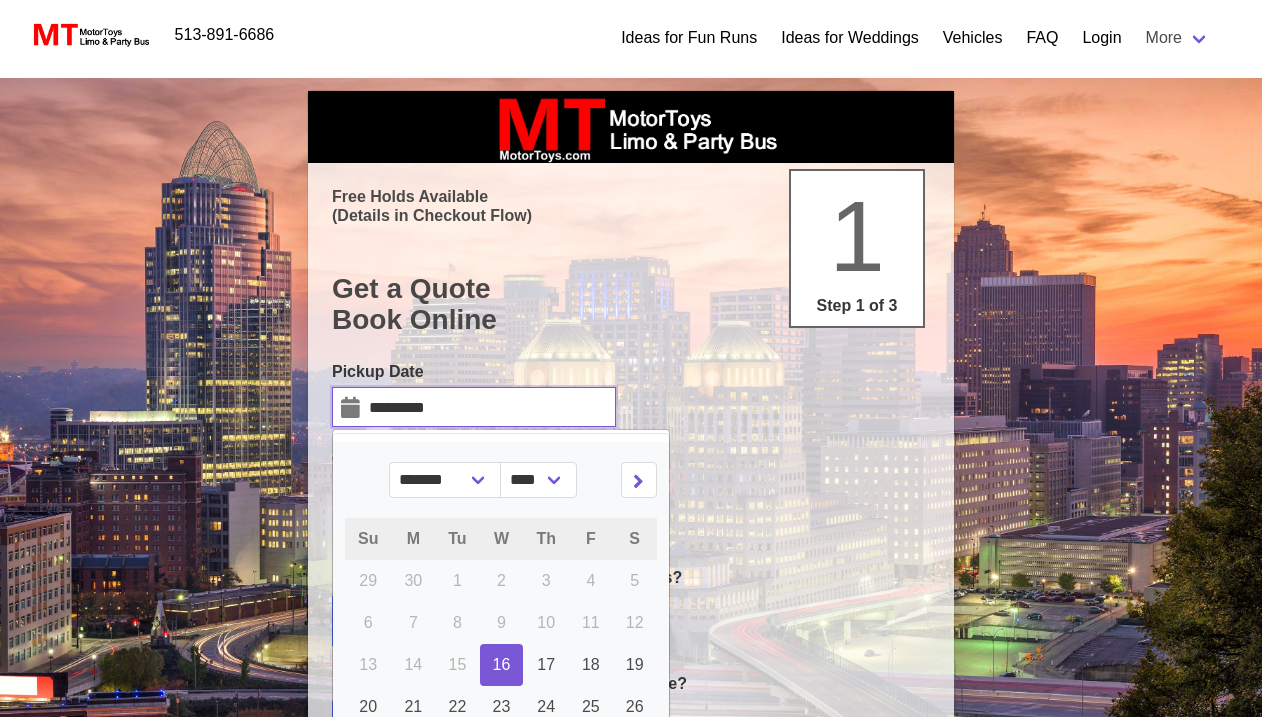 select 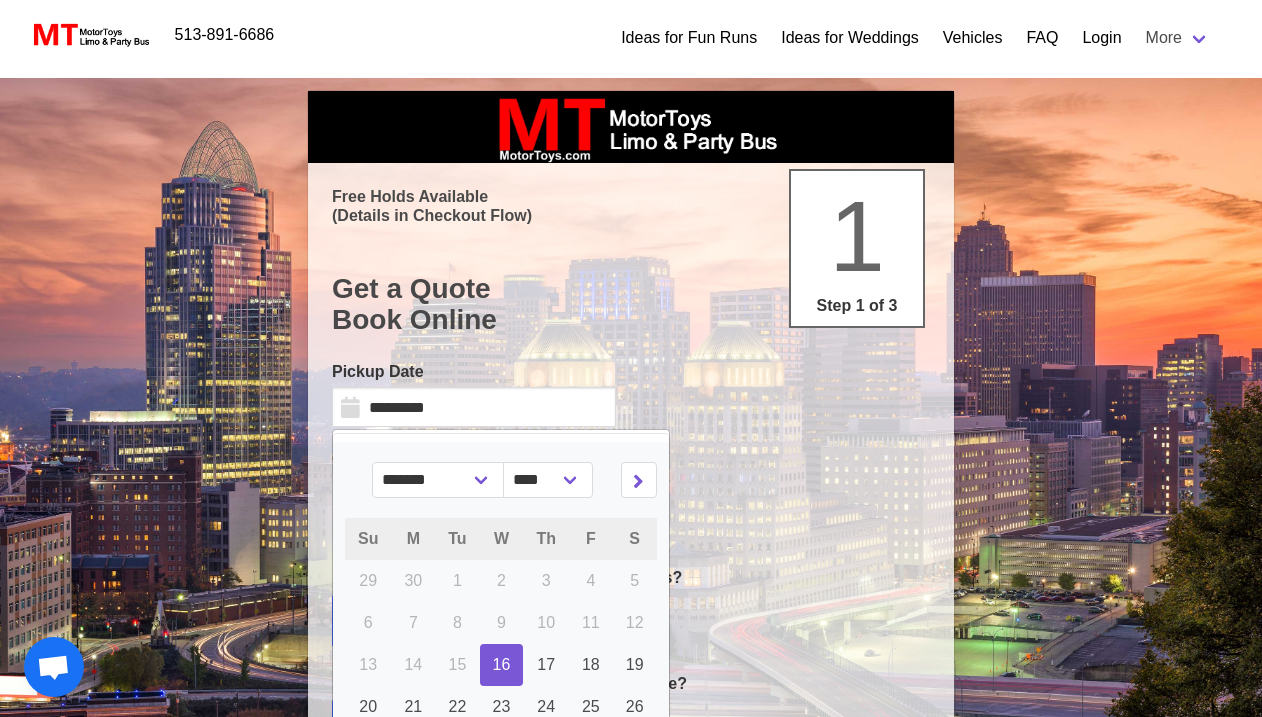 click at bounding box center (788, 399) 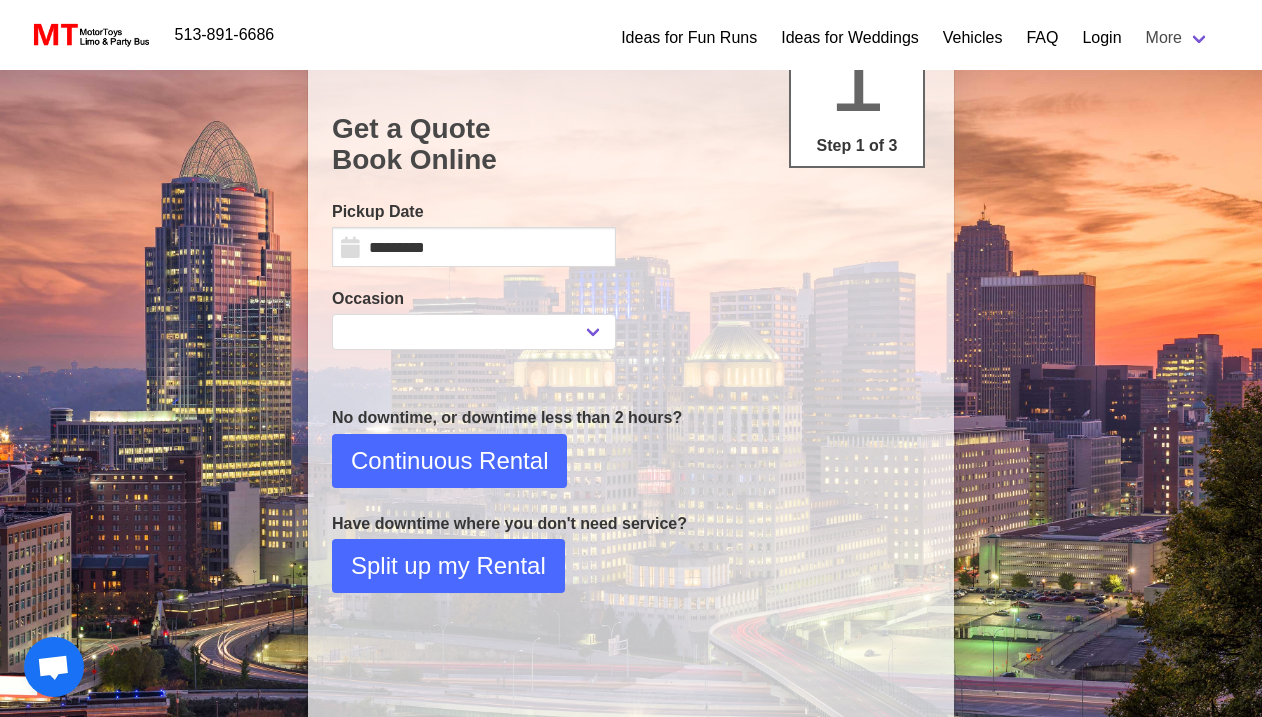 scroll, scrollTop: 200, scrollLeft: 0, axis: vertical 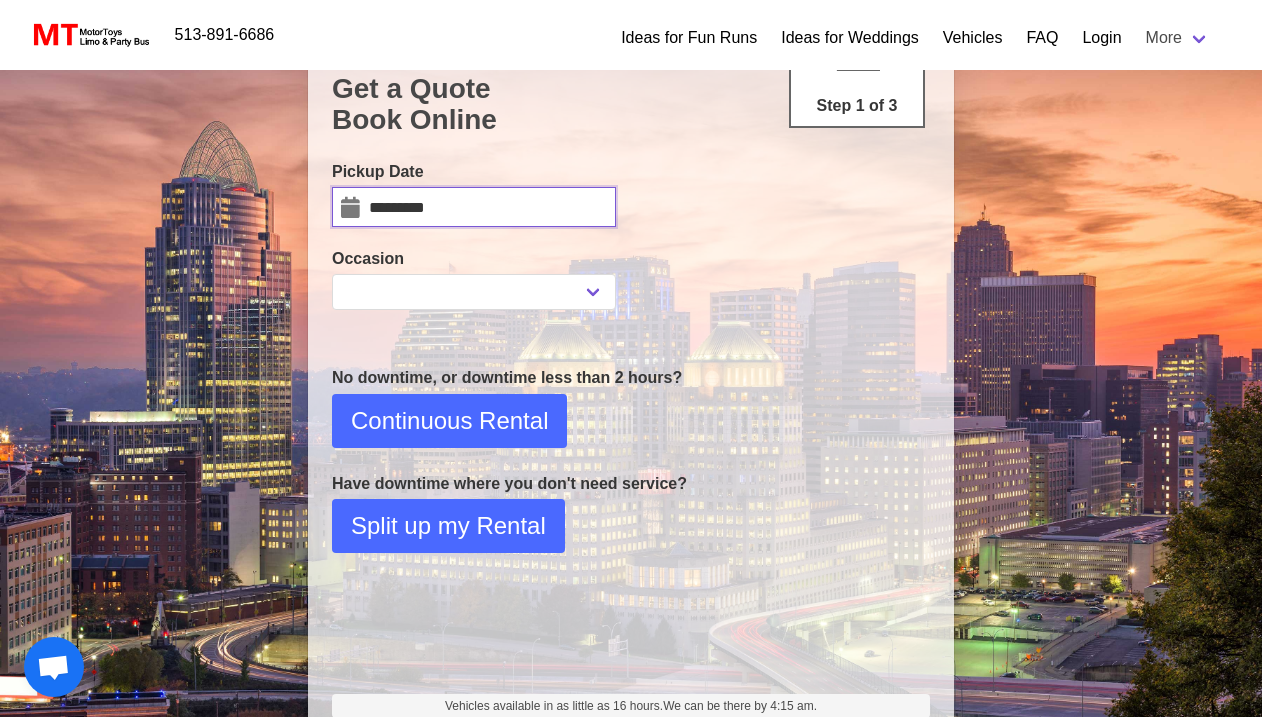 click on "*********" at bounding box center (474, 207) 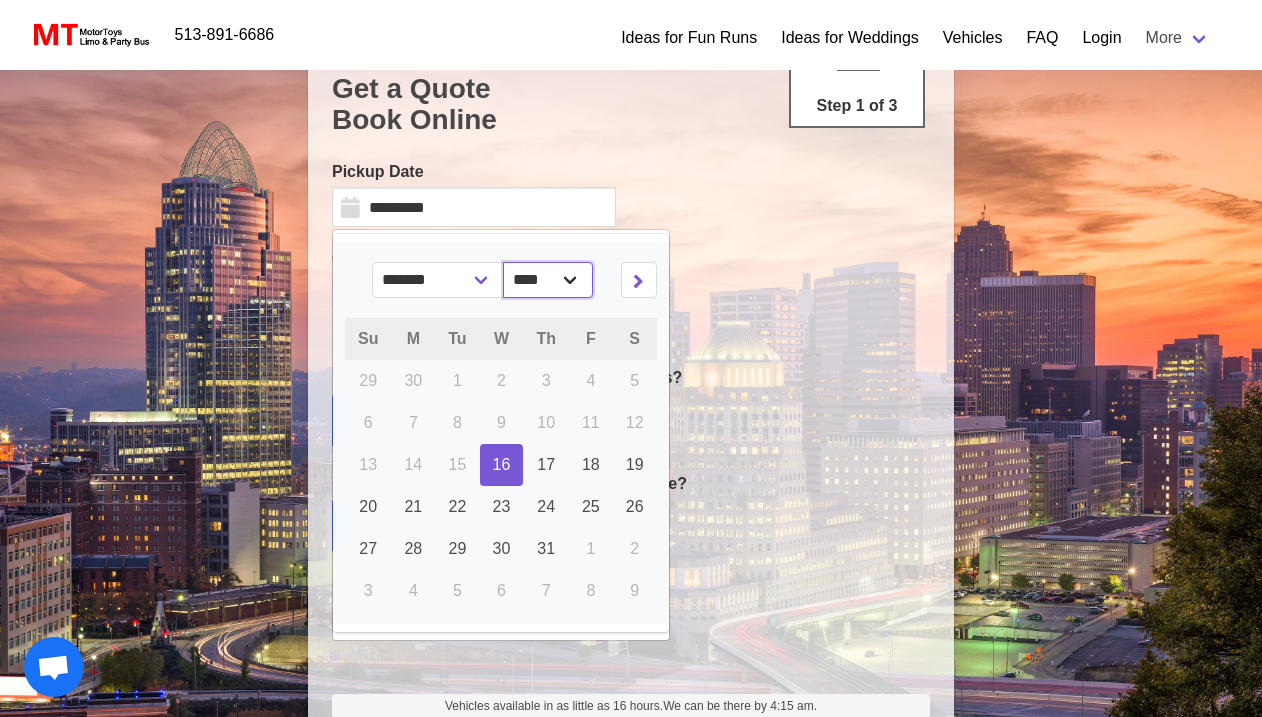 click on "**** **** **** ****" at bounding box center [548, 280] 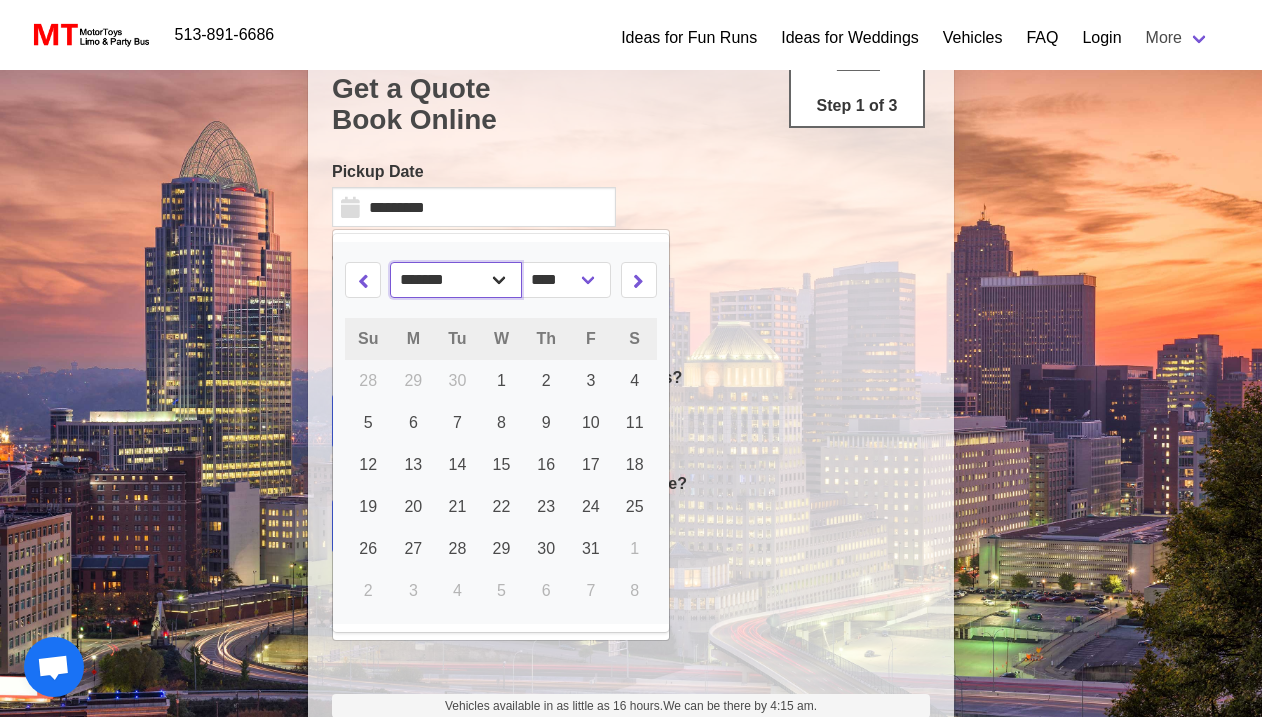 click on "******* ******** ***** ***** *** **** **** ****** ********* ******* ******** ********" at bounding box center [456, 280] 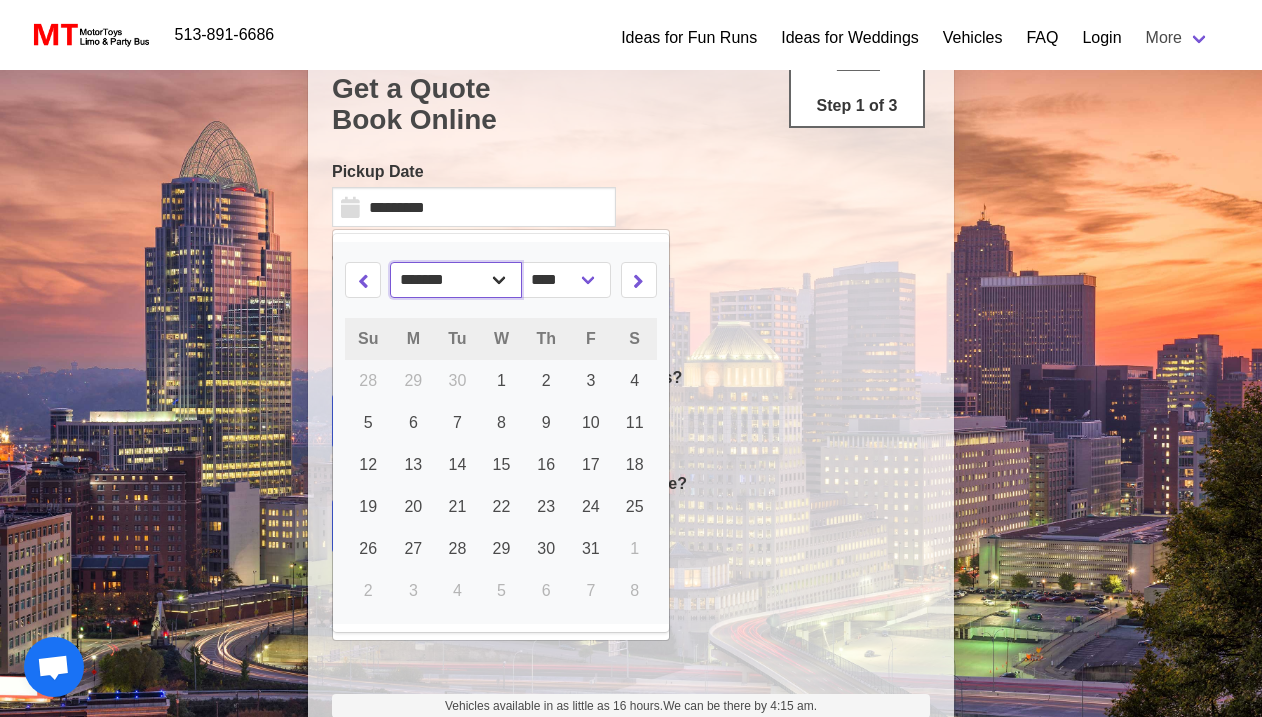 select on "*" 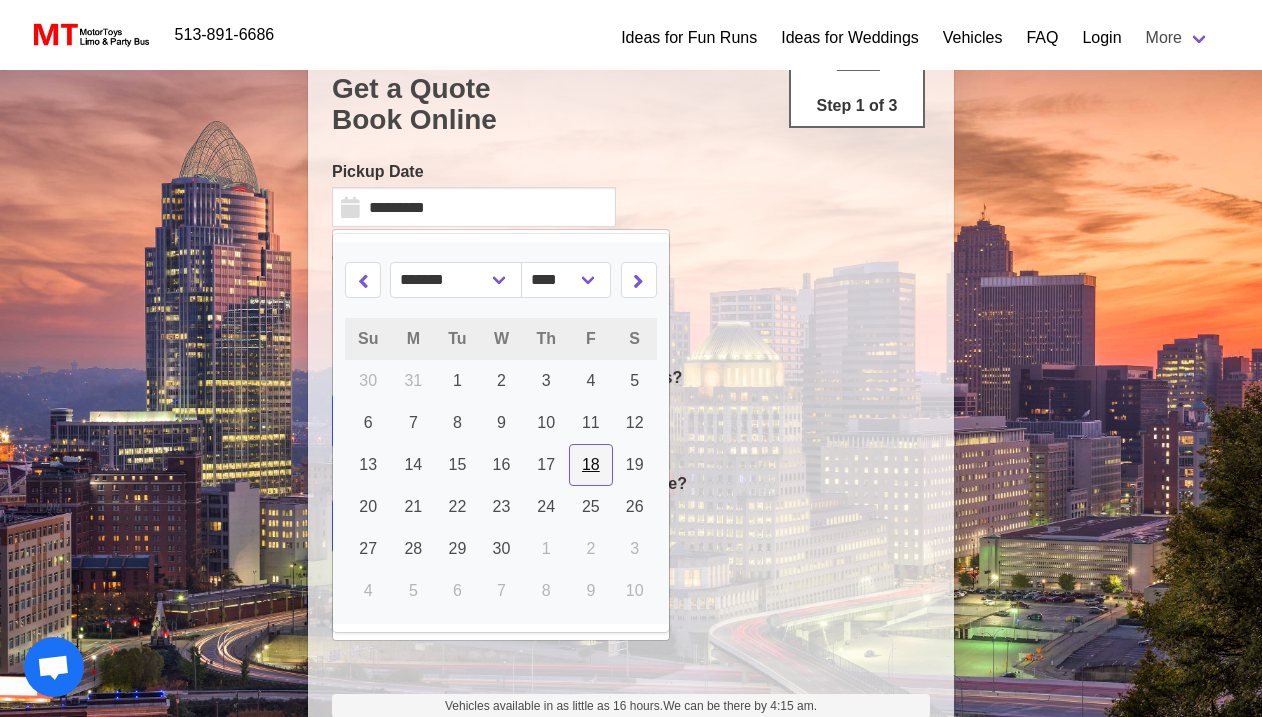 click on "18" at bounding box center (591, 465) 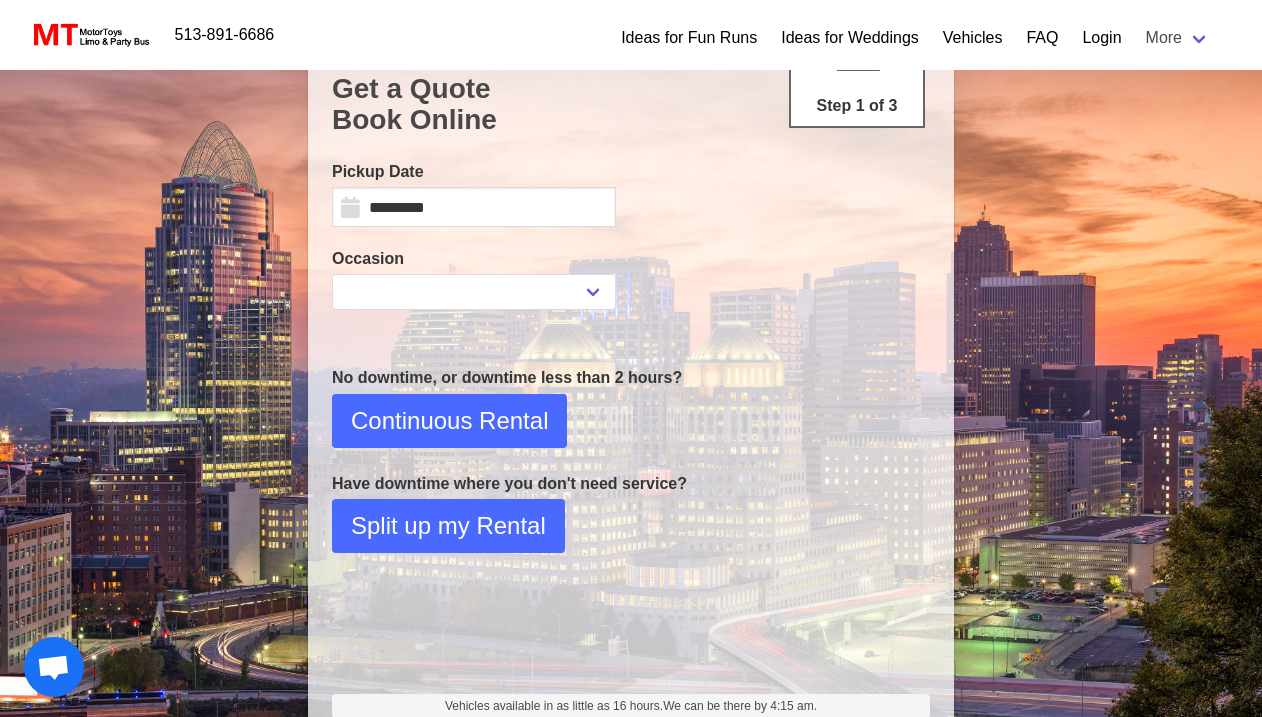 scroll, scrollTop: 240, scrollLeft: 0, axis: vertical 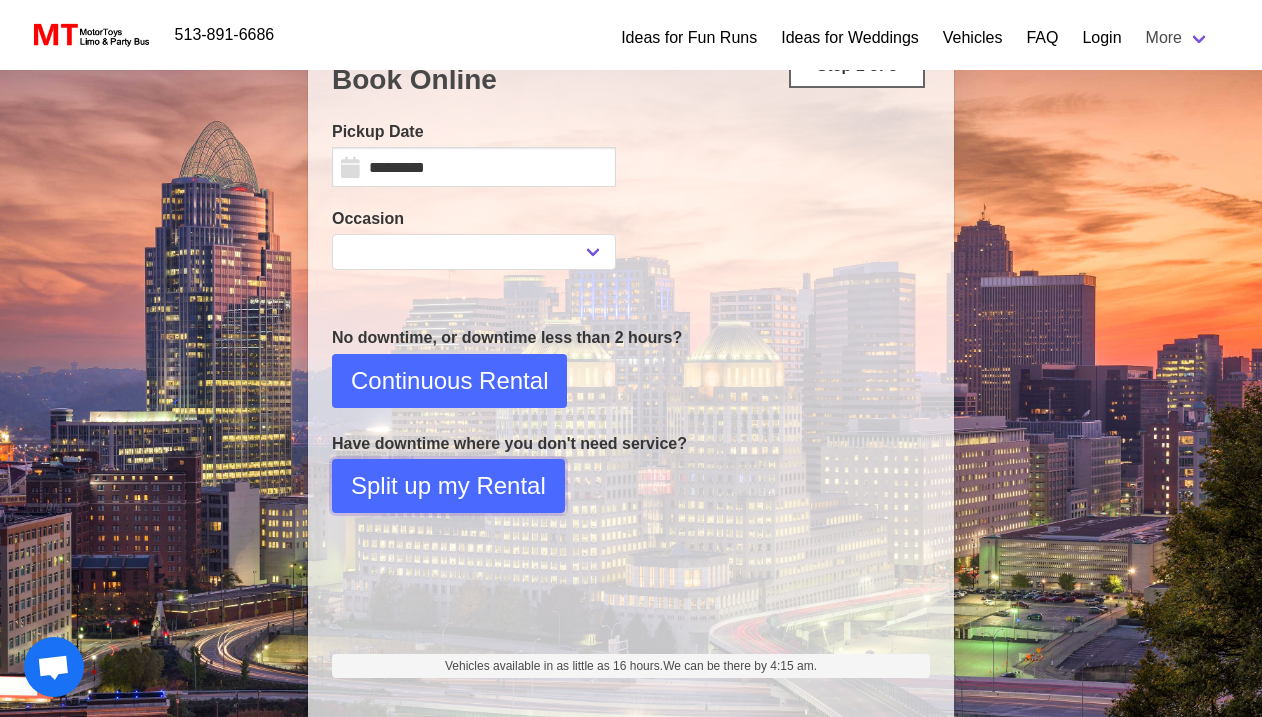 click on "Split up my Rental" at bounding box center [448, 486] 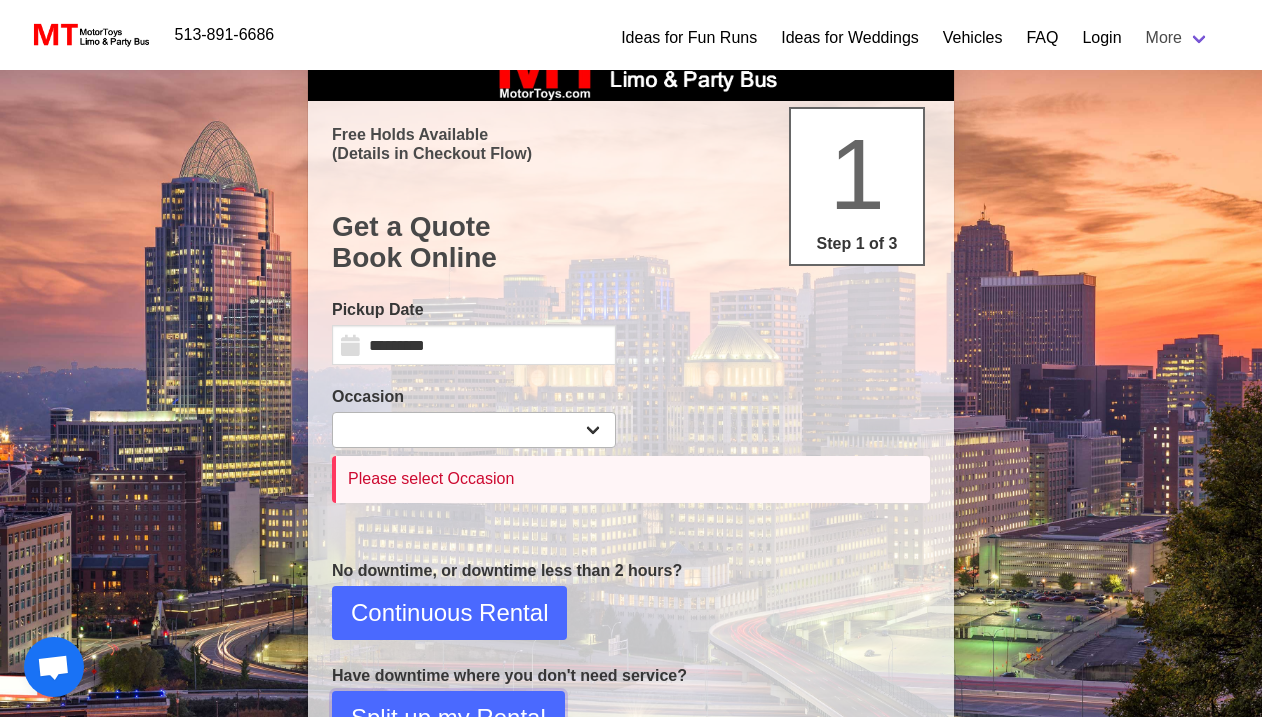 scroll, scrollTop: 0, scrollLeft: 0, axis: both 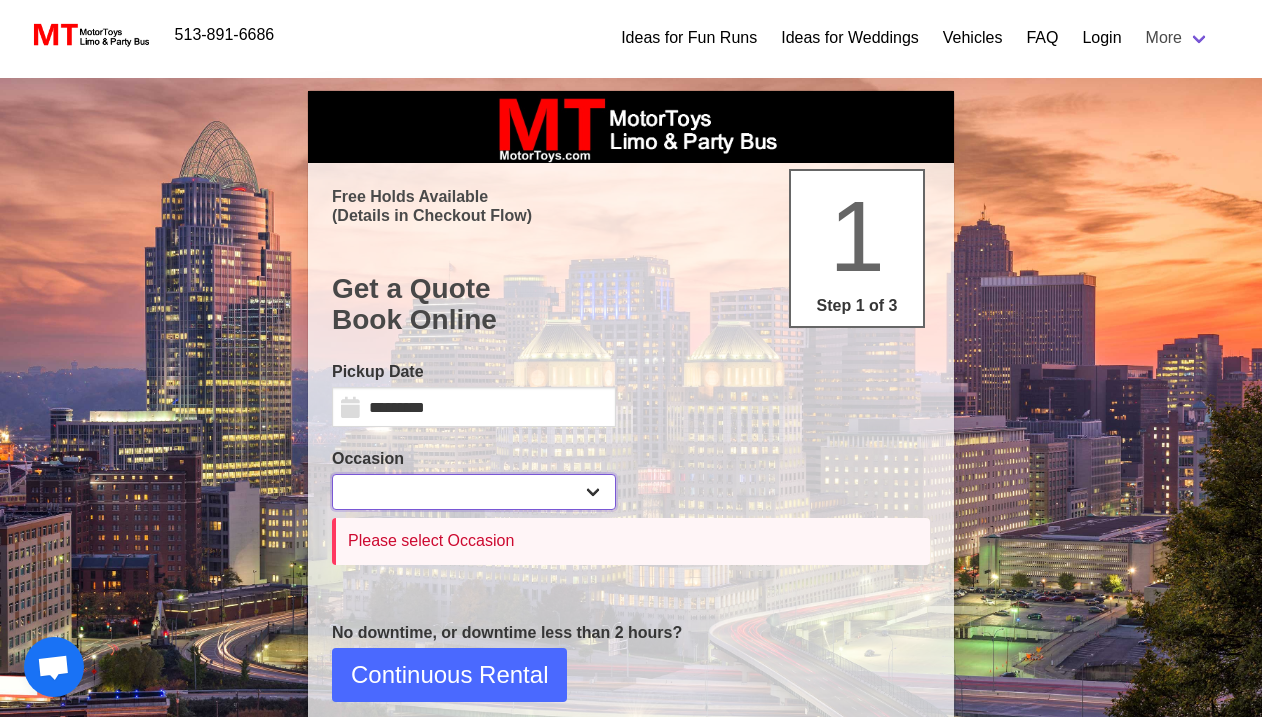 click on "**********" at bounding box center (474, 492) 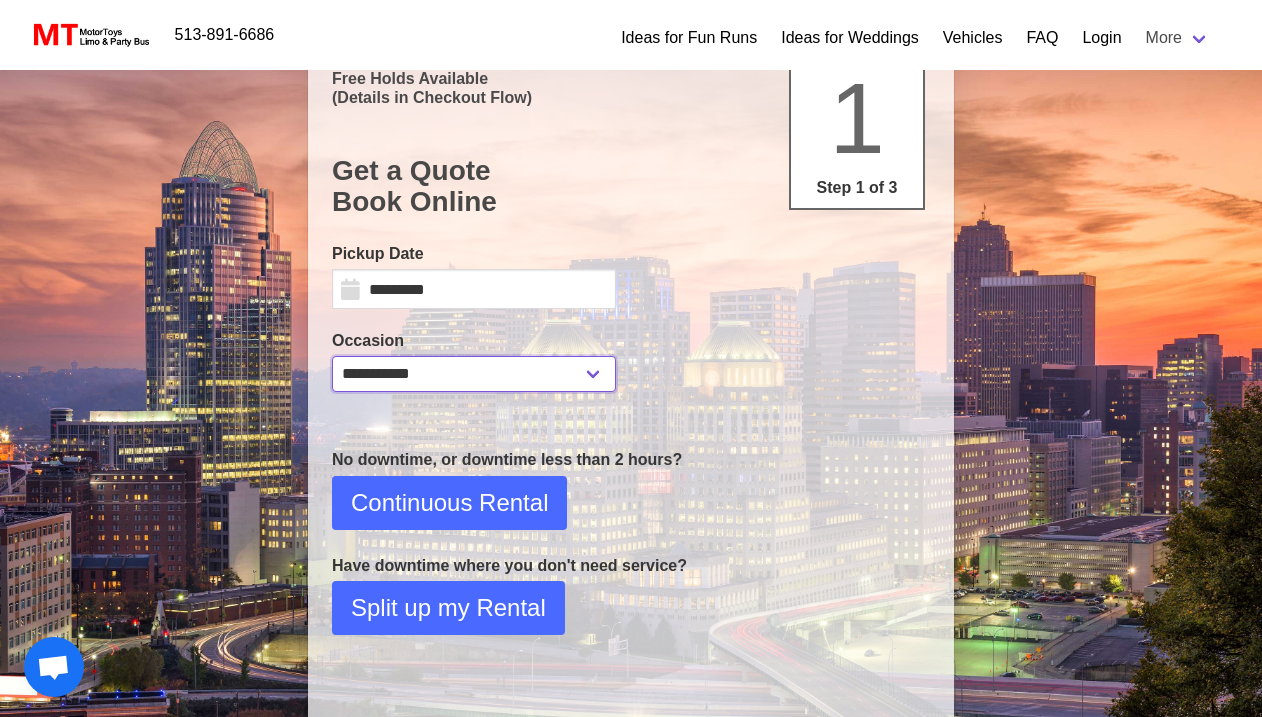 scroll, scrollTop: 128, scrollLeft: 0, axis: vertical 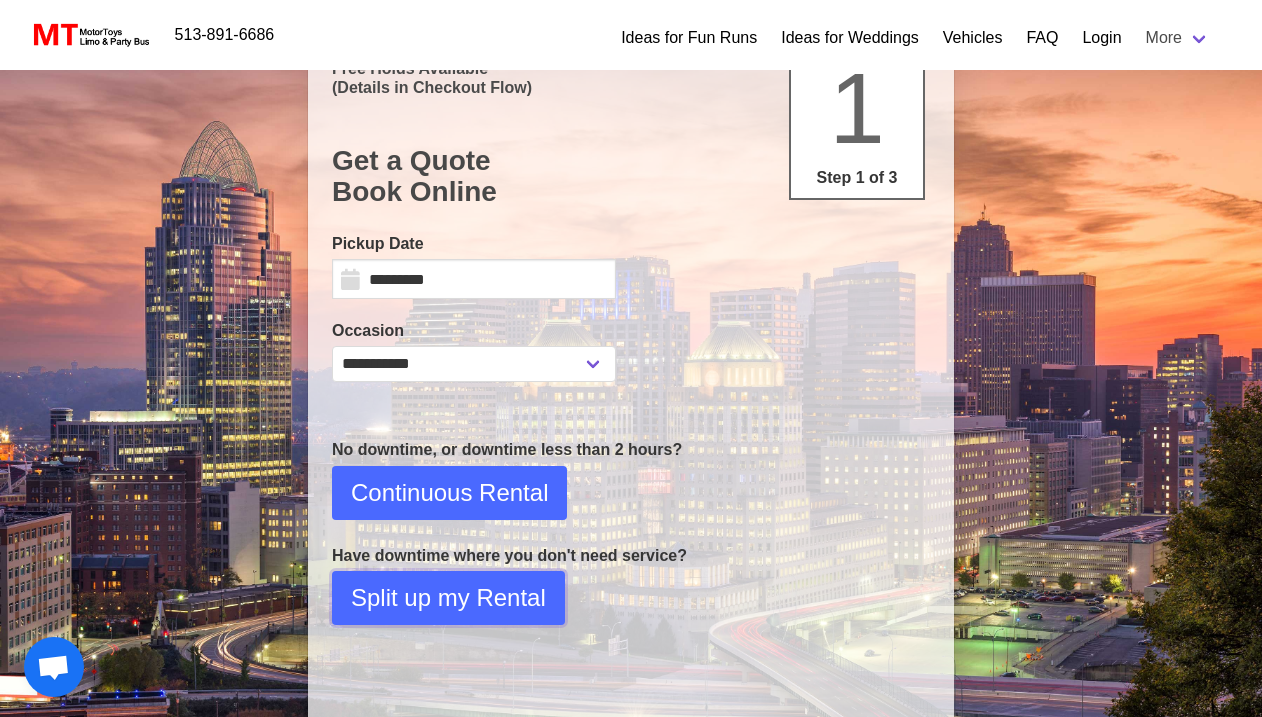click on "Split up my Rental" at bounding box center [448, 598] 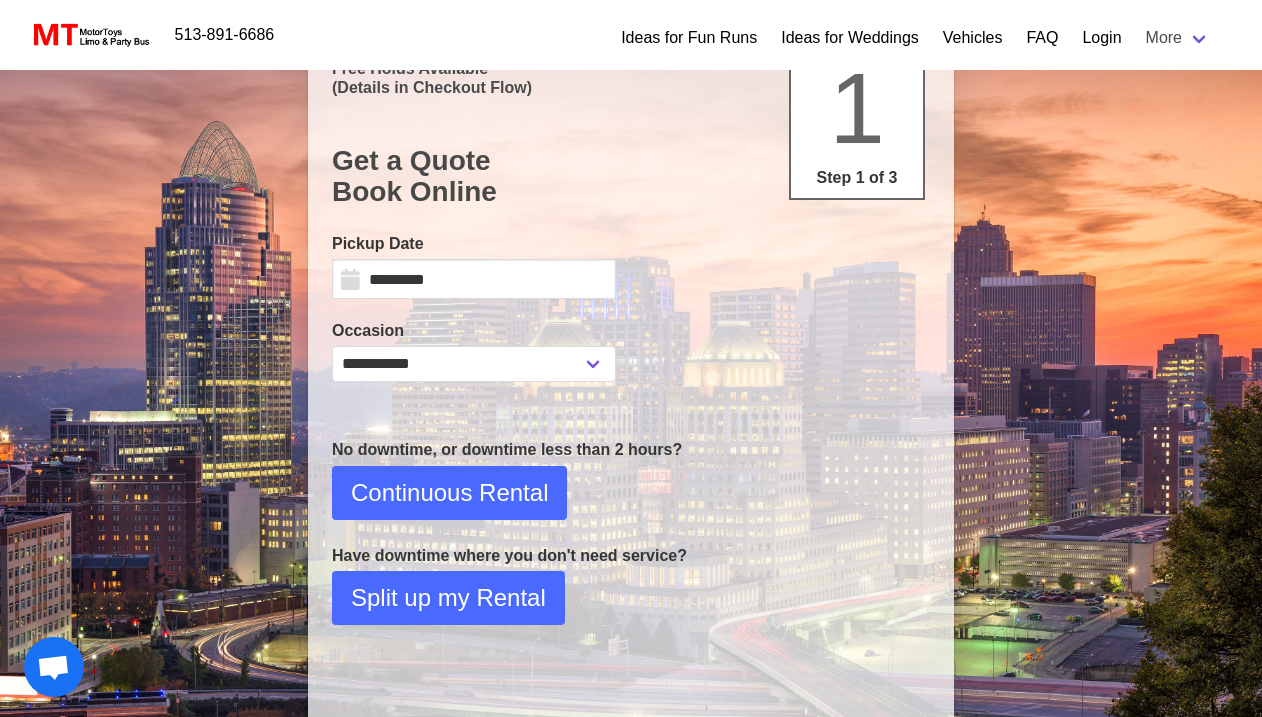 select on "**" 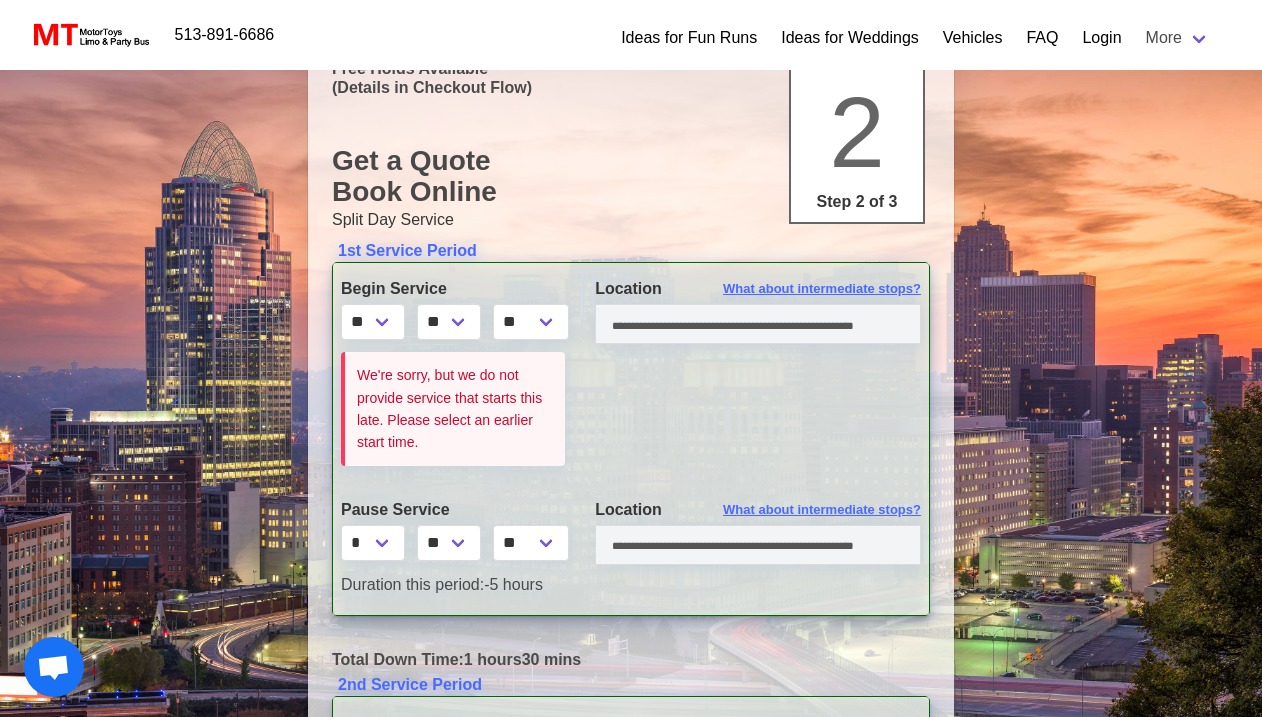 scroll, scrollTop: 0, scrollLeft: 0, axis: both 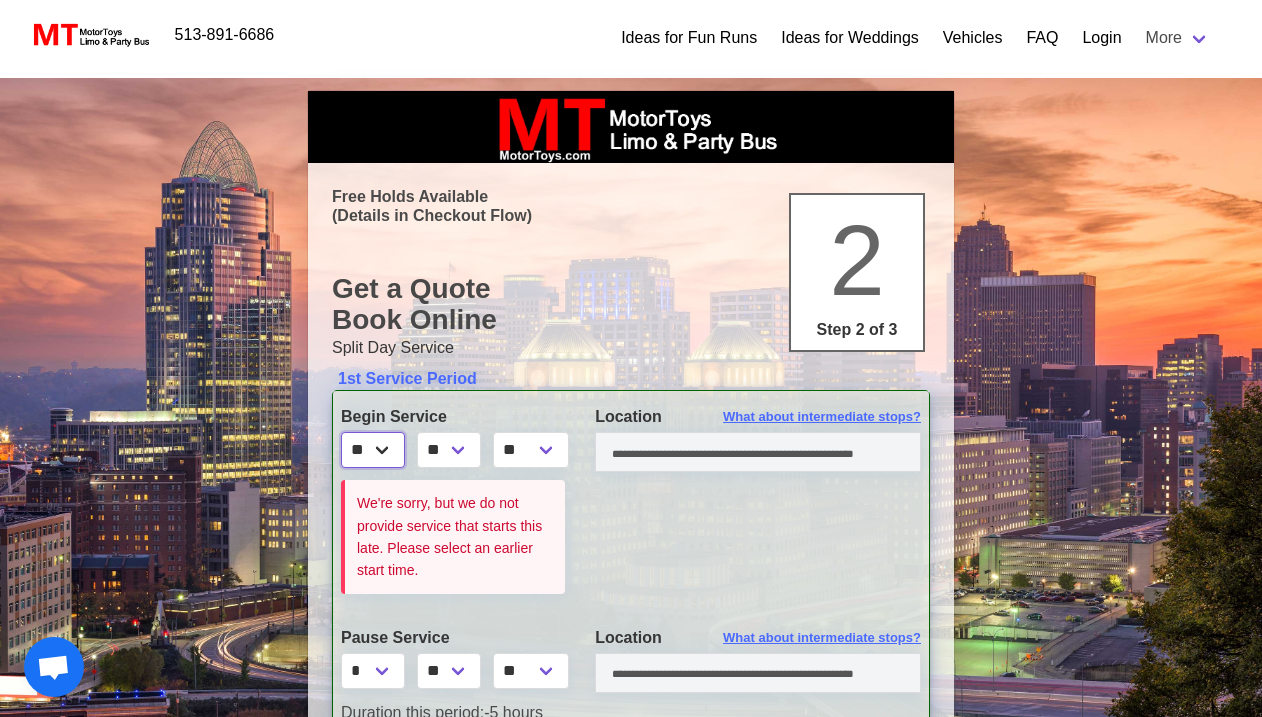 click on "* * * * * * * * * ** ** **" at bounding box center [373, 450] 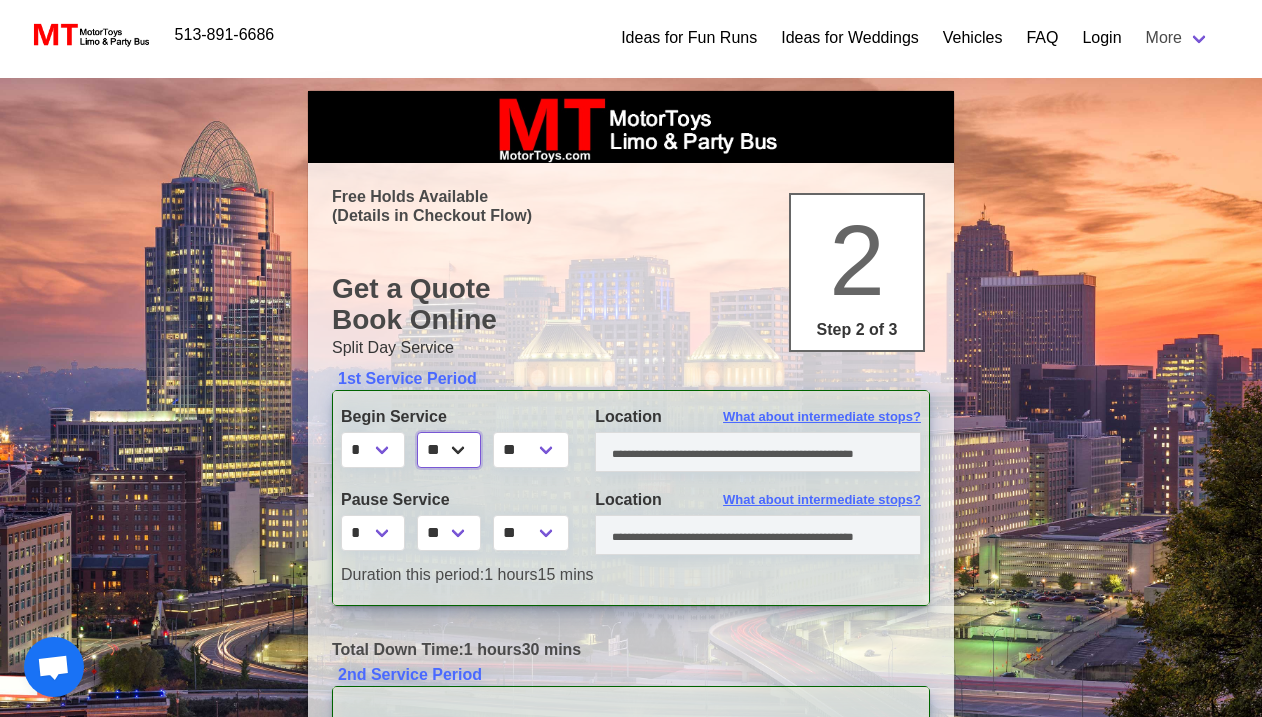 click on "** ** ** **" at bounding box center (449, 450) 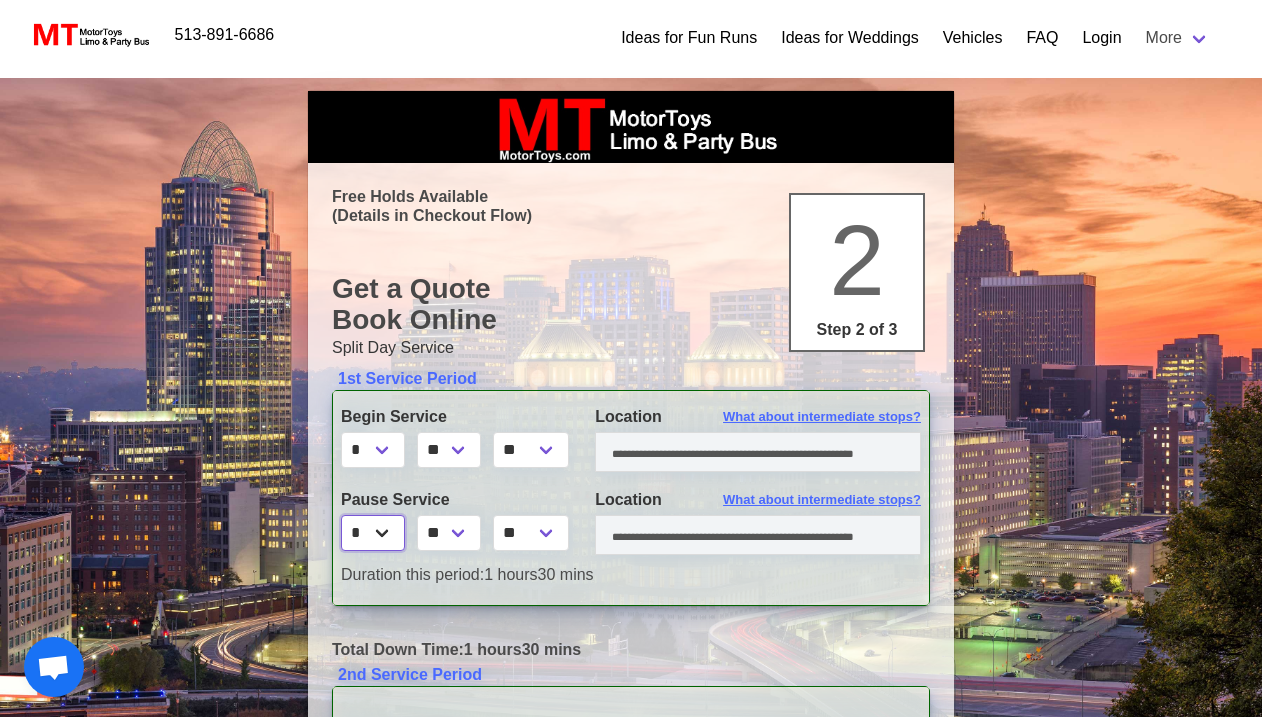 click on "* * * * * * * * * ** ** **" at bounding box center [373, 533] 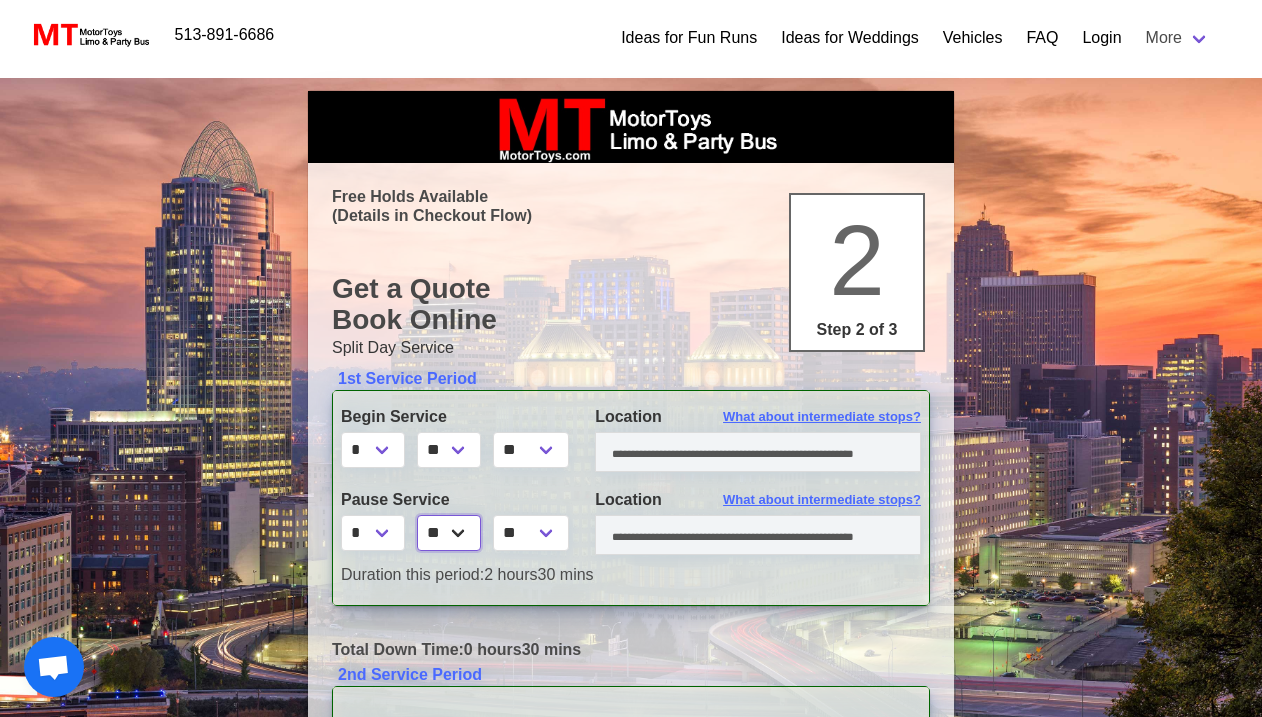 click on "** ** ** **" at bounding box center [449, 533] 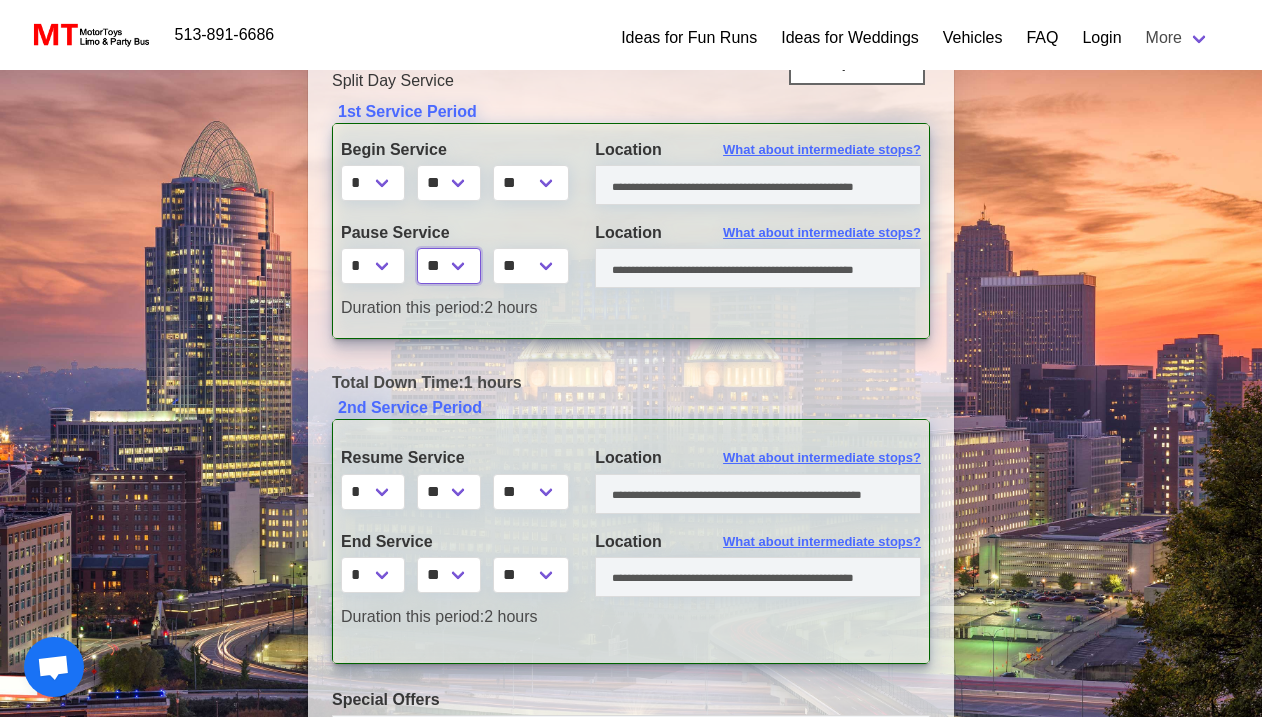 scroll, scrollTop: 291, scrollLeft: 0, axis: vertical 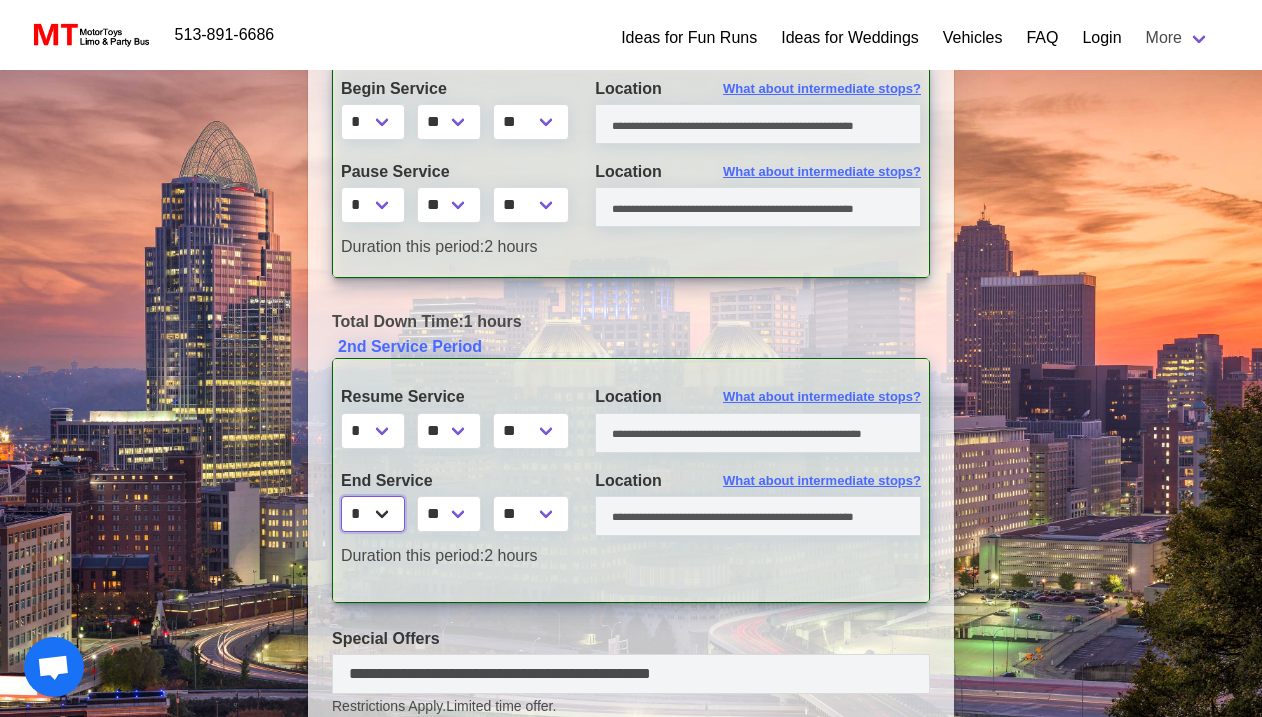 click on "* * * * * * * * * ** ** **" at bounding box center [373, 514] 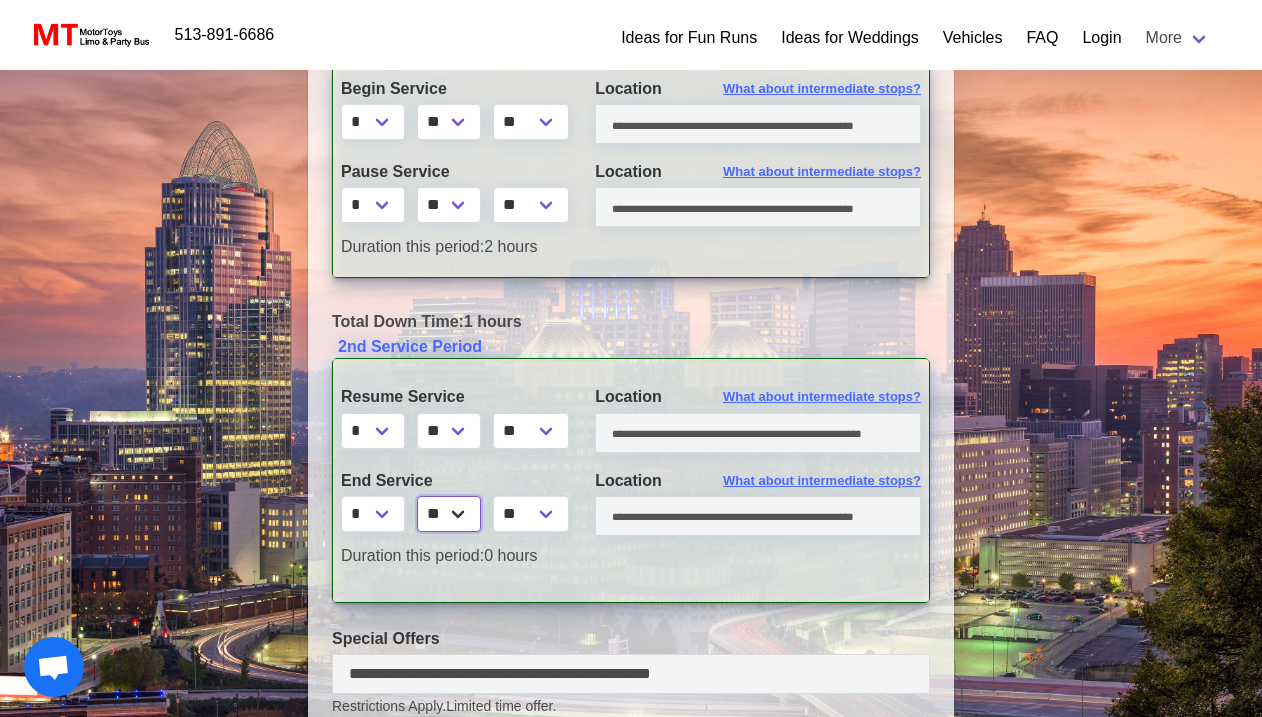 click on "** ** ** **" at bounding box center (449, 514) 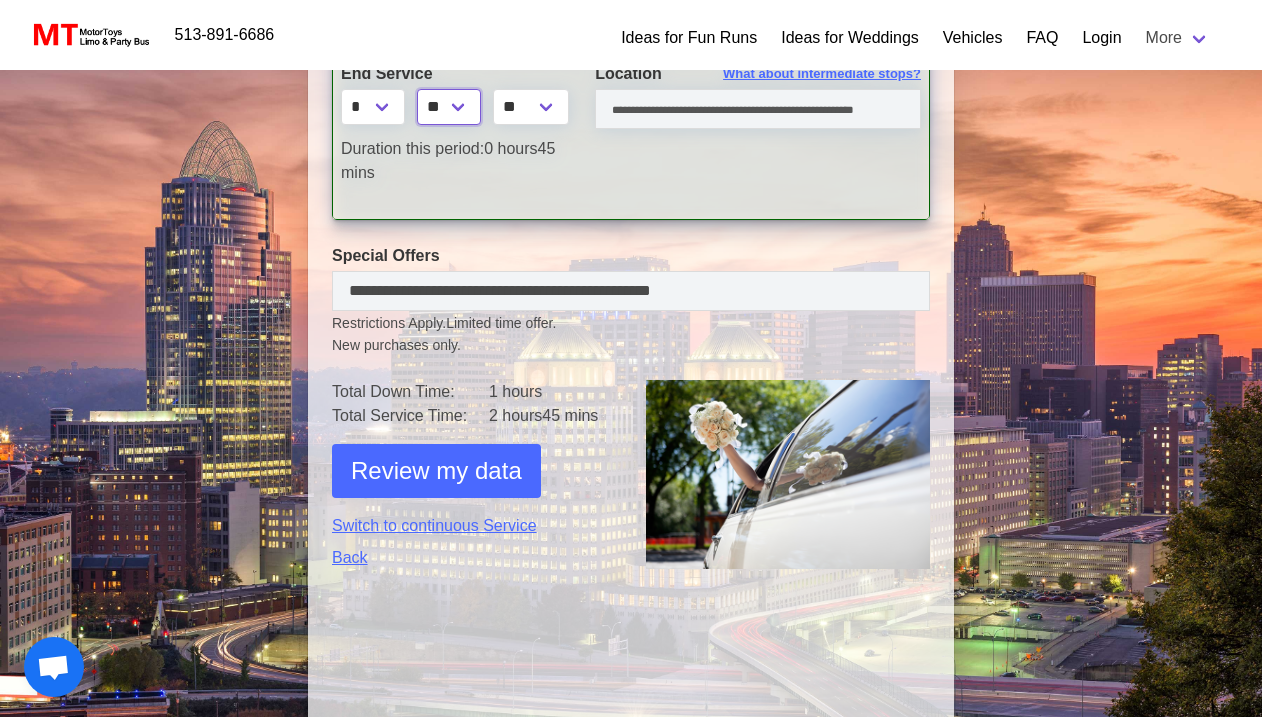 scroll, scrollTop: 744, scrollLeft: 0, axis: vertical 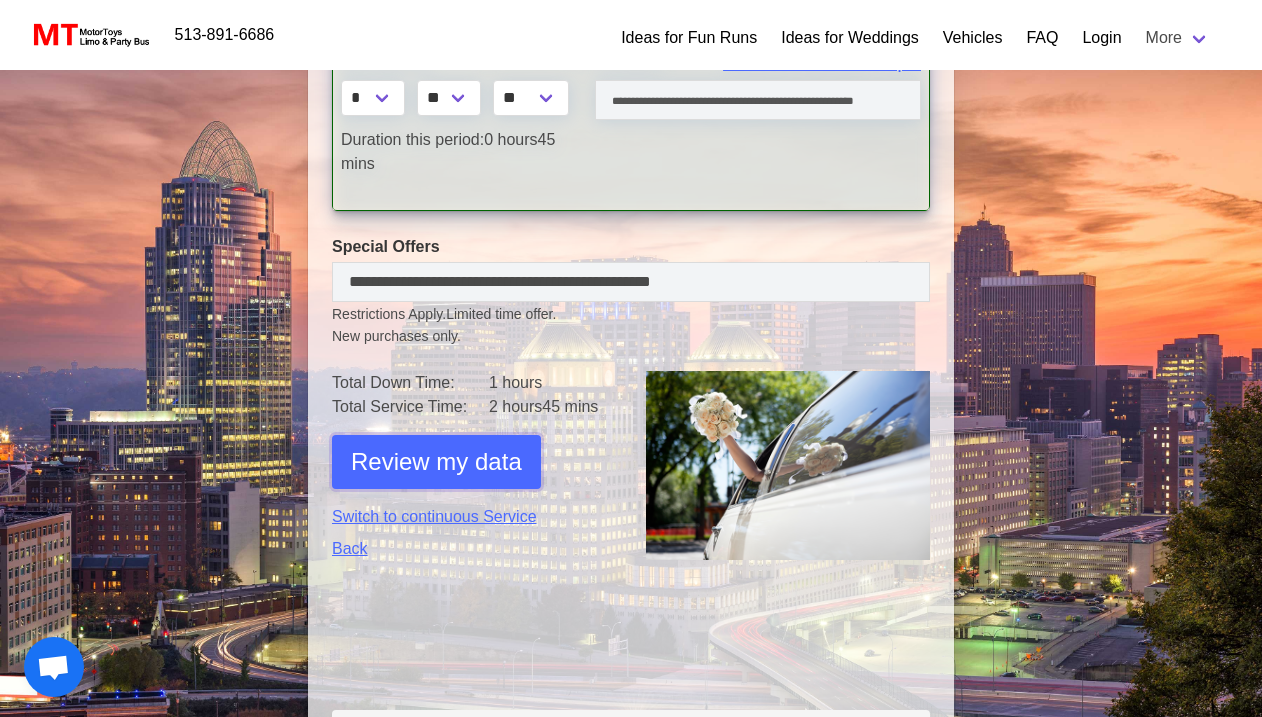 click on "Review my data" at bounding box center [436, 462] 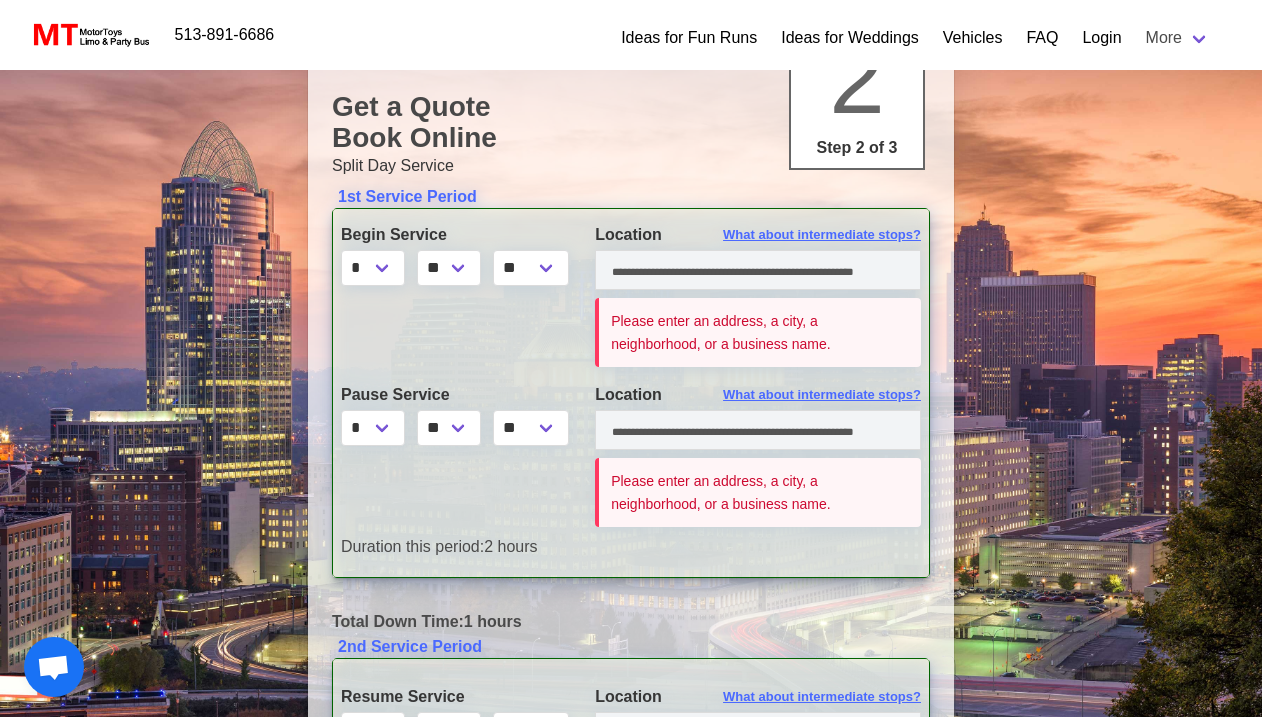 scroll, scrollTop: 0, scrollLeft: 0, axis: both 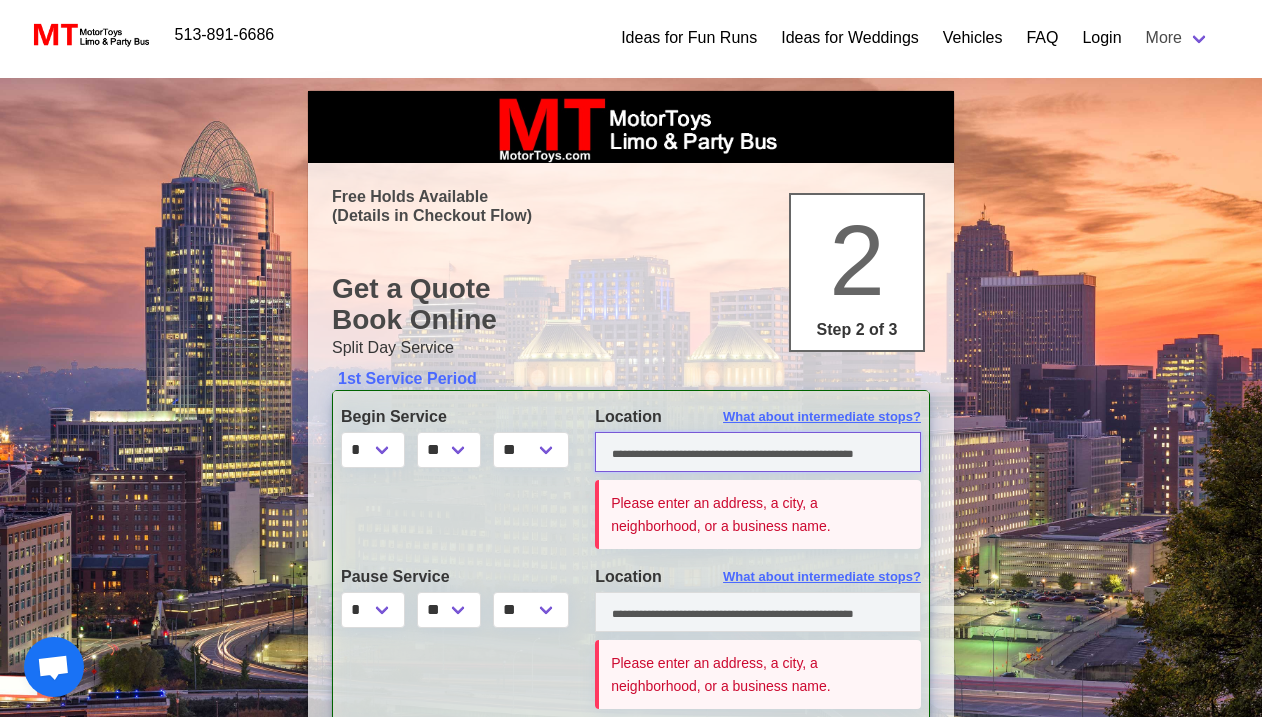 click at bounding box center (758, 452) 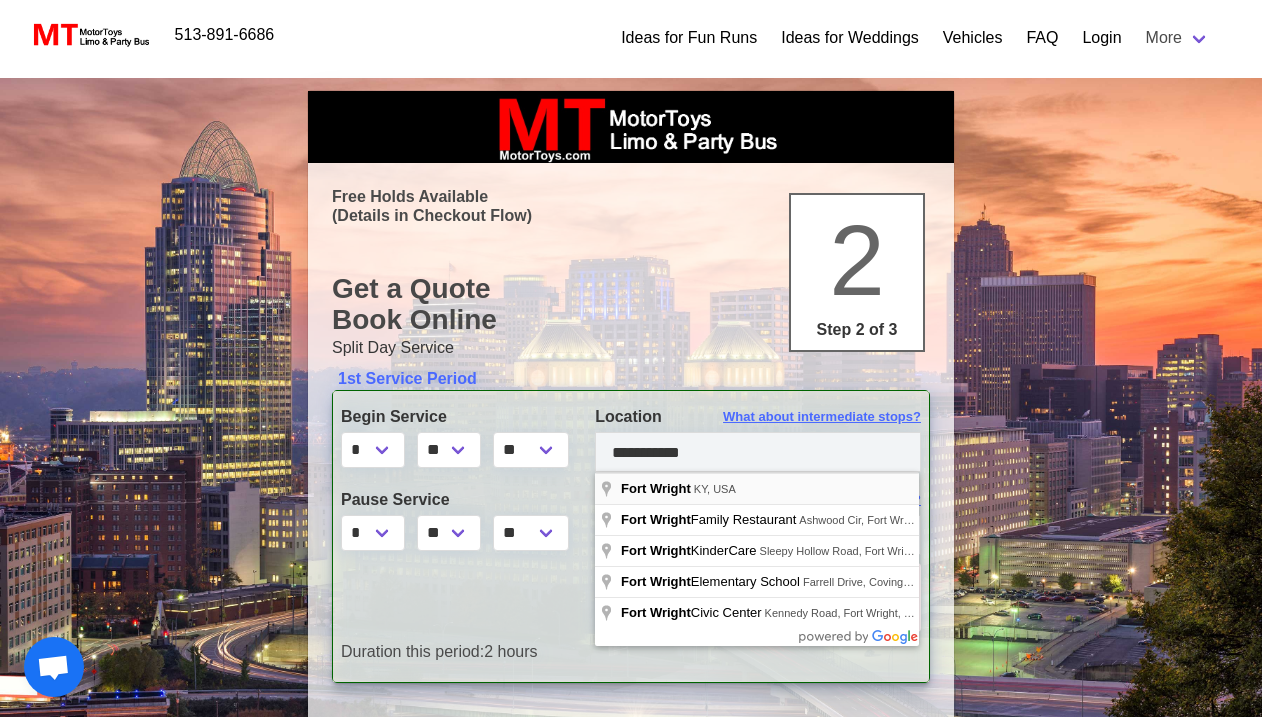 type on "**********" 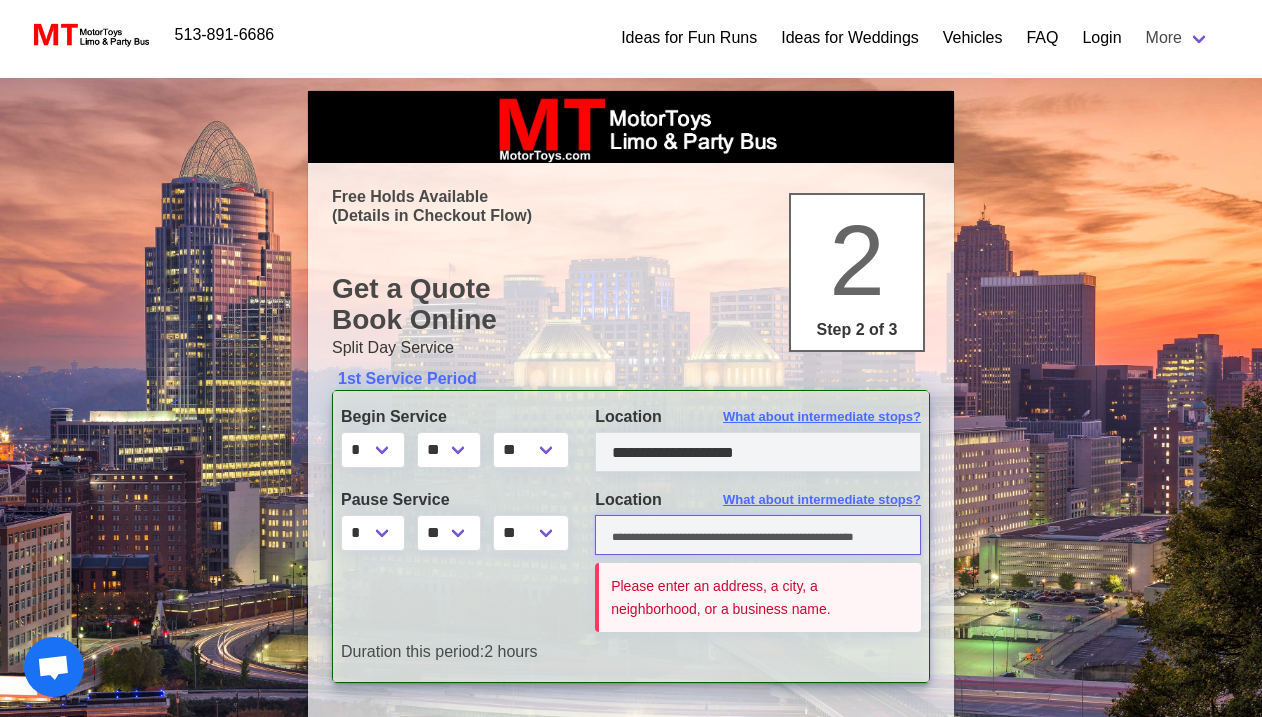 click at bounding box center [758, 535] 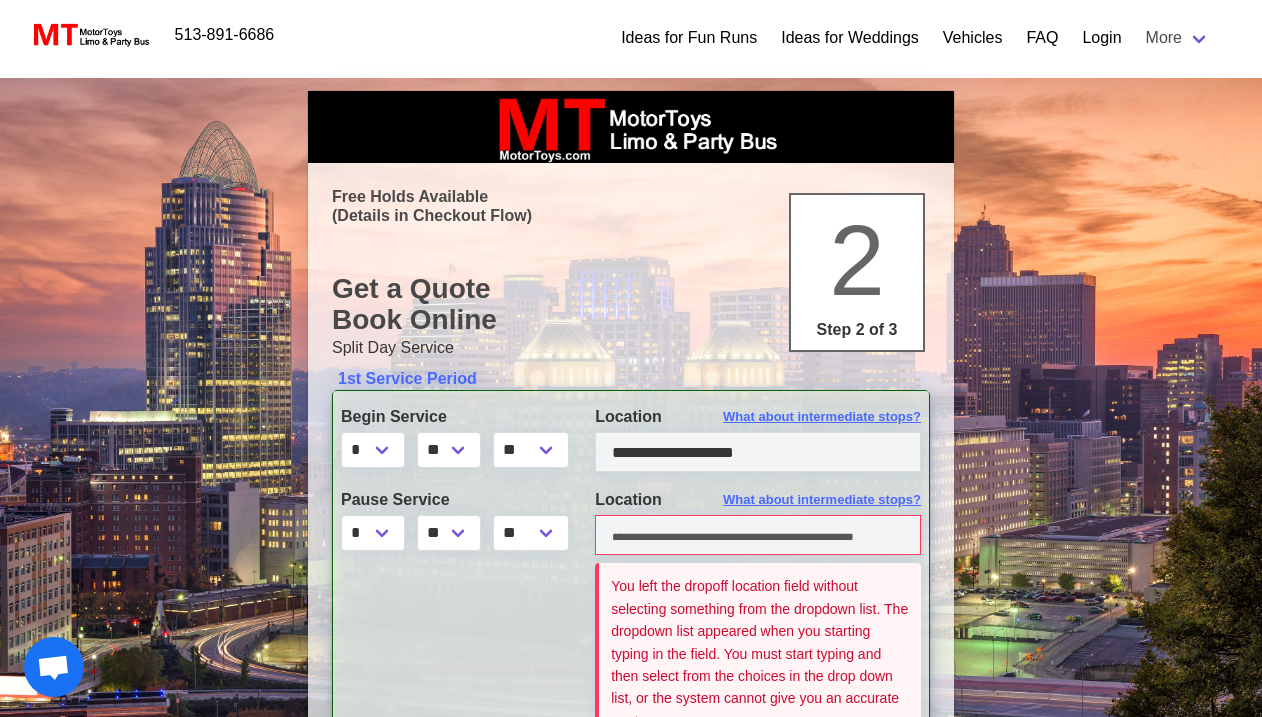 drag, startPoint x: 1259, startPoint y: 253, endPoint x: 1259, endPoint y: 285, distance: 32 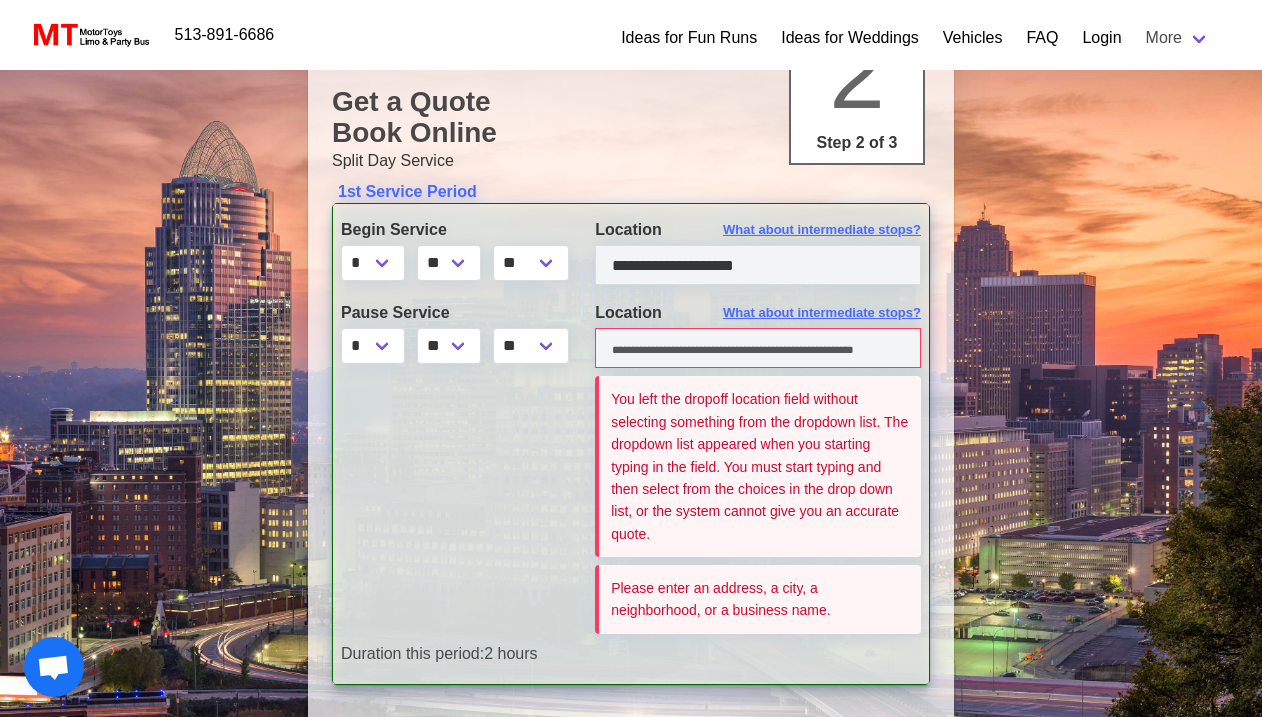 scroll, scrollTop: 190, scrollLeft: 0, axis: vertical 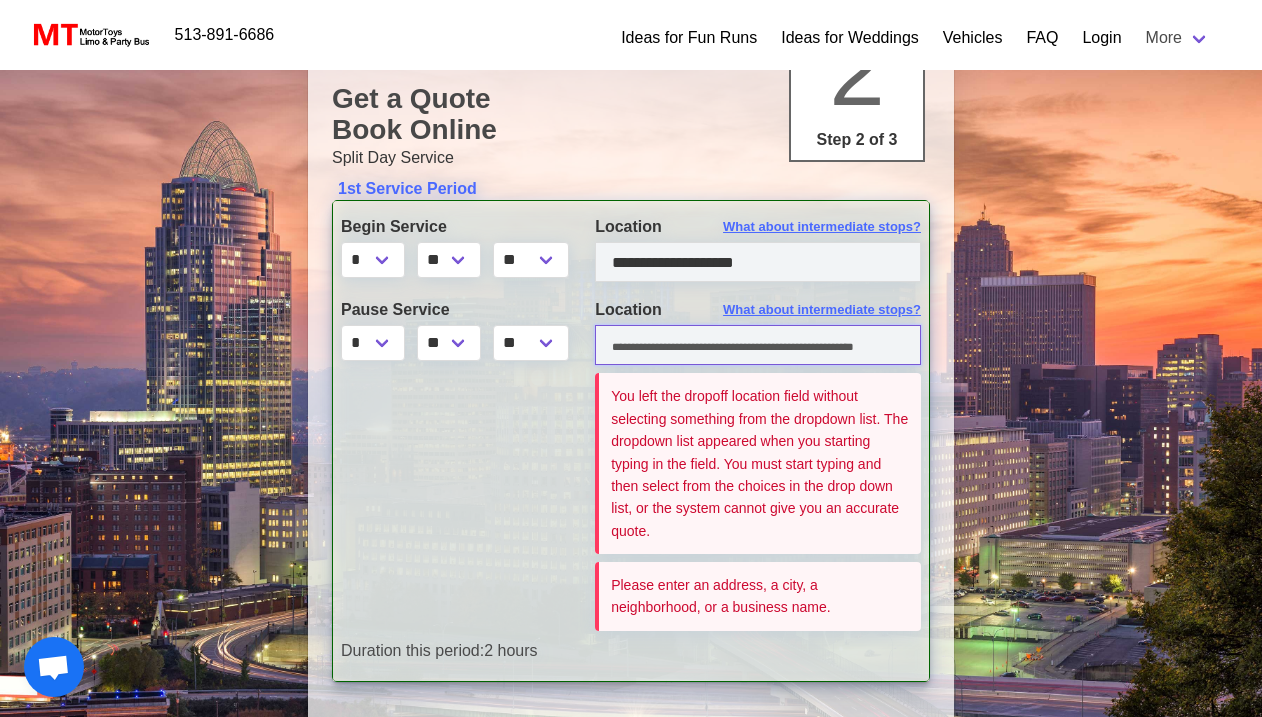 click at bounding box center (758, 345) 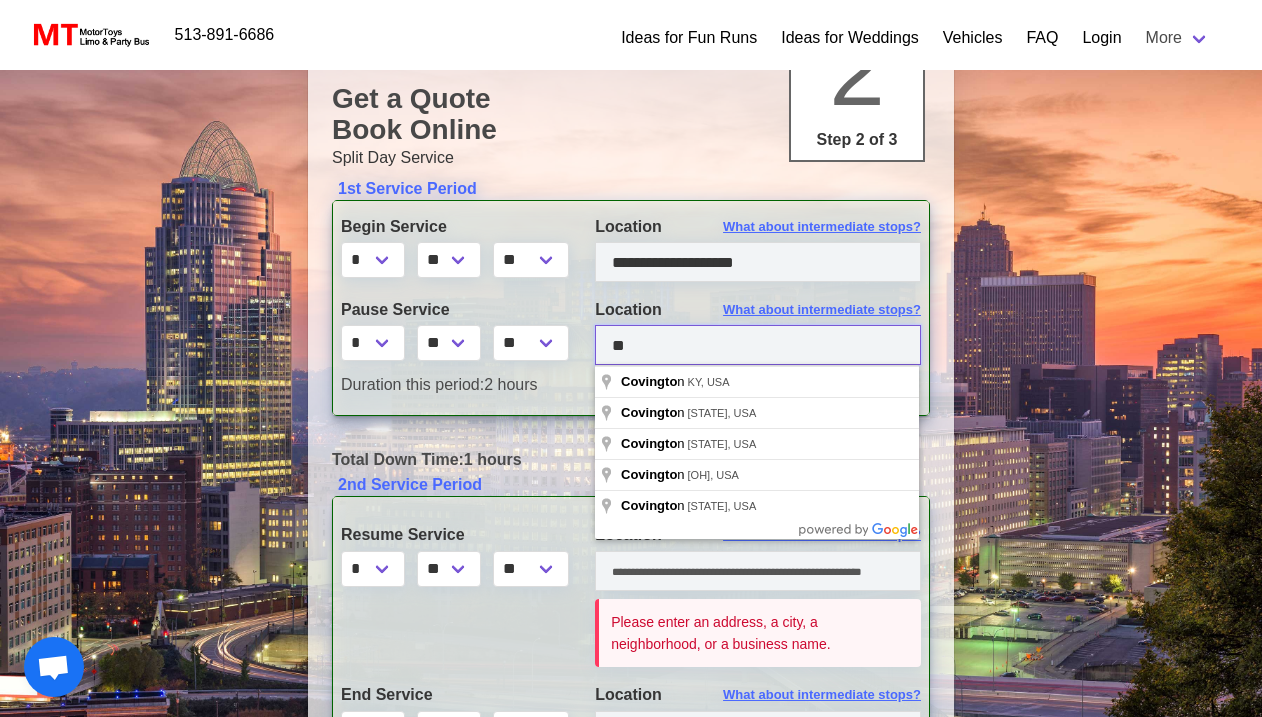 type on "*" 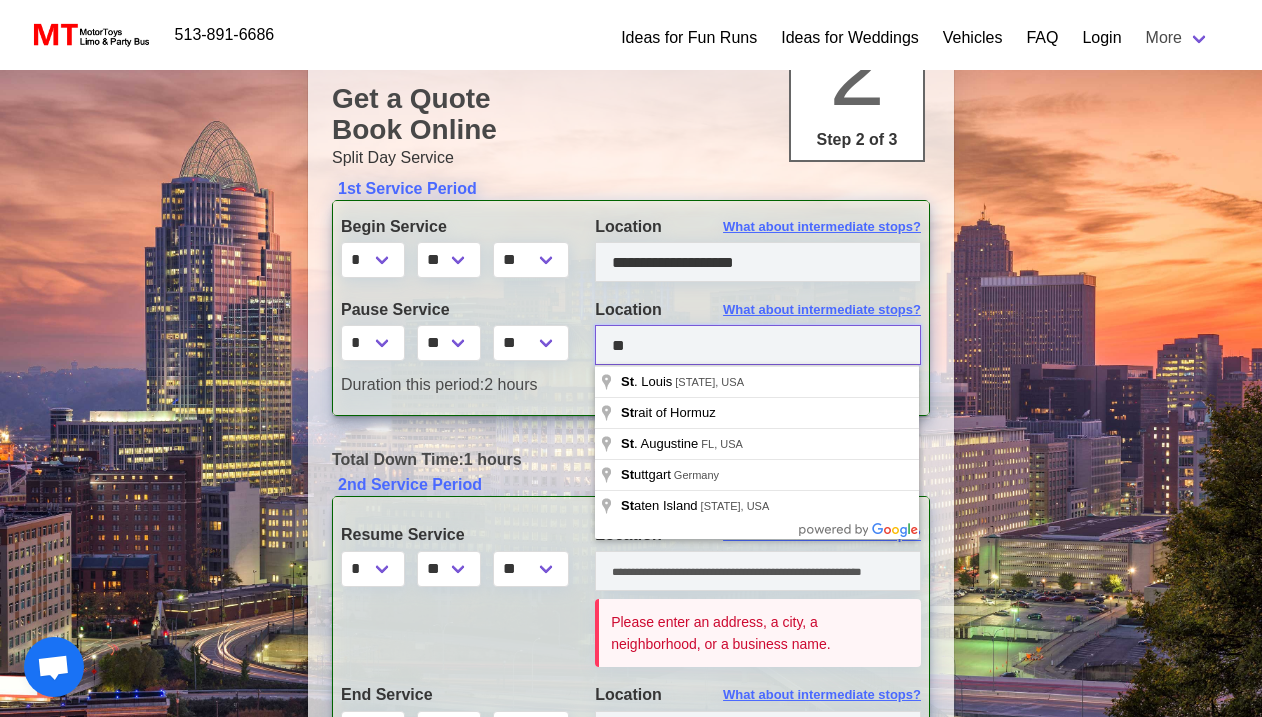 type on "*" 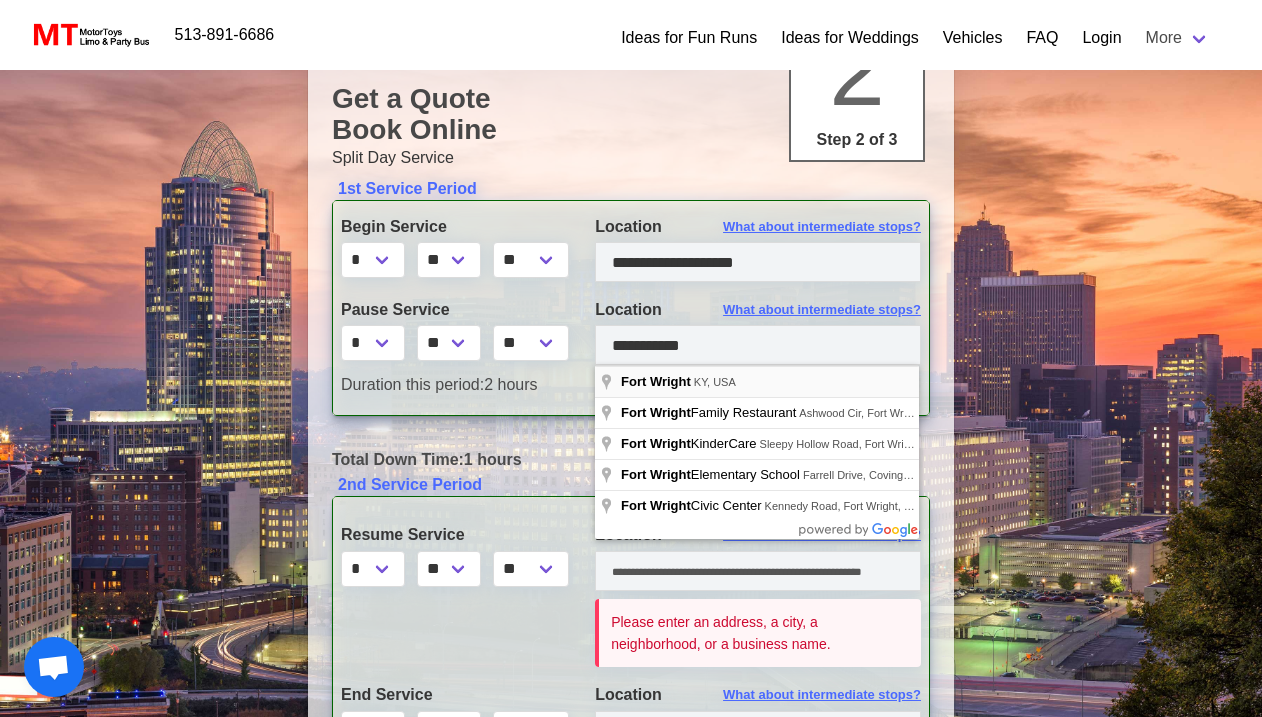 type on "**********" 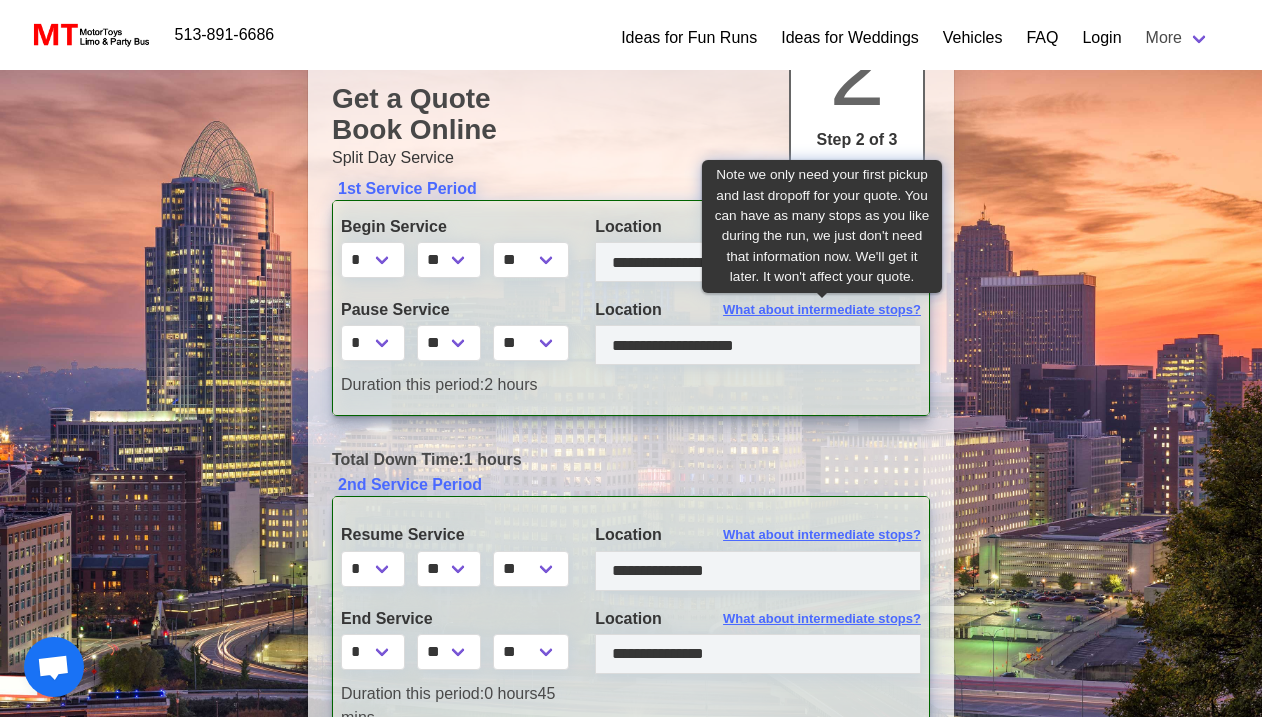 click on "What about intermediate stops?" at bounding box center [822, 310] 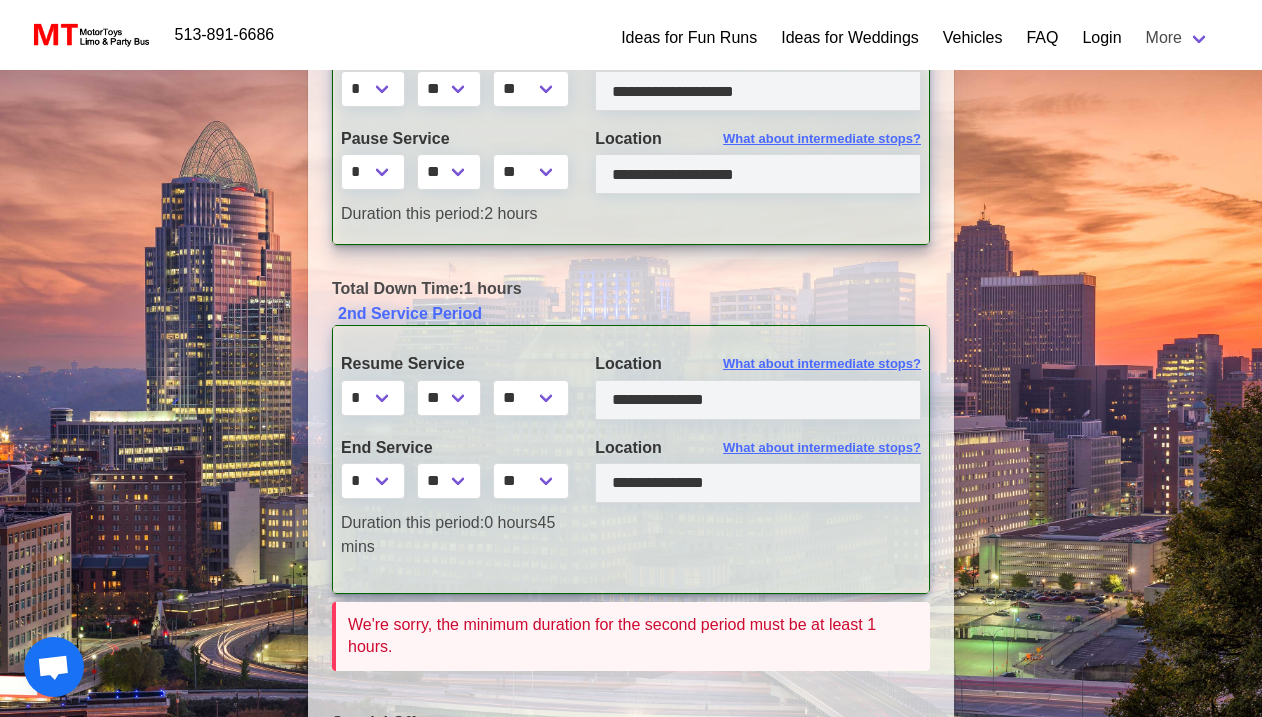 scroll, scrollTop: 432, scrollLeft: 0, axis: vertical 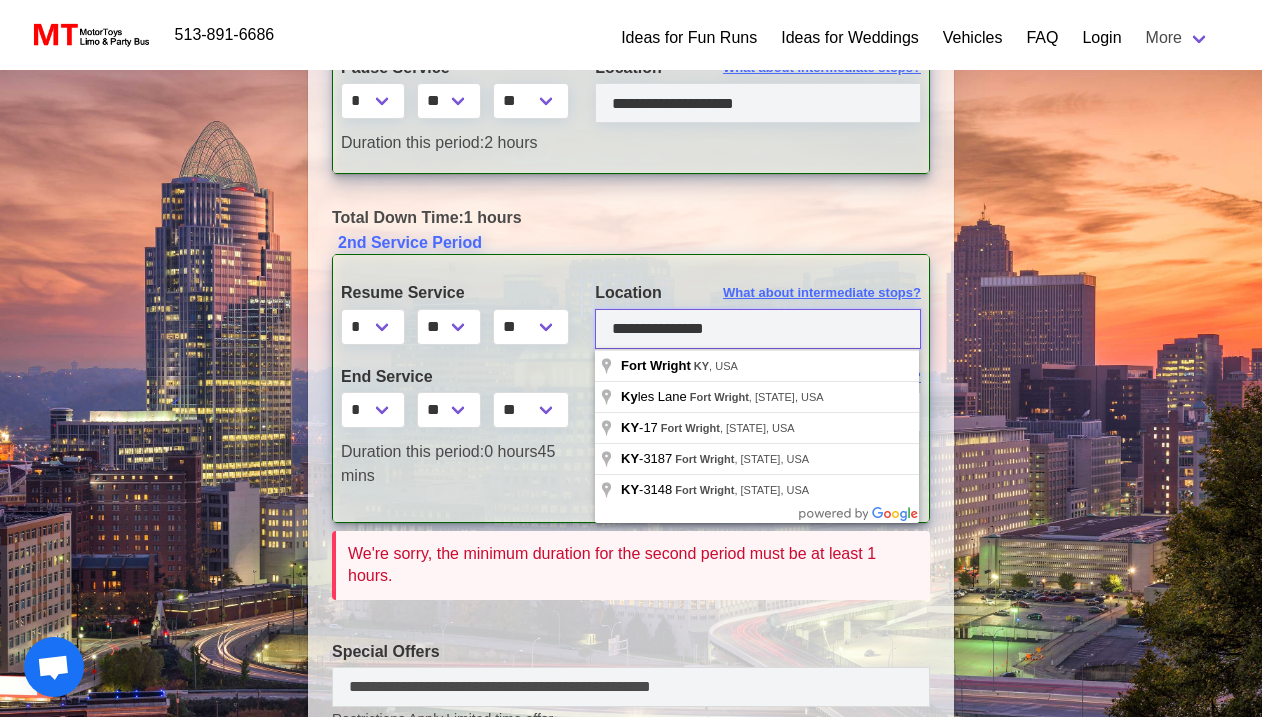 click at bounding box center (758, 329) 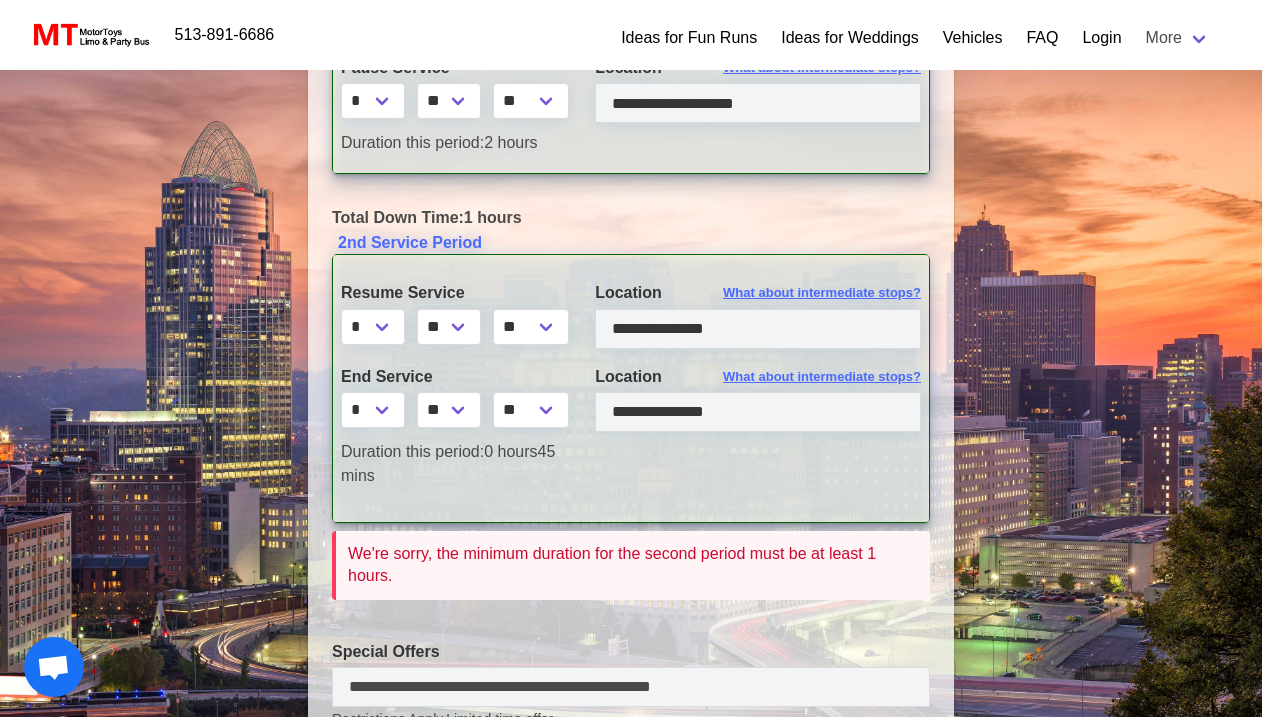 click on "End Service" at bounding box center (453, 377) 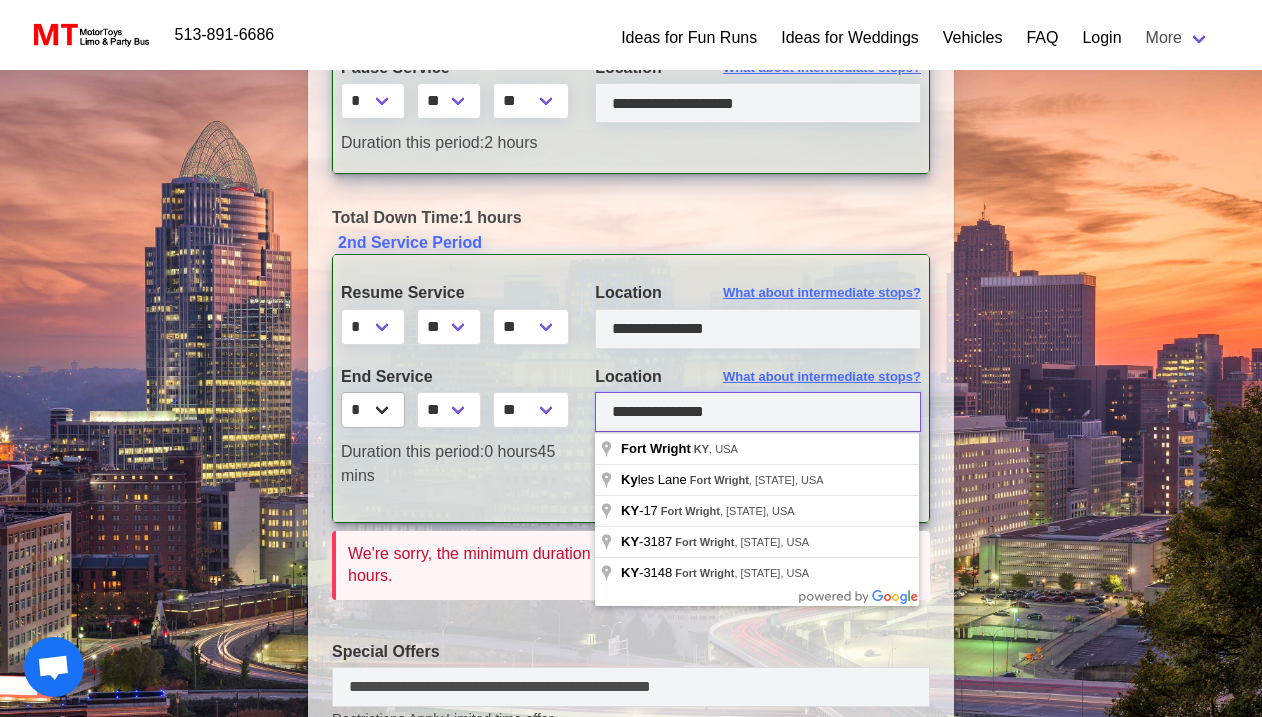 drag, startPoint x: 771, startPoint y: 420, endPoint x: 361, endPoint y: 415, distance: 410.0305 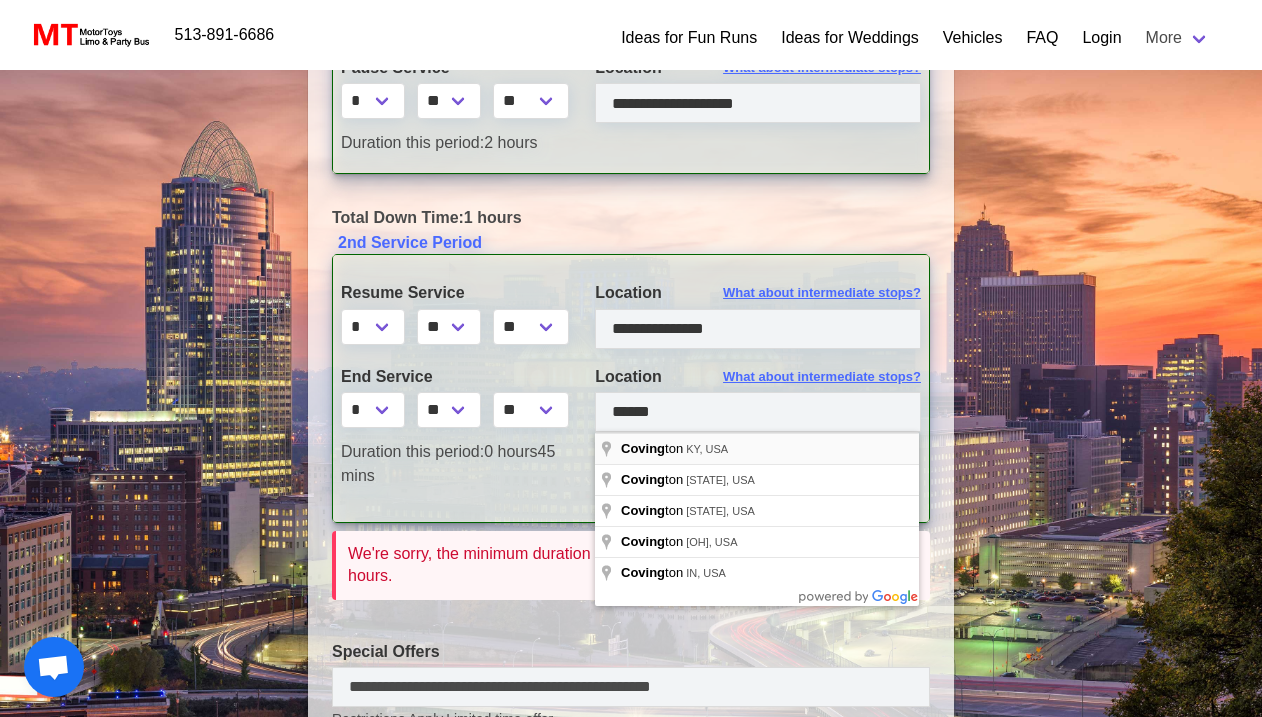 type on "**********" 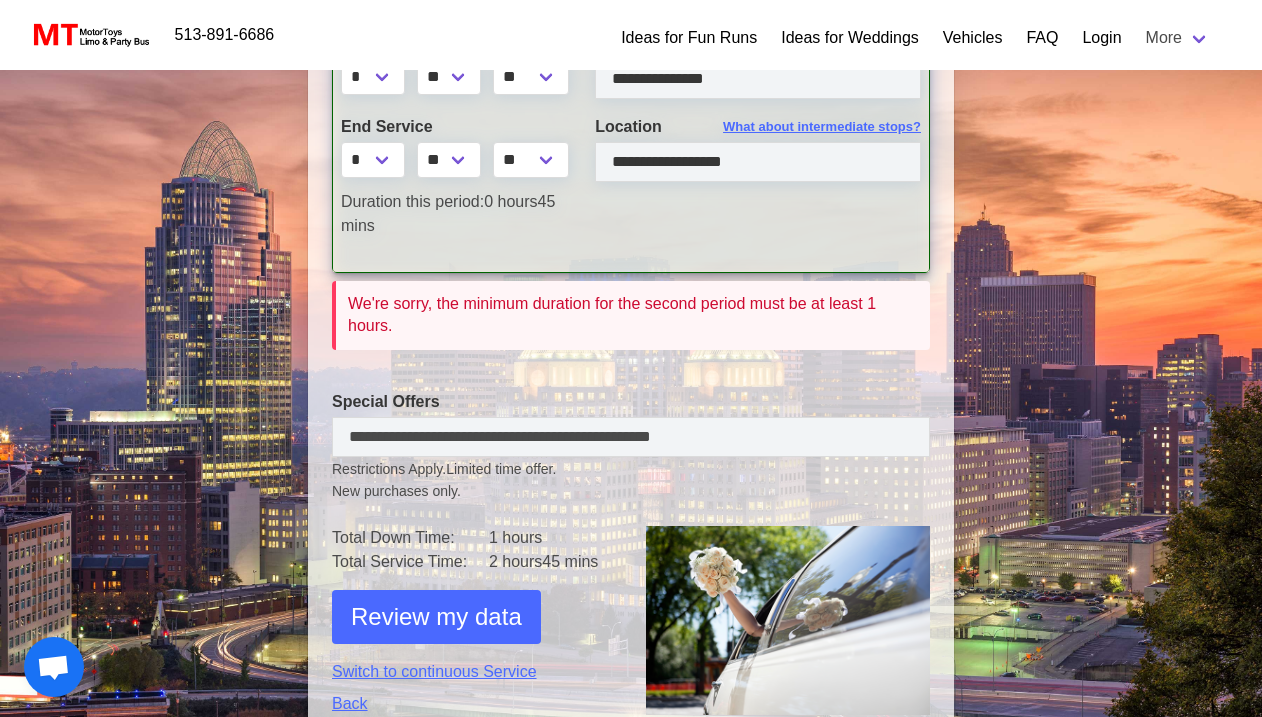 scroll, scrollTop: 750, scrollLeft: 0, axis: vertical 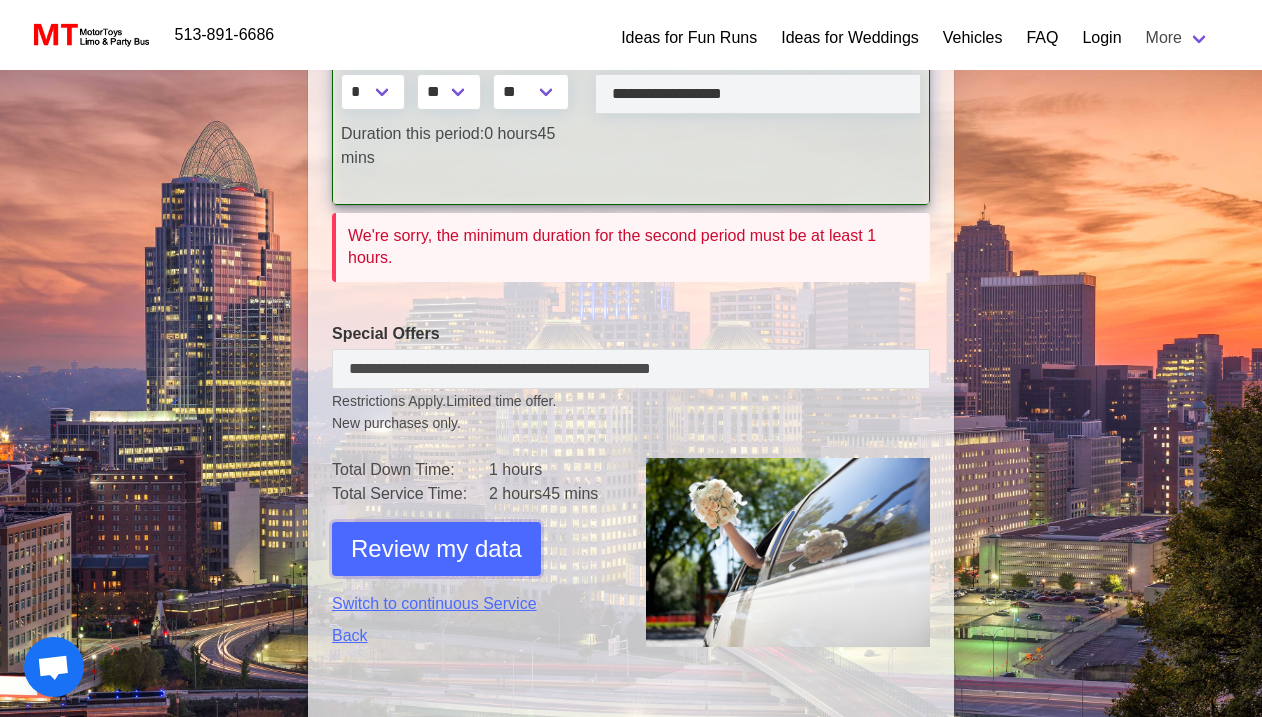 click on "Review my data" at bounding box center (436, 549) 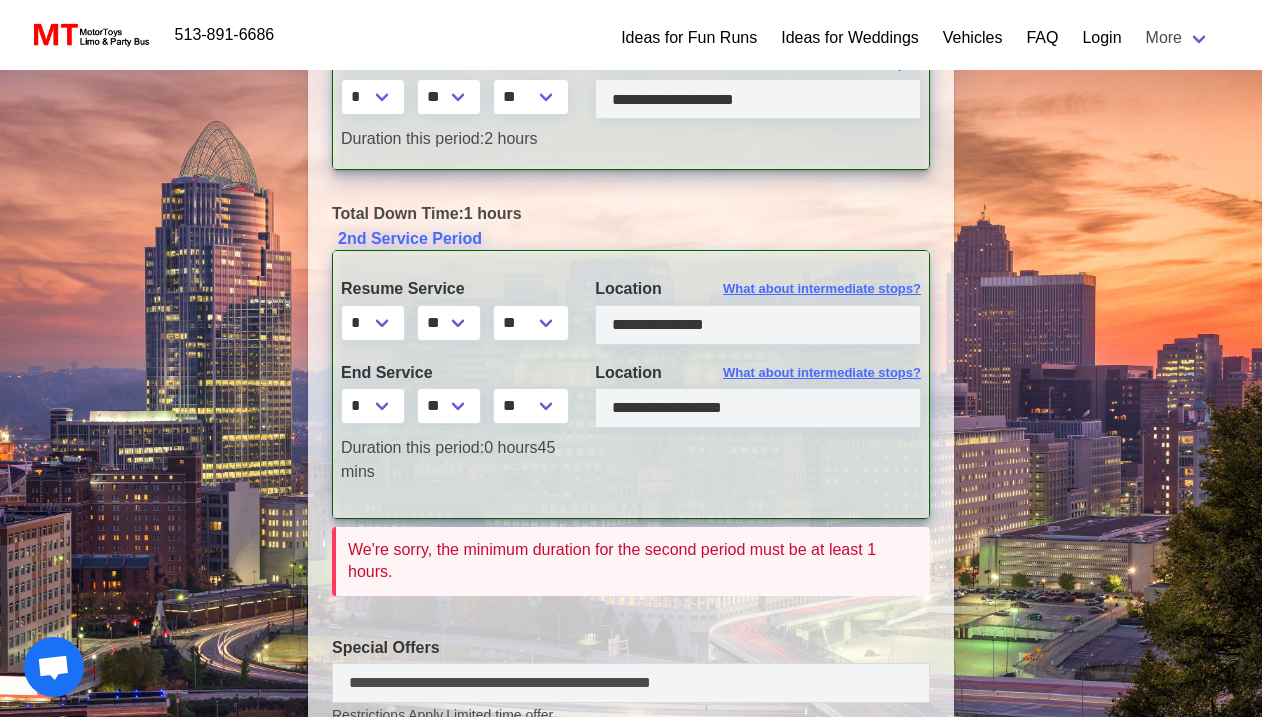 scroll, scrollTop: 450, scrollLeft: 0, axis: vertical 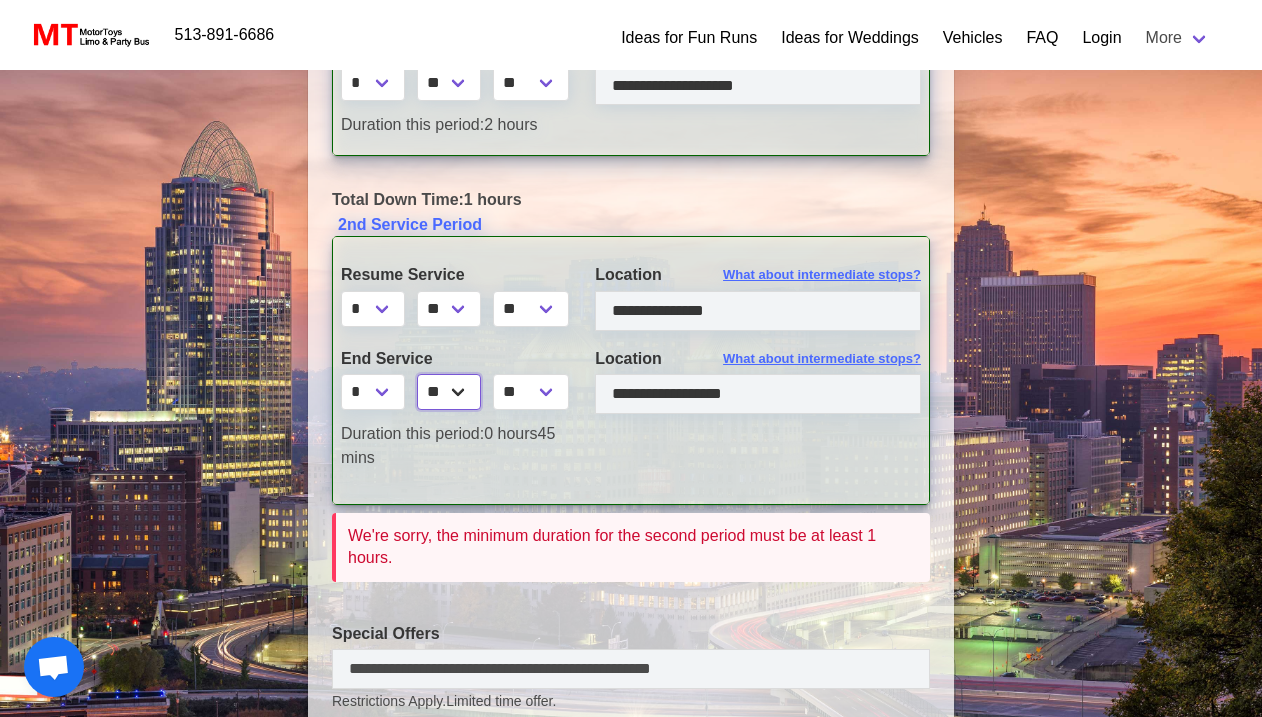 click on "** ** ** **" at bounding box center [449, 392] 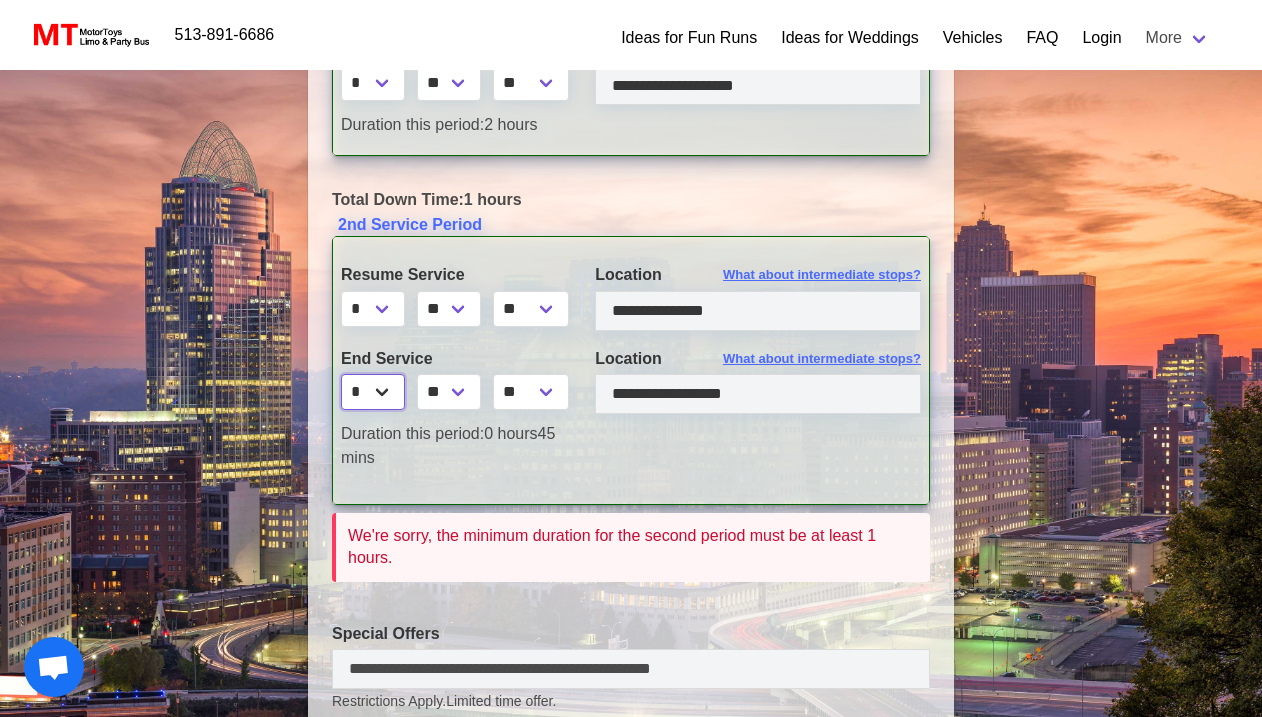 click on "* * * * * * * * * ** ** **" at bounding box center (373, 392) 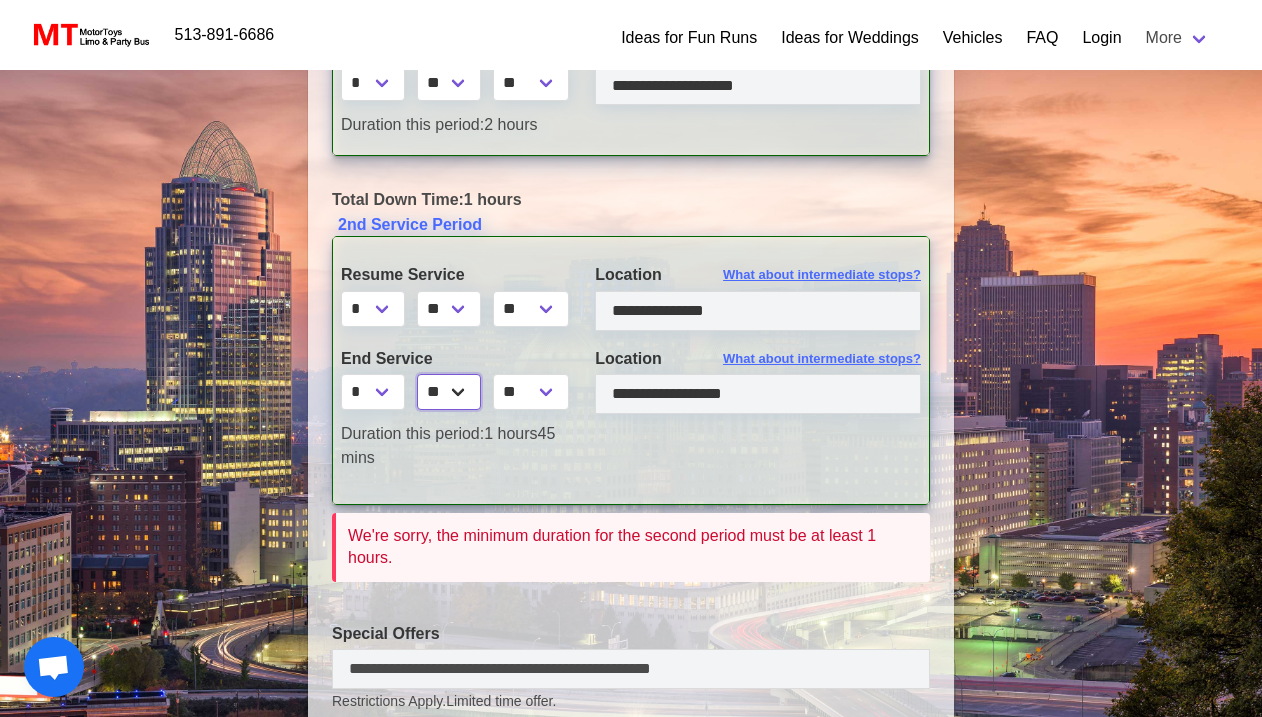 click on "** ** ** **" at bounding box center [449, 392] 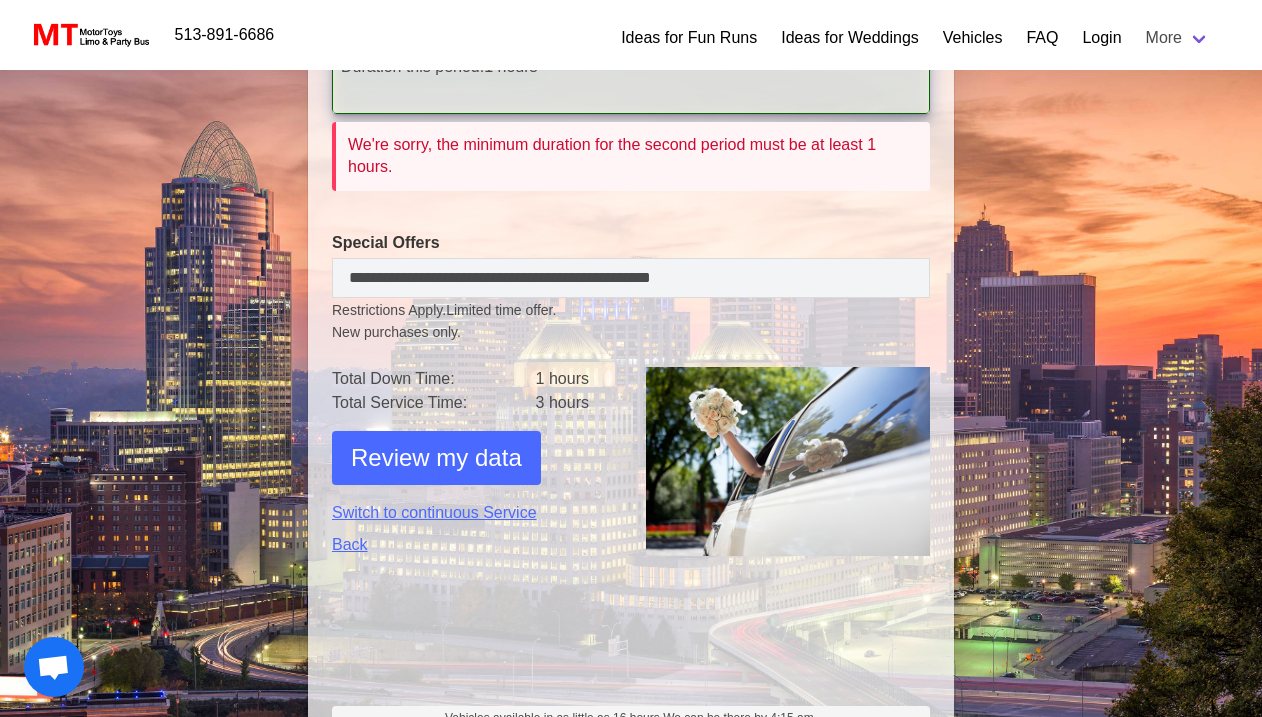 scroll, scrollTop: 820, scrollLeft: 0, axis: vertical 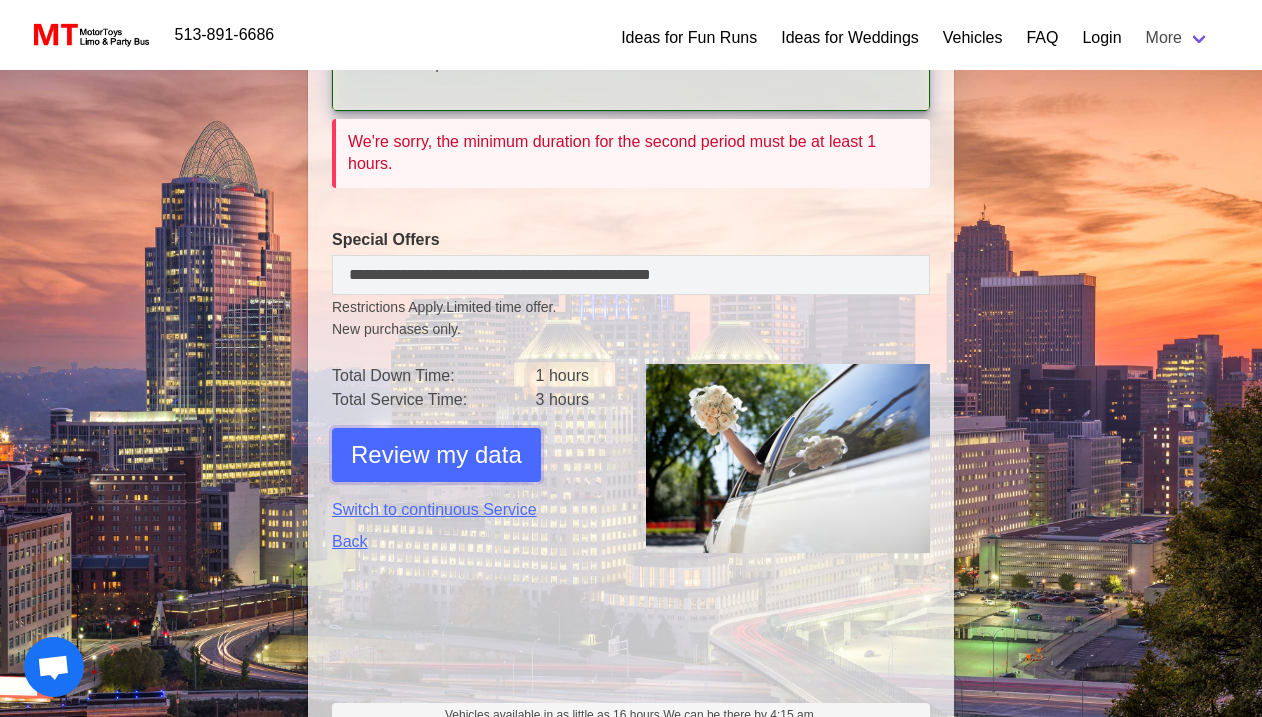 click on "Review my data" at bounding box center (436, 455) 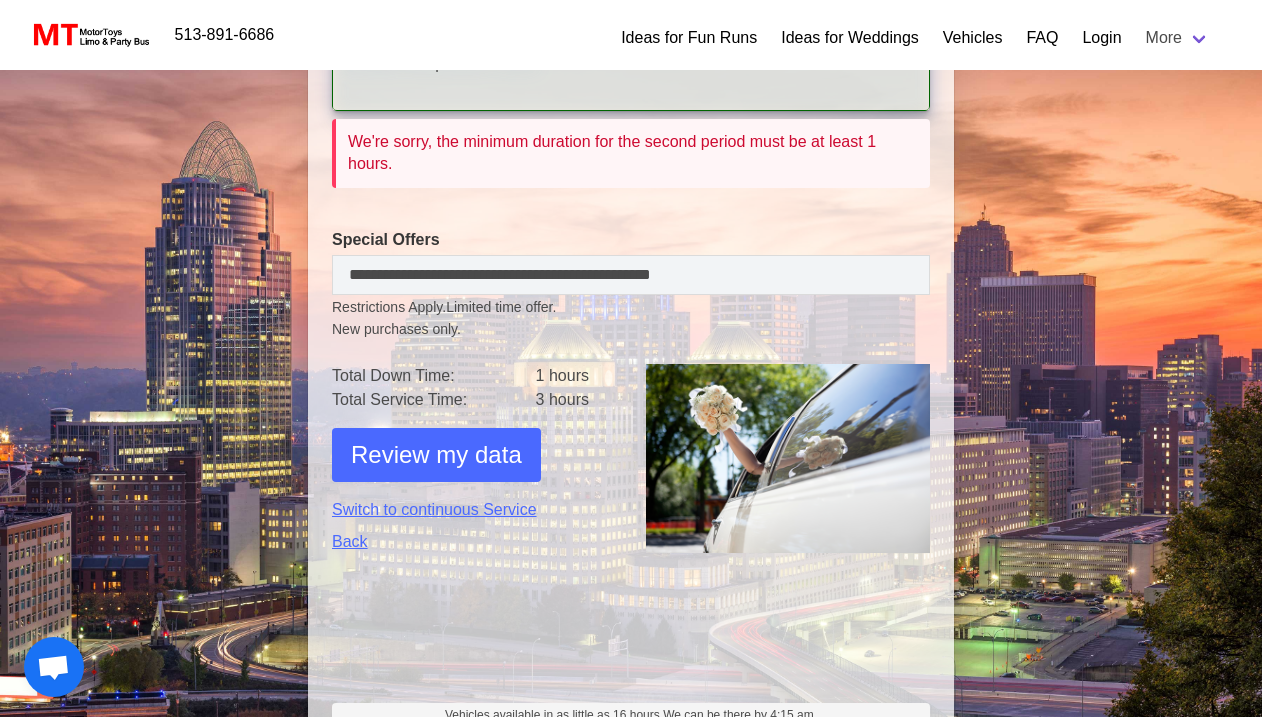 select on "*" 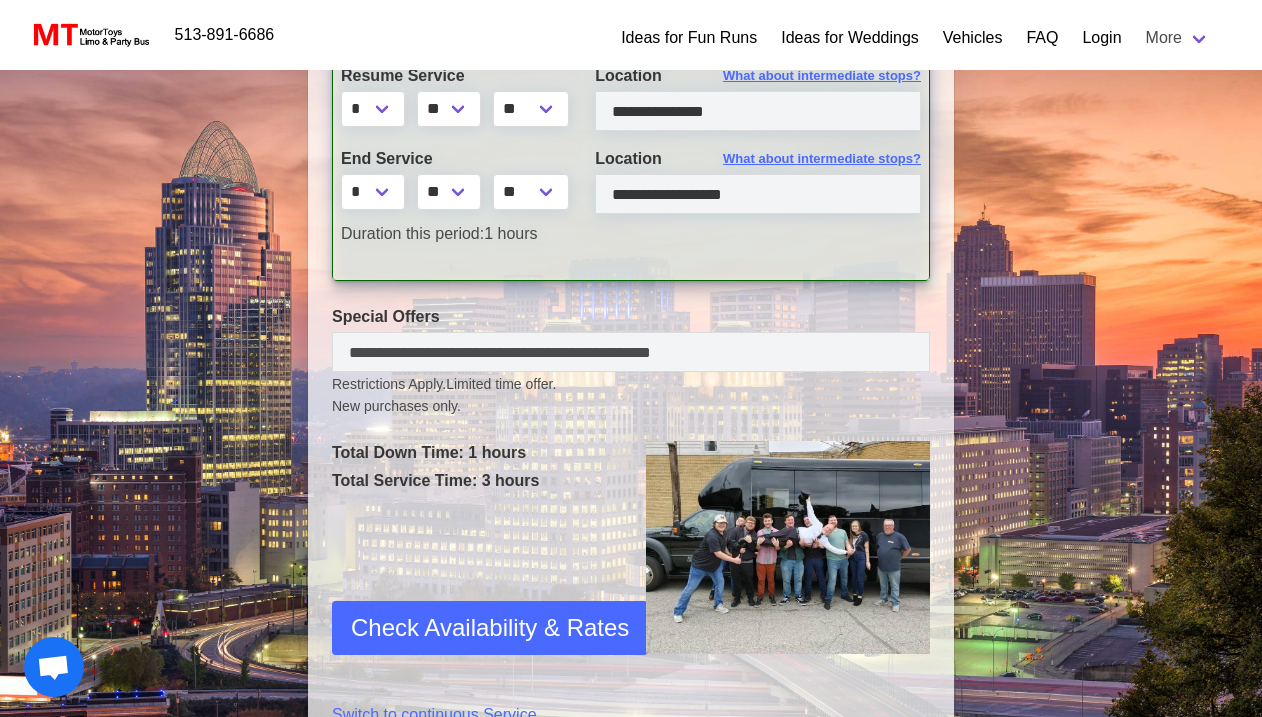 scroll, scrollTop: 901, scrollLeft: 0, axis: vertical 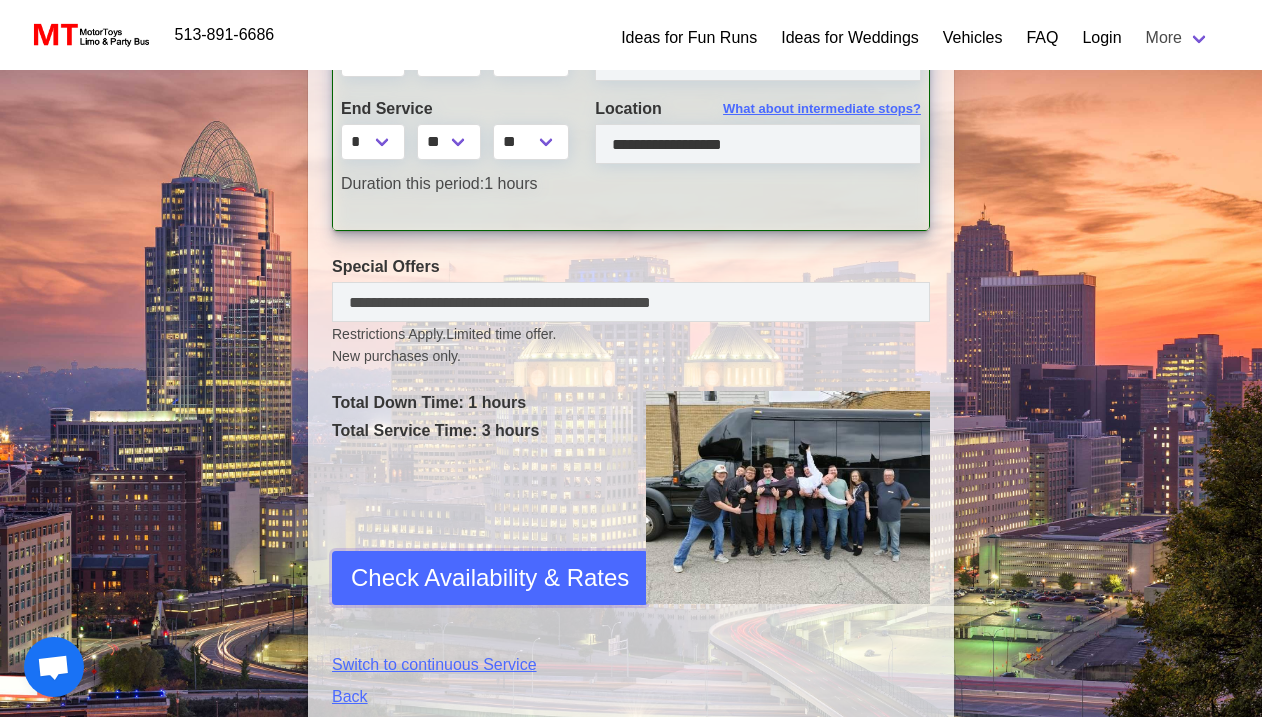 click on "Check Availability & Rates" at bounding box center [490, 578] 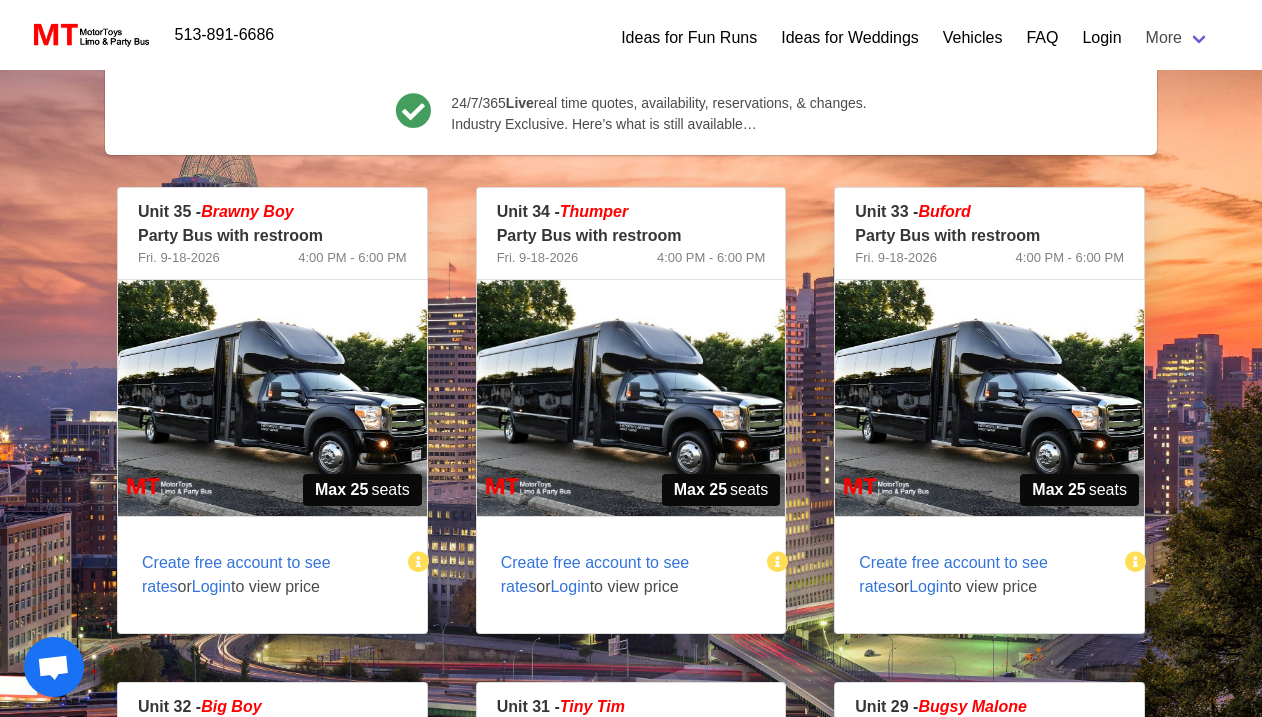 scroll, scrollTop: 446, scrollLeft: 0, axis: vertical 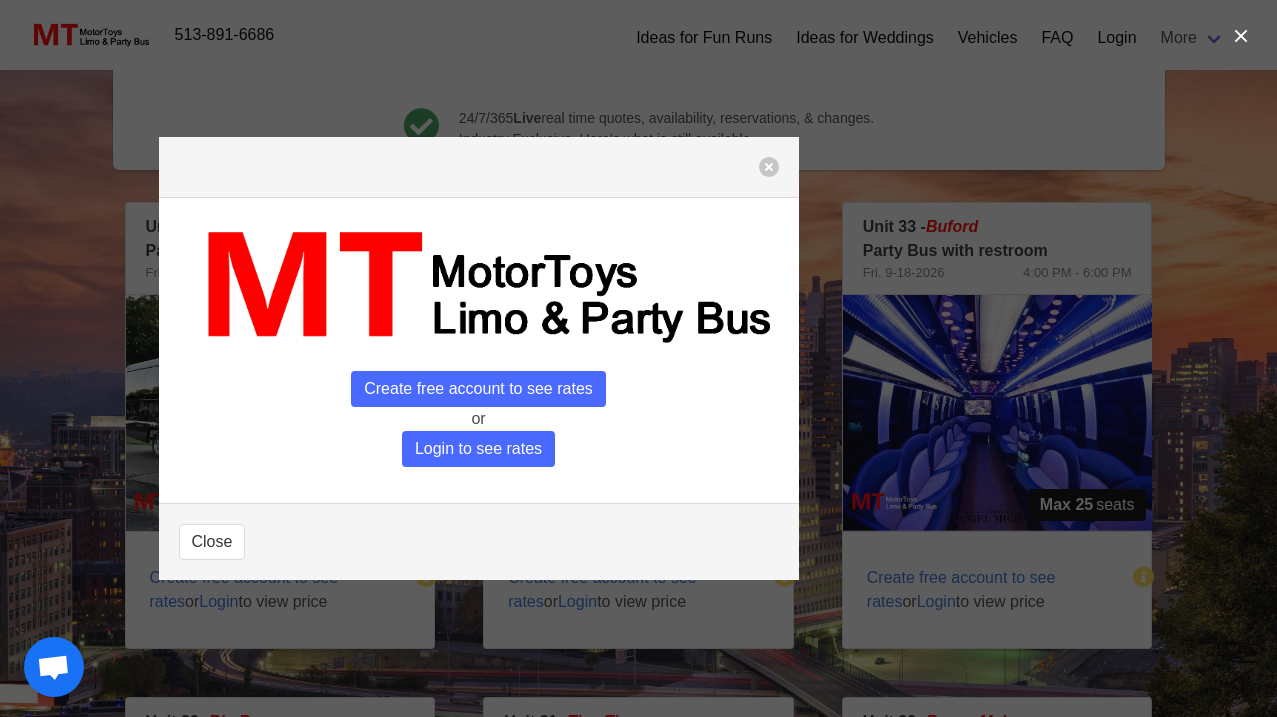 click on "Login to see rates" at bounding box center (478, 449) 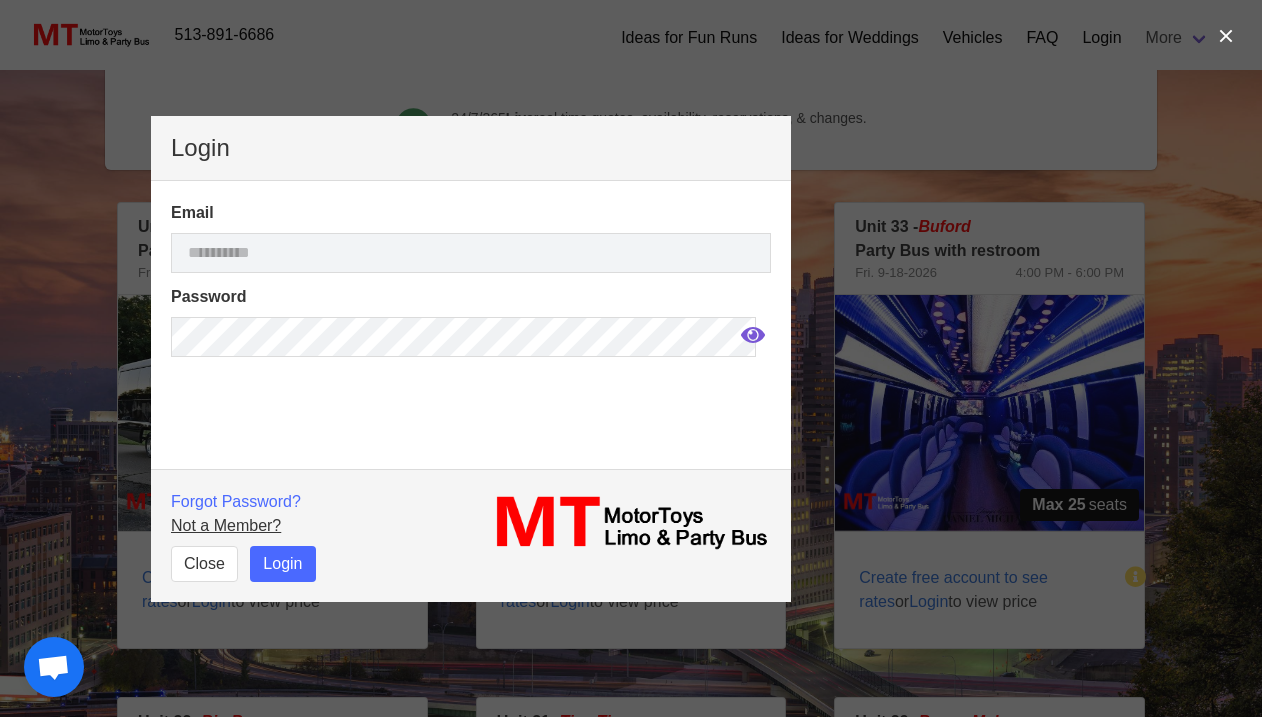 click on "Not a Member?" at bounding box center [226, 525] 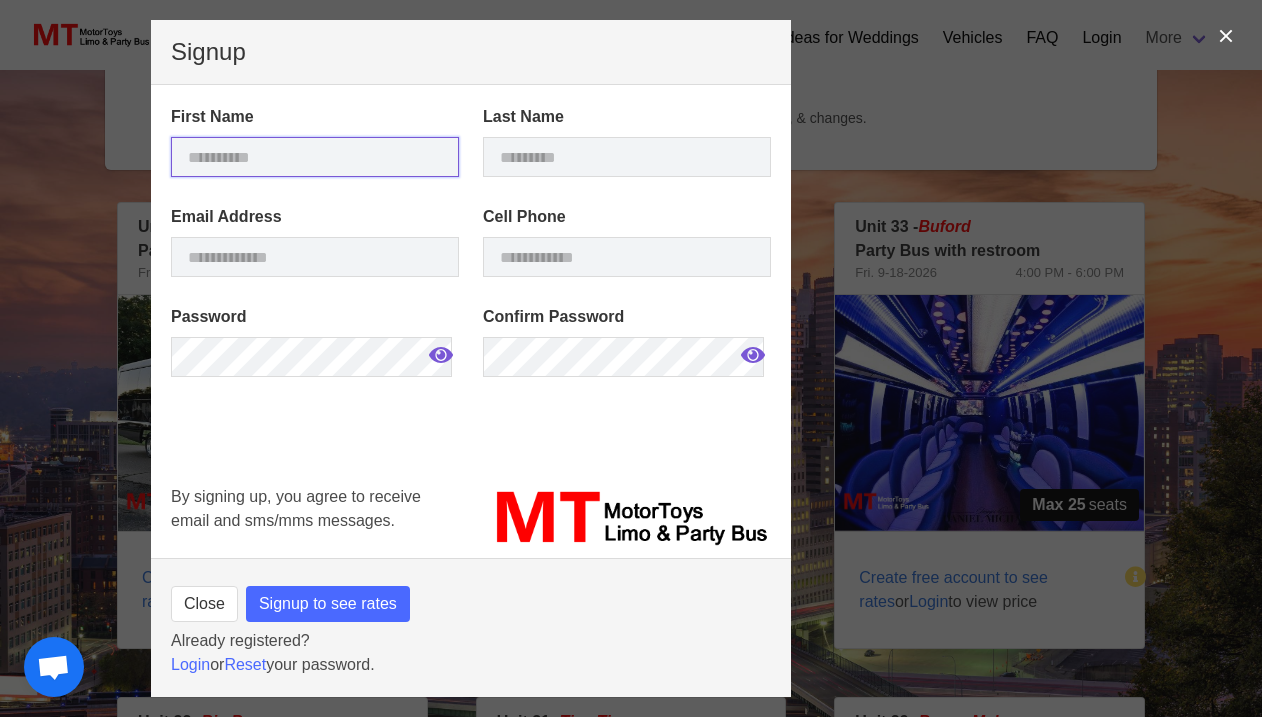 click at bounding box center (315, 157) 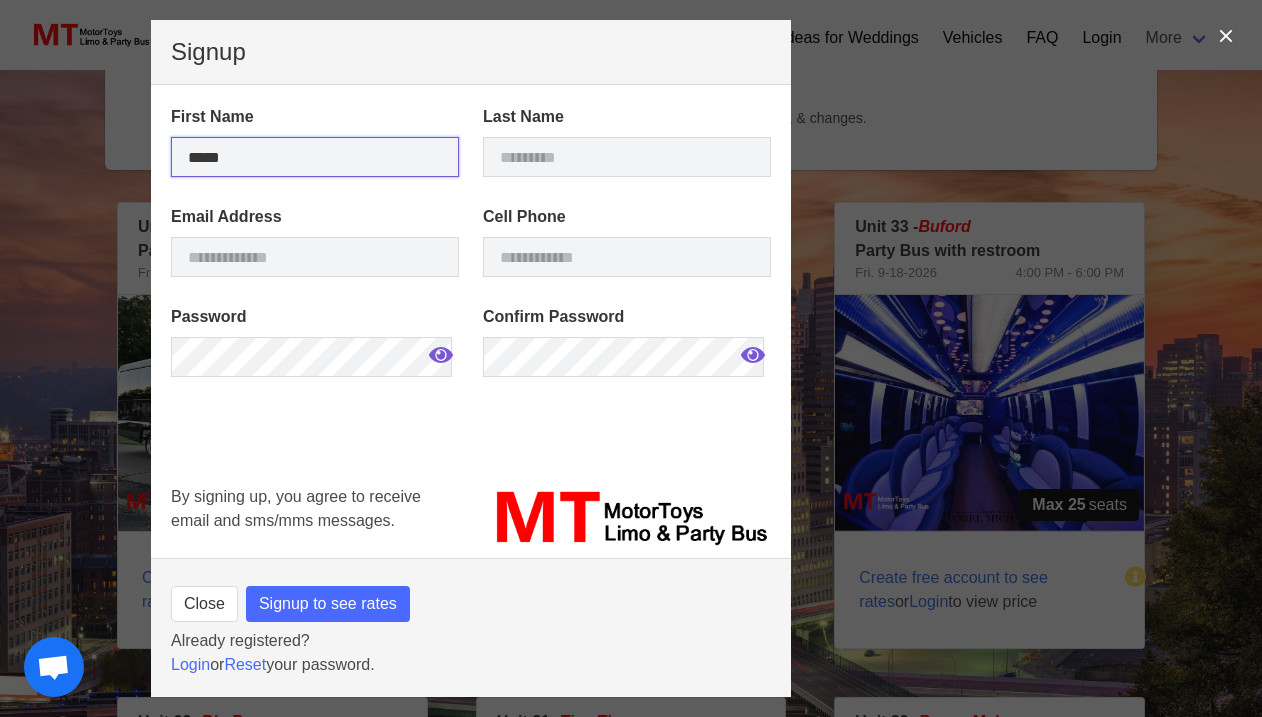 type on "********" 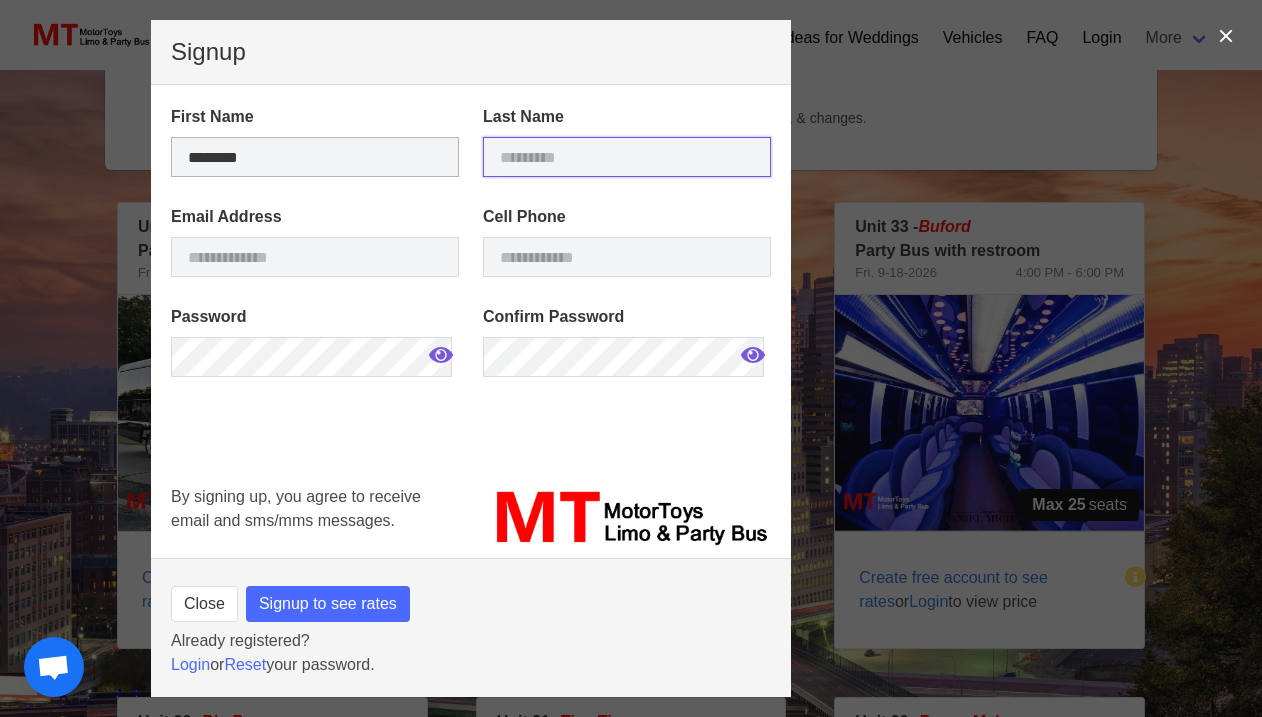 type on "****" 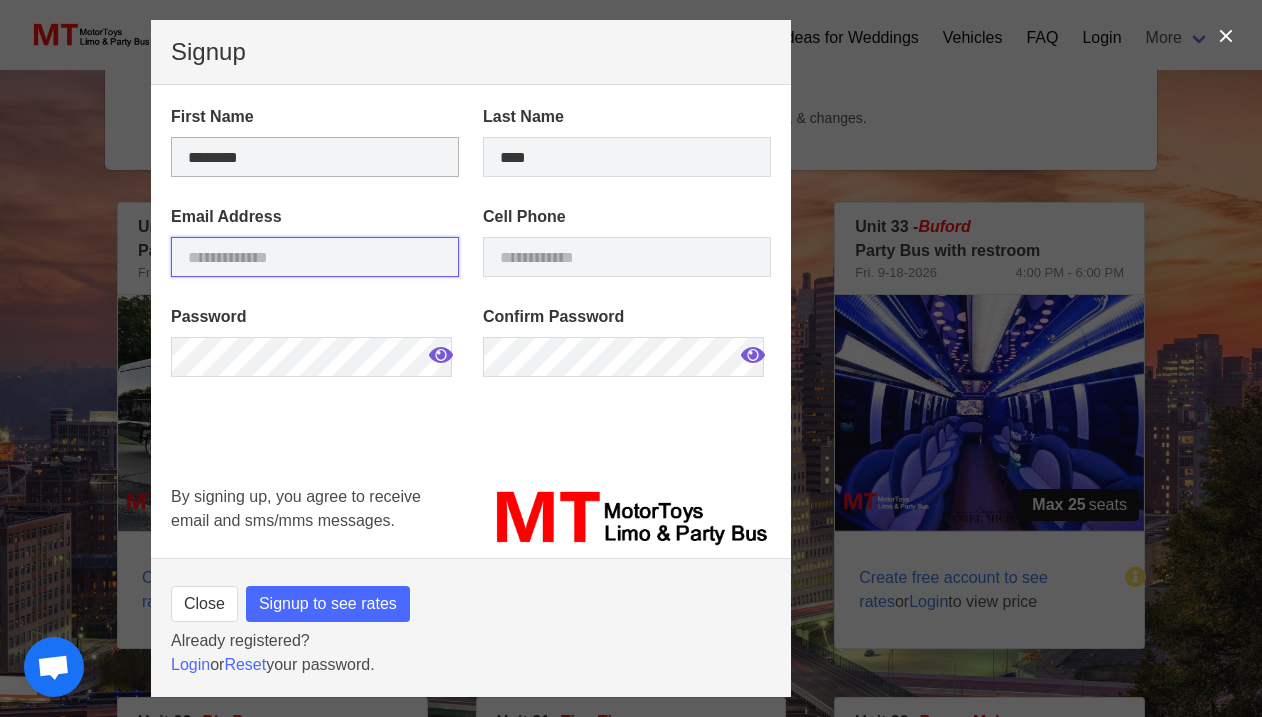 type on "**********" 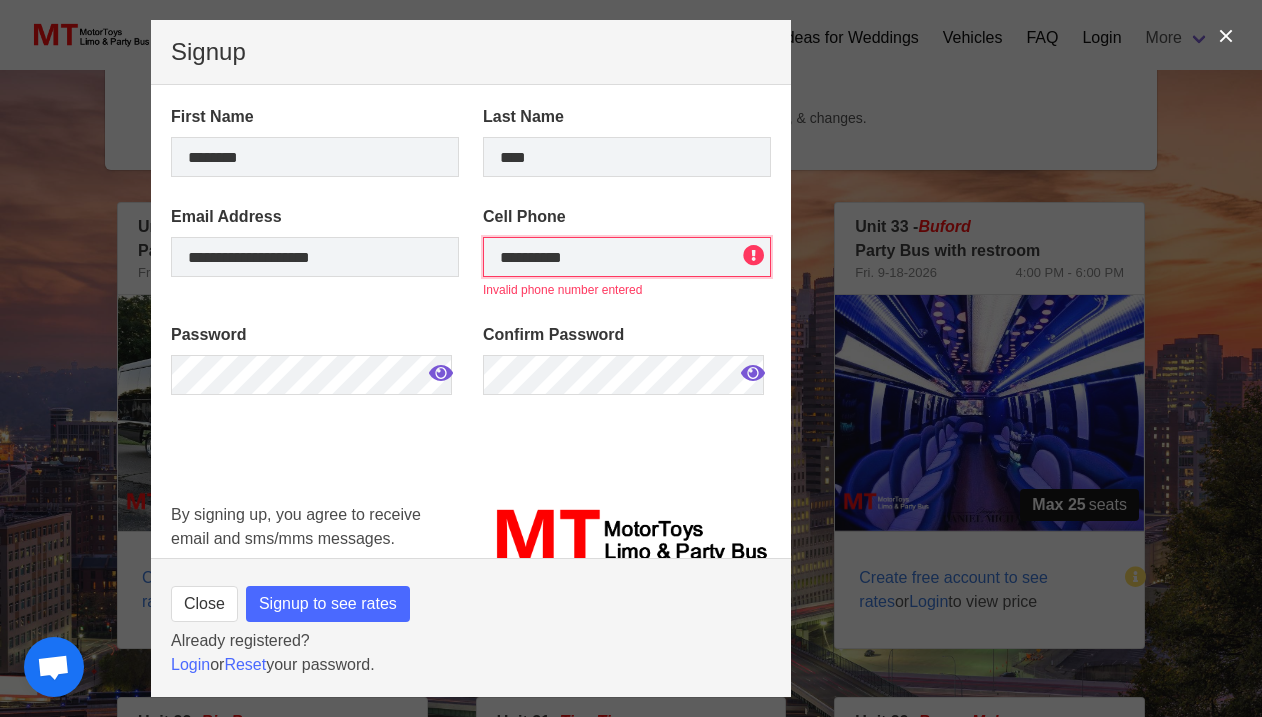 click on "**********" at bounding box center (627, 257) 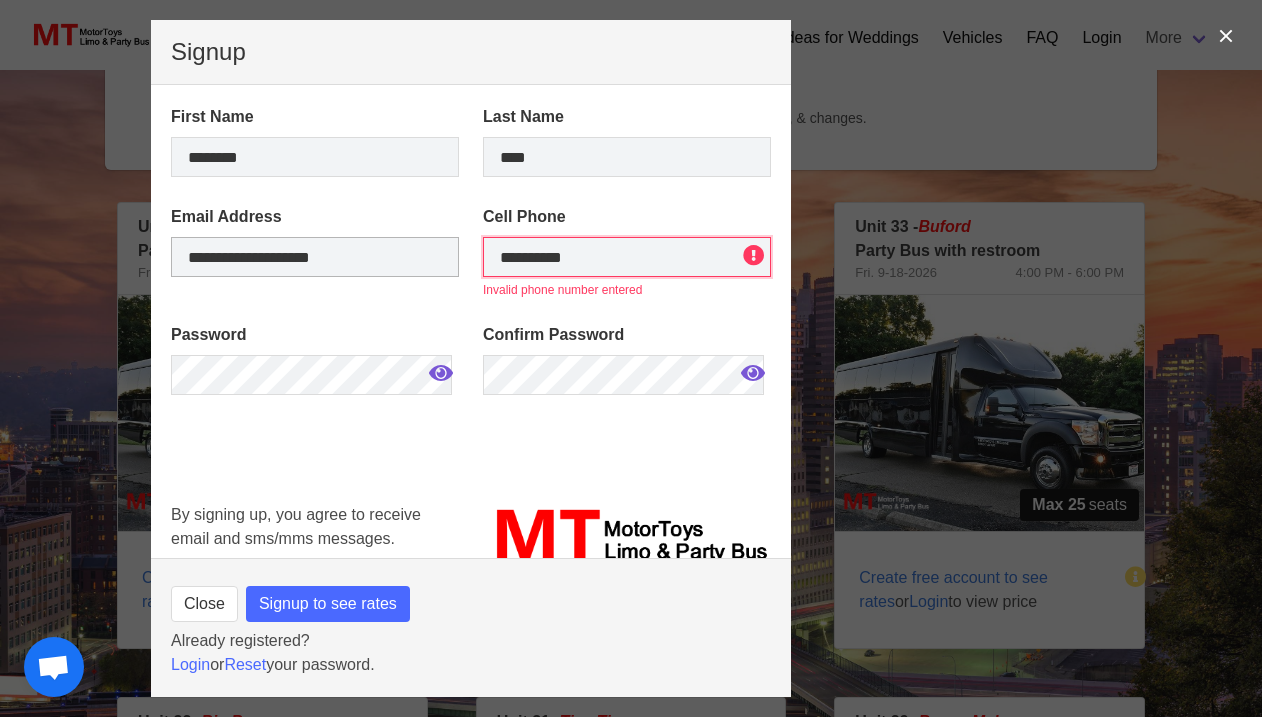 drag, startPoint x: 618, startPoint y: 255, endPoint x: 213, endPoint y: 241, distance: 405.2419 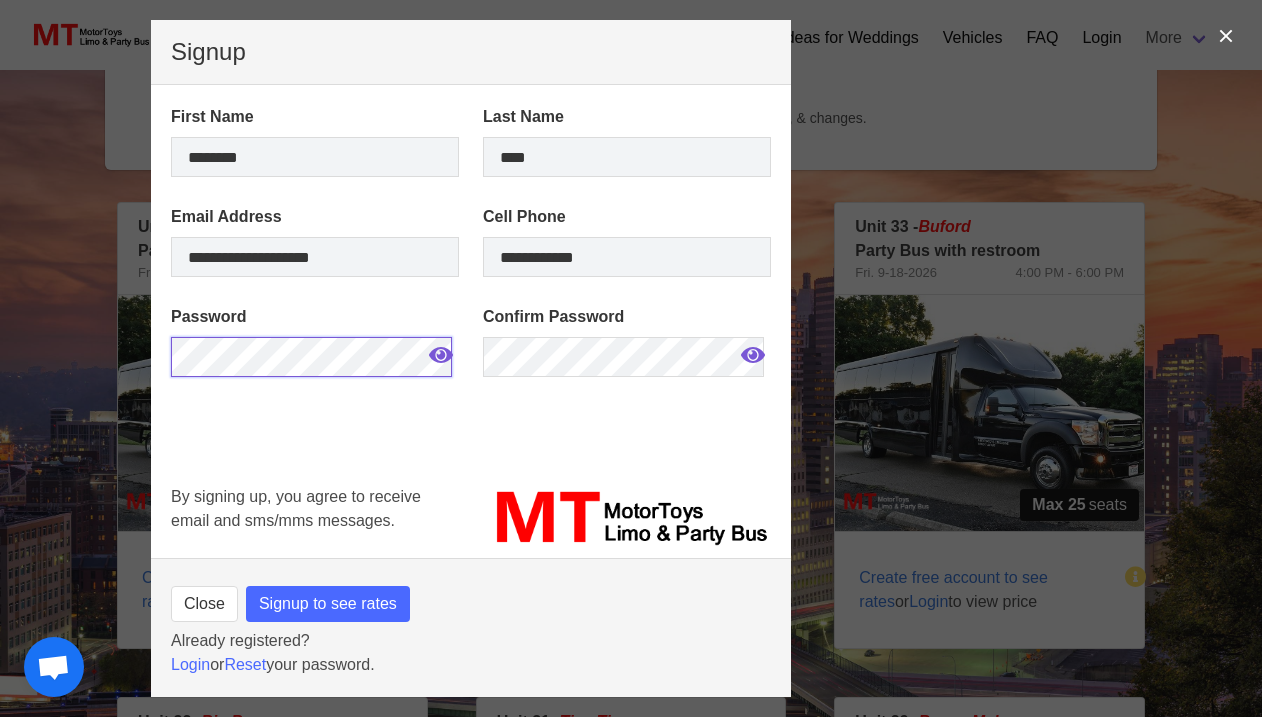 click on "**********" at bounding box center [631, 1358] 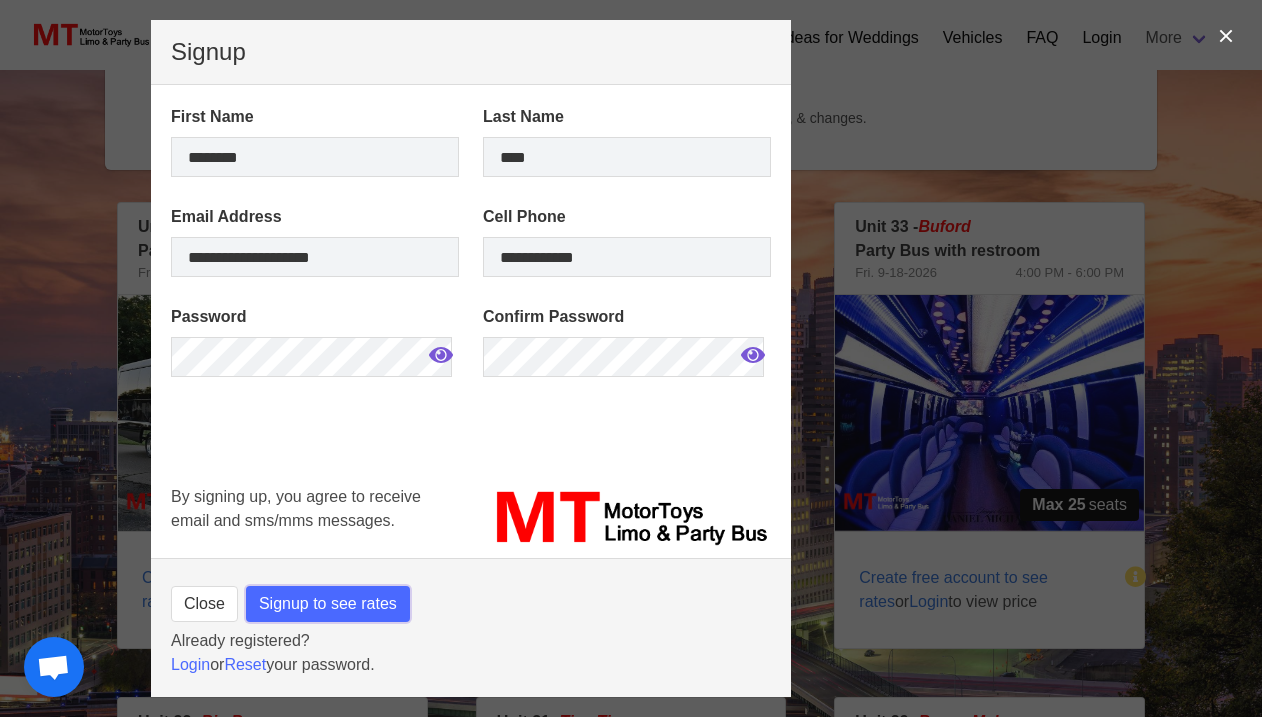 click on "Signup to see rates" at bounding box center (328, 604) 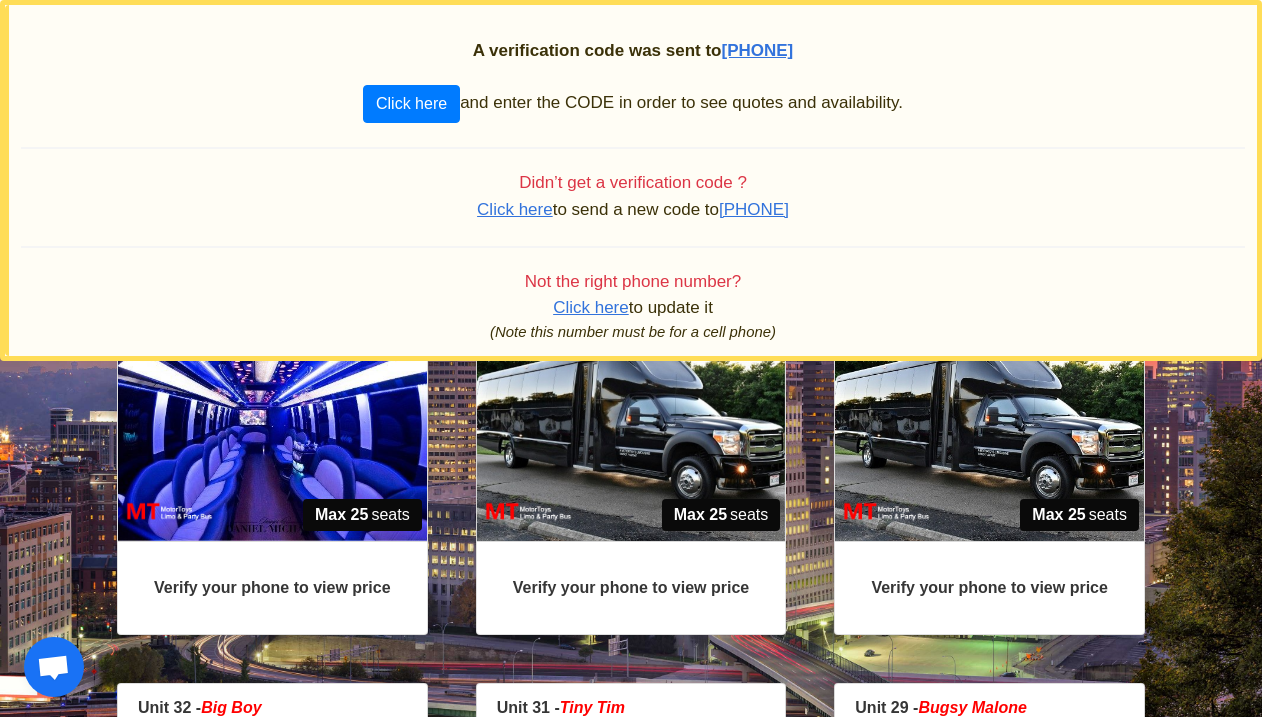 scroll, scrollTop: 431, scrollLeft: 0, axis: vertical 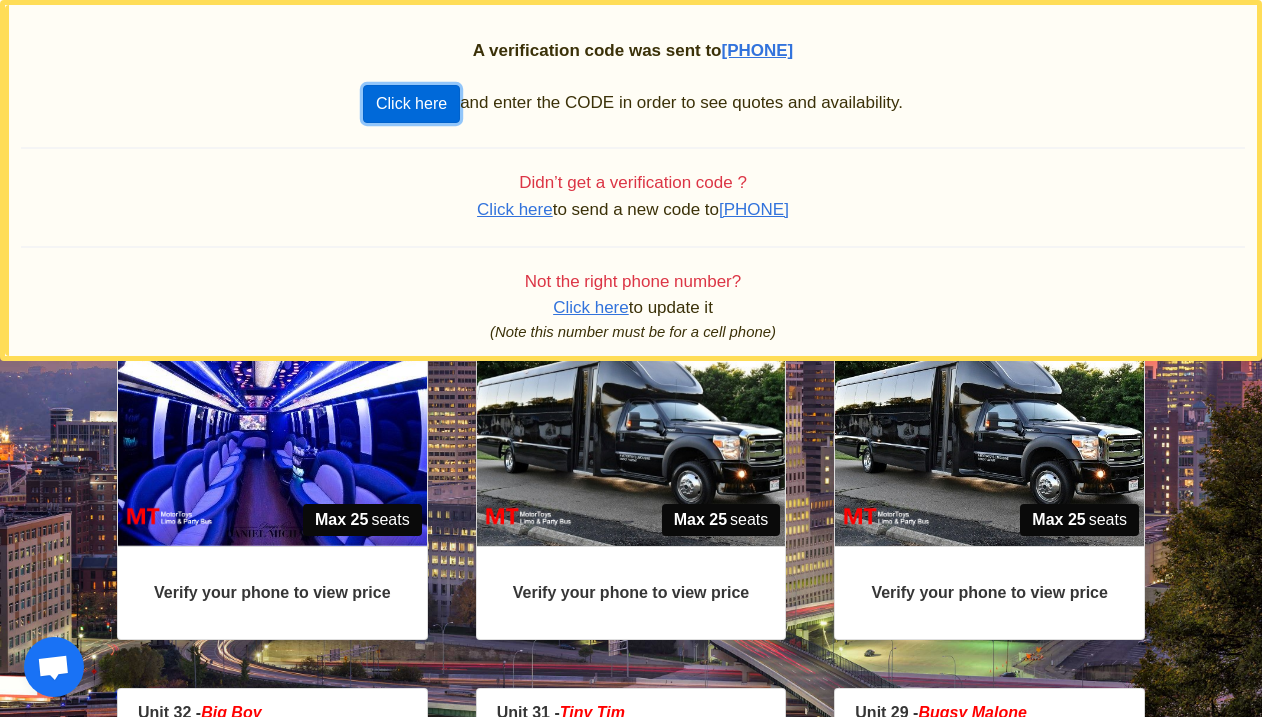 click on "Click here" at bounding box center [411, 104] 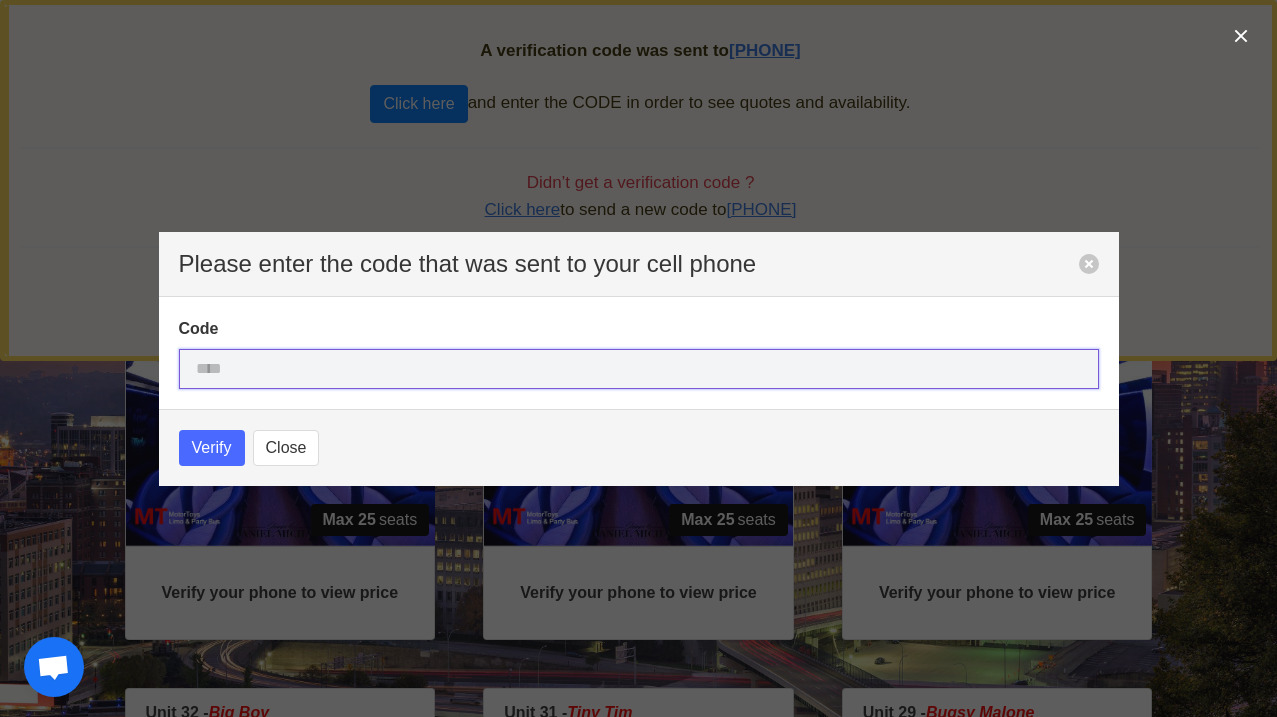 click at bounding box center (639, 369) 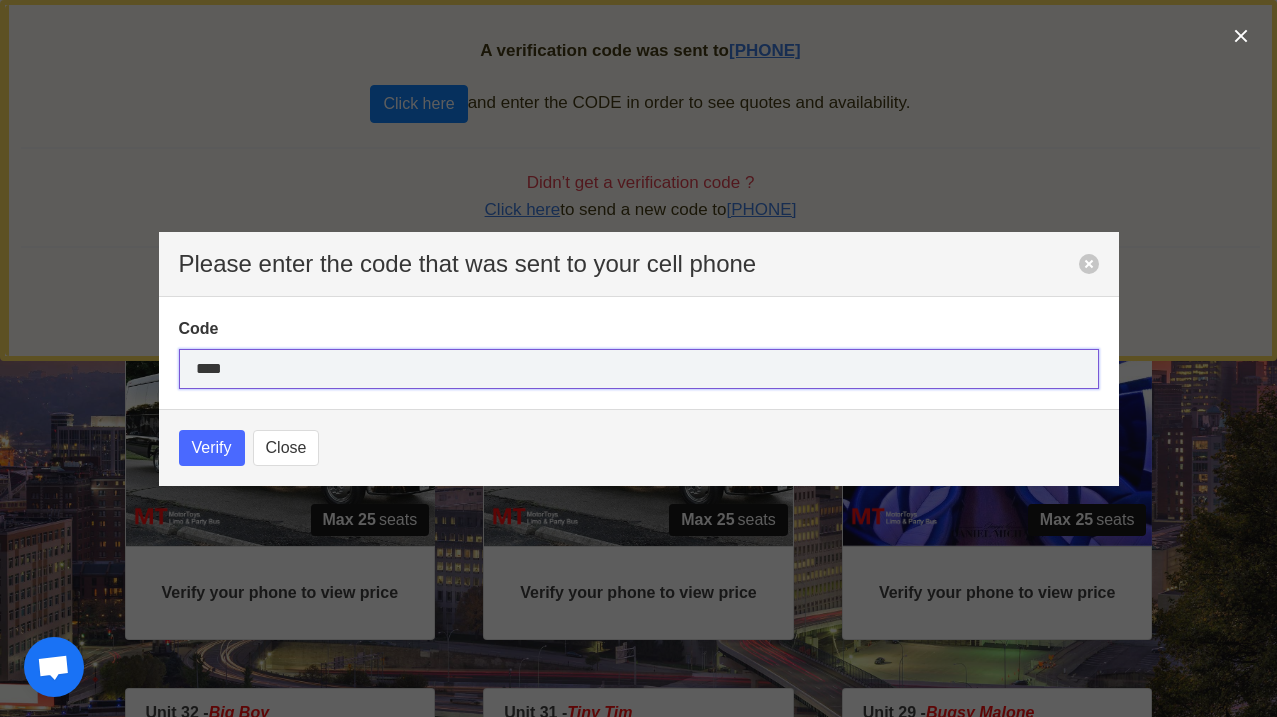 type on "****" 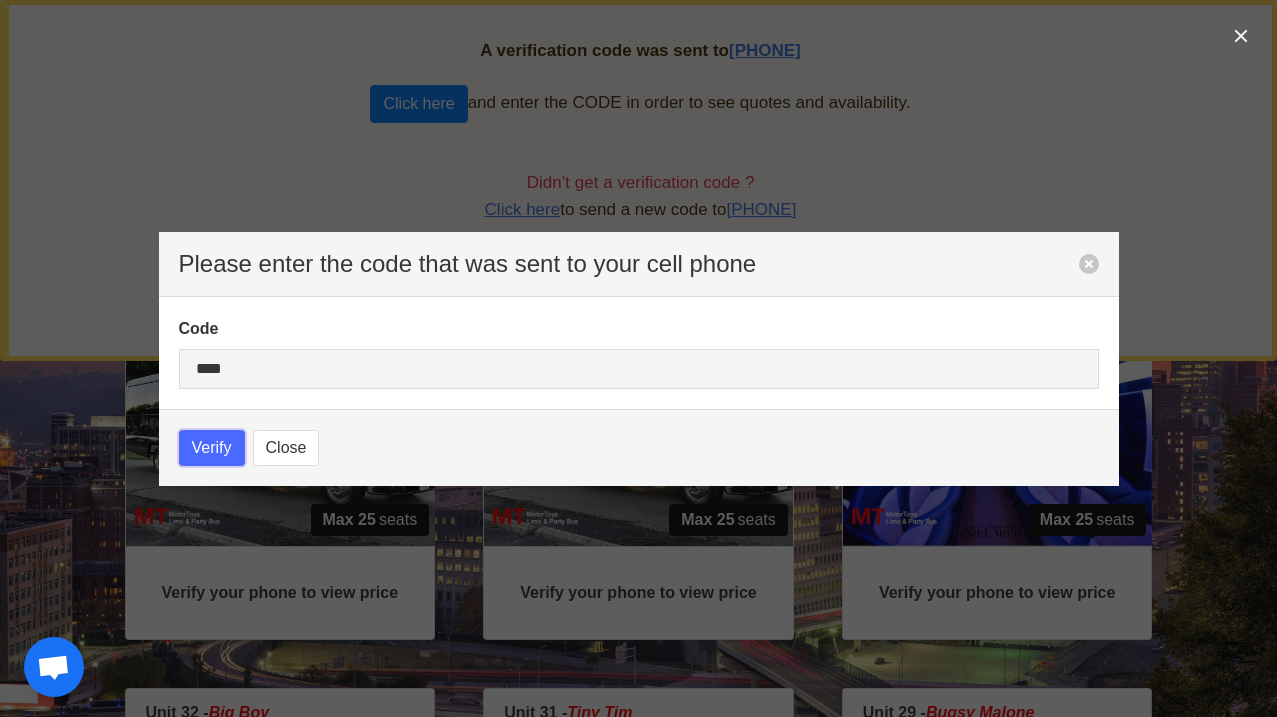 click on "Verify" at bounding box center [212, 448] 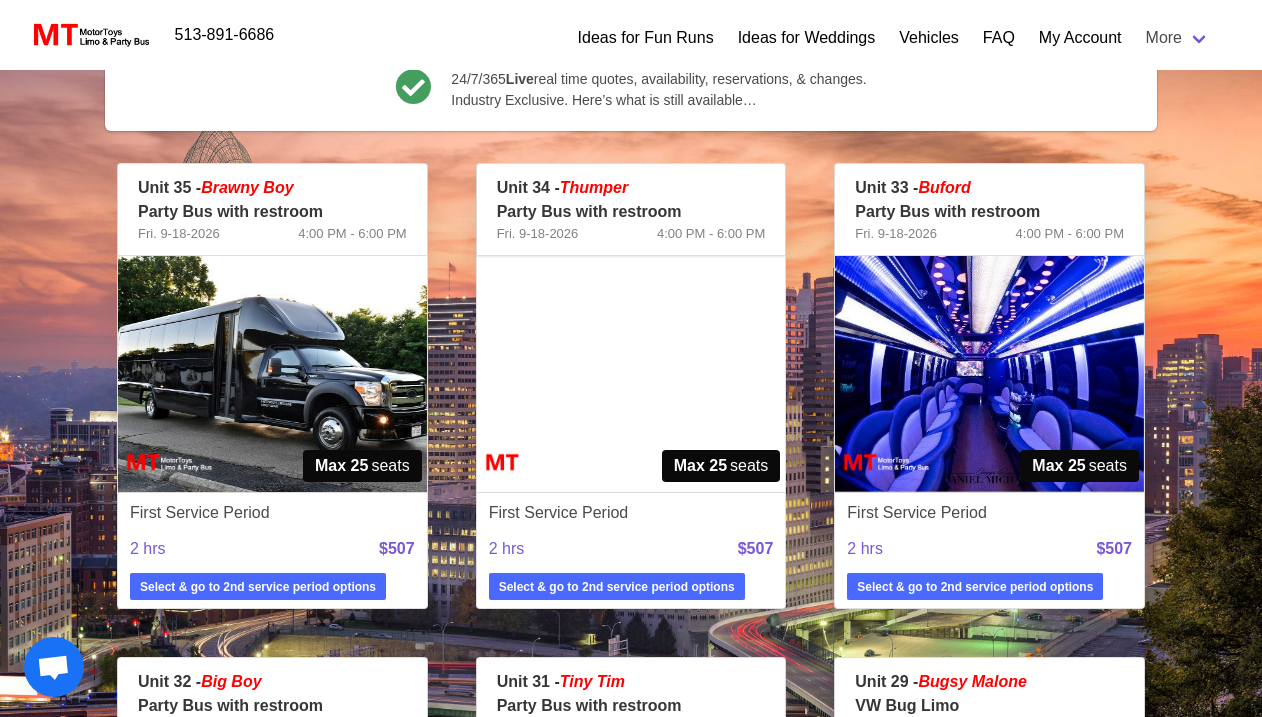 scroll, scrollTop: 462, scrollLeft: 0, axis: vertical 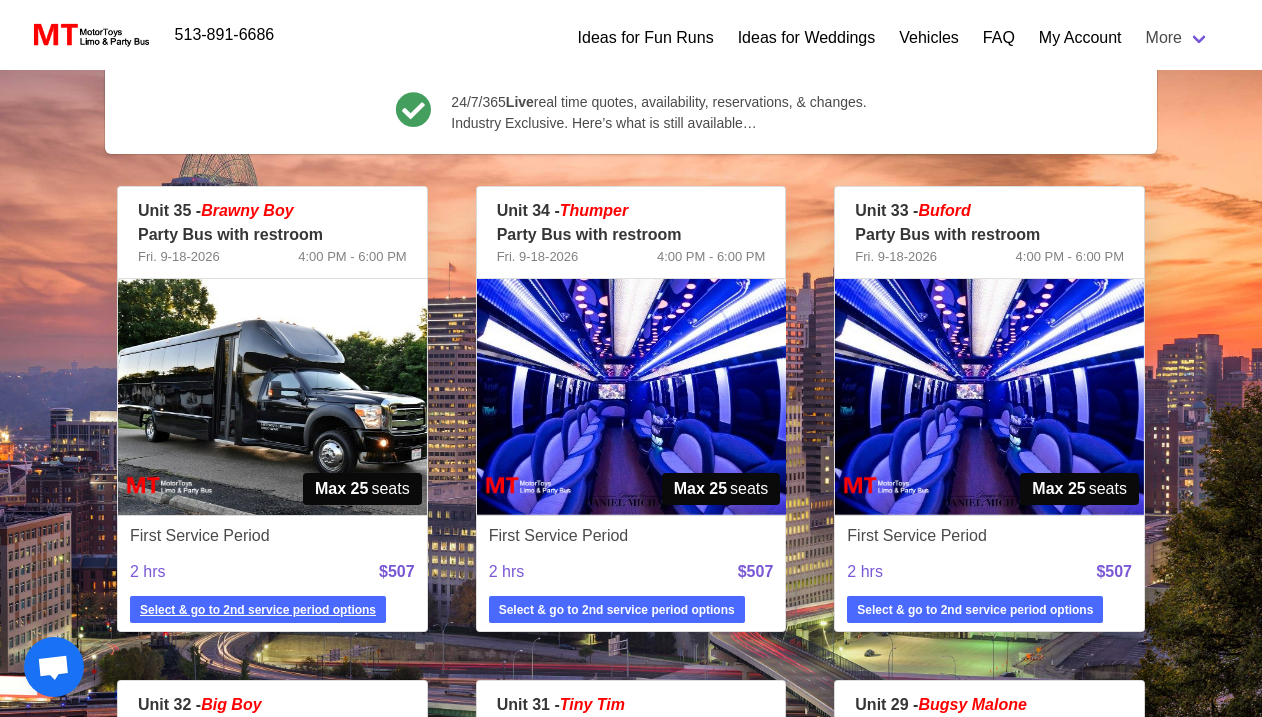click on "Select & go to 2nd service period options" at bounding box center [258, 610] 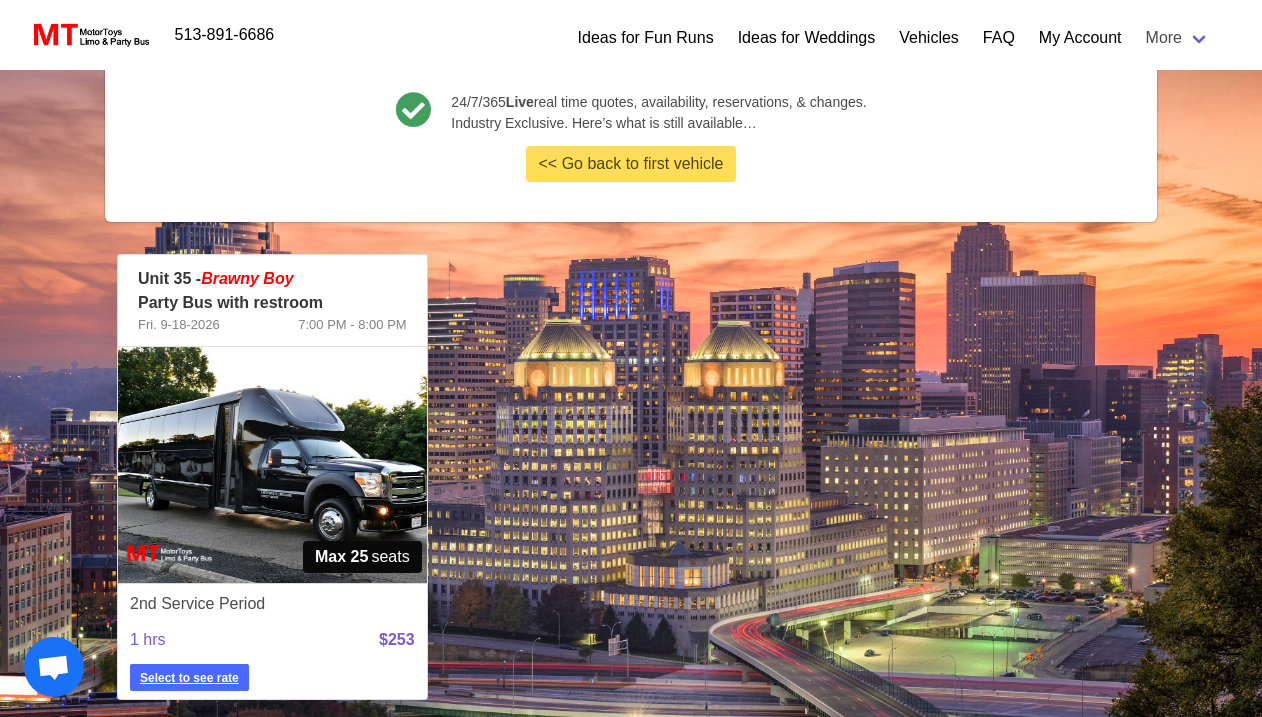 click on "Select to see rate" at bounding box center [189, 678] 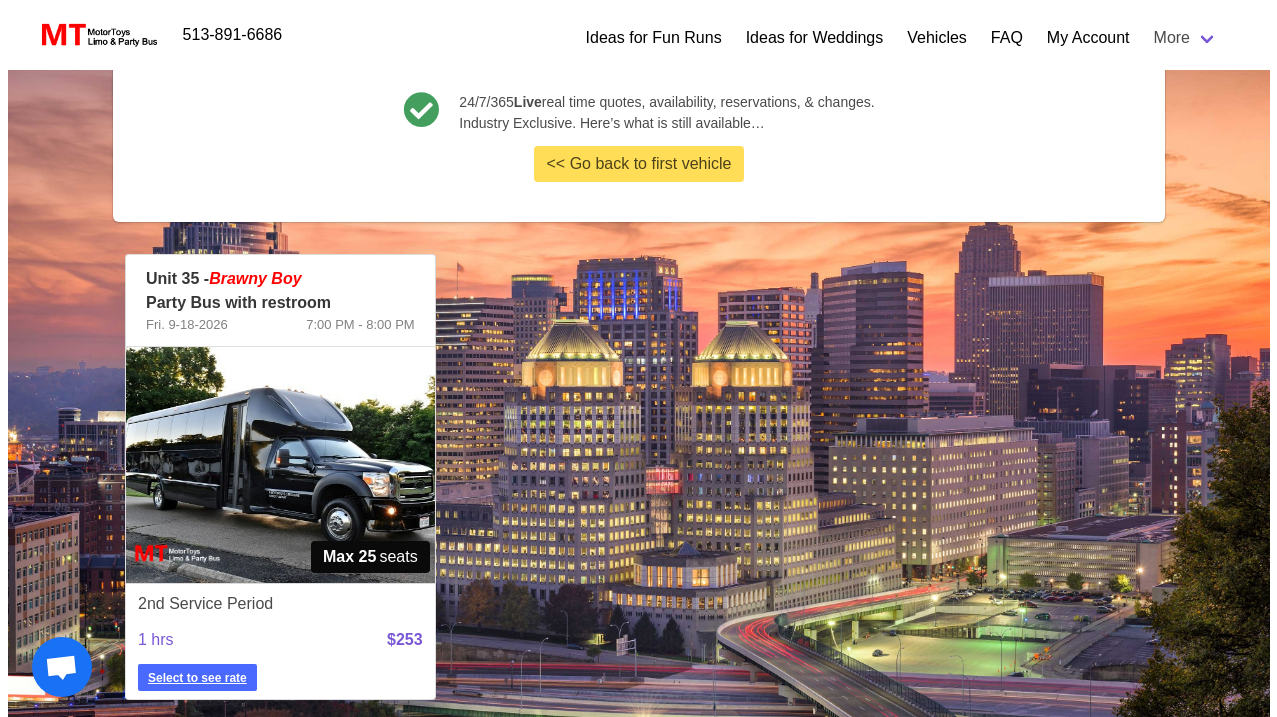 scroll, scrollTop: 402, scrollLeft: 0, axis: vertical 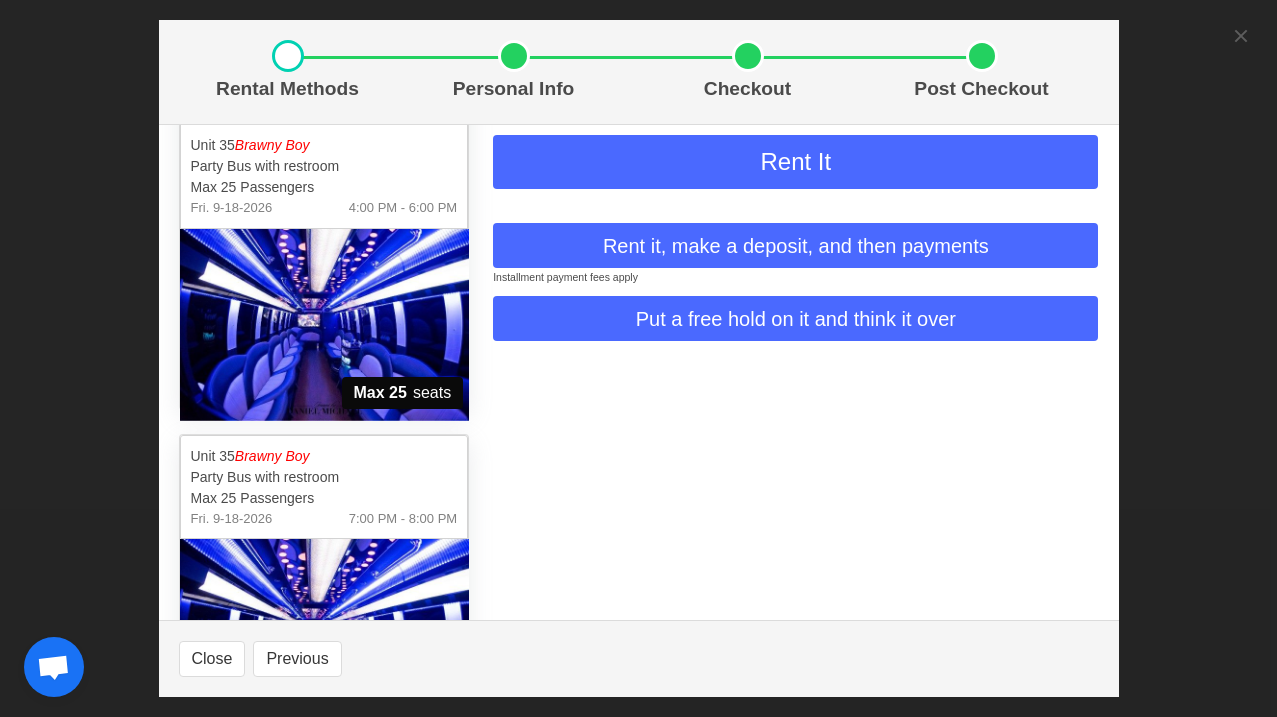 click on "Rental Methods   Personal Info   Checkout   Post Checkout   Carolynn Zeis    24:51     Total Trip duration:
3 hours     $760   Unit 35  Brawny Boy   Party Bus with restroom   Max 25 Passengers   Fri. 9-18-2026   4:00 PM - 6:00 PM       Max 25  seats
Unit 35  Brawny Boy   Party Bus with restroom   Max 25 Passengers   Fri. 9-18-2026   7:00 PM - 8:00 PM       Max 25  seats
Select a button to see details, such as tax & tip
You are 3 or more screens away from making a purchase.   You are just gathering info at this point.  You are not committing to anything.     Rent It           Rent it, make a deposit, and then payments     Installment payment fees apply         Put a free hold on it and think it over         Vehicle Price   760.00   Chauffeur Fee   included             Fuel Surcharge   55.00         Sales Tax/Processing Fee   63.57       TOTAL   $878.57     When you click “Next”, you are just gathering info about tips, which is on the next screen." at bounding box center [638, 358] 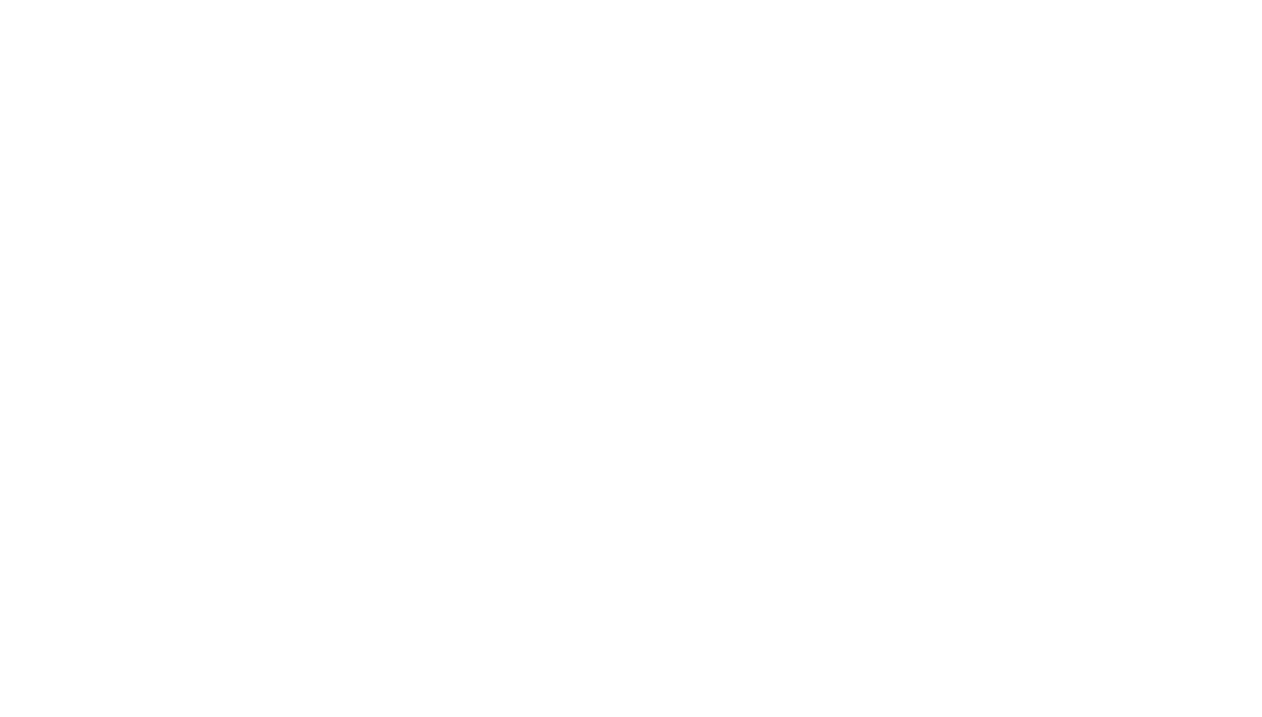 scroll, scrollTop: 0, scrollLeft: 0, axis: both 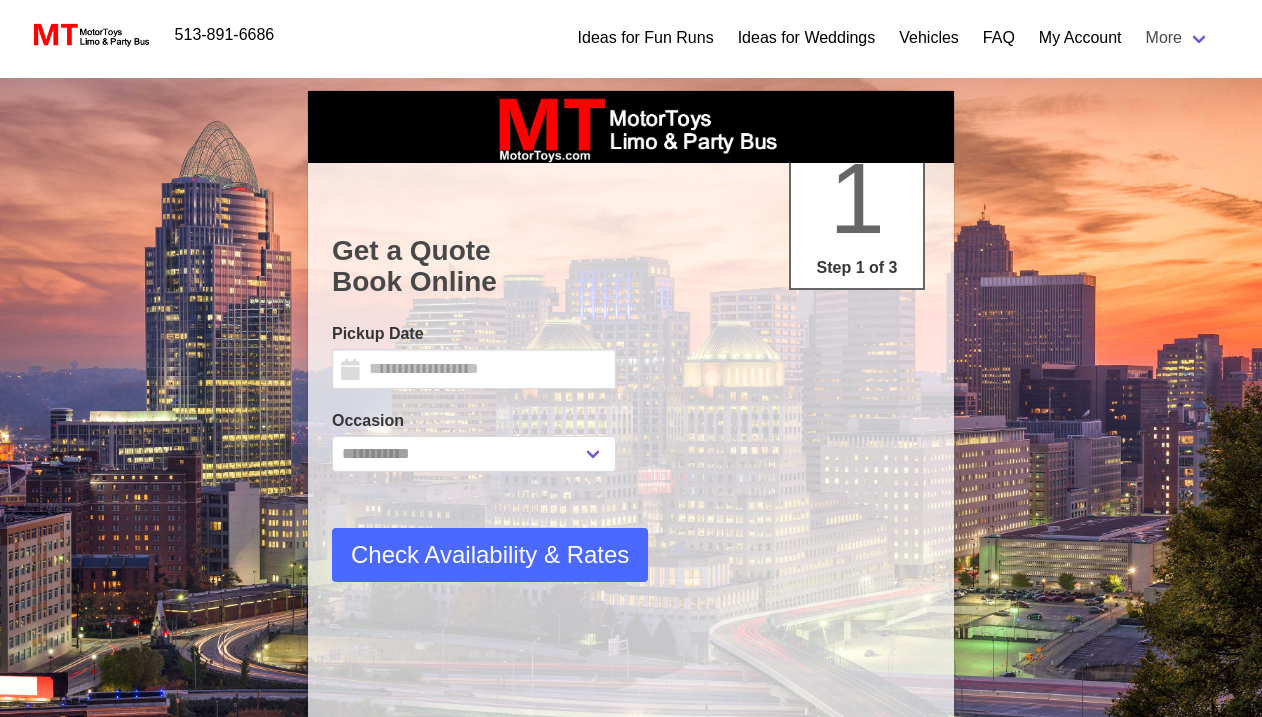 type on "*********" 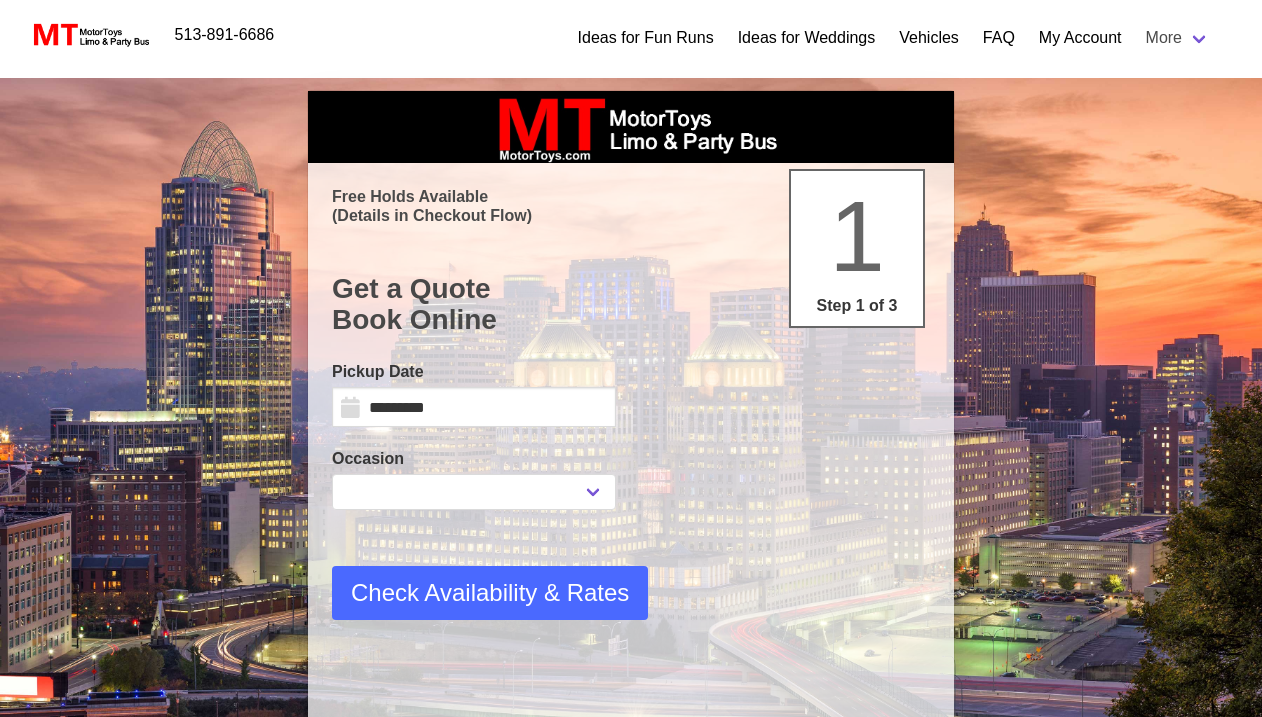scroll, scrollTop: 0, scrollLeft: 0, axis: both 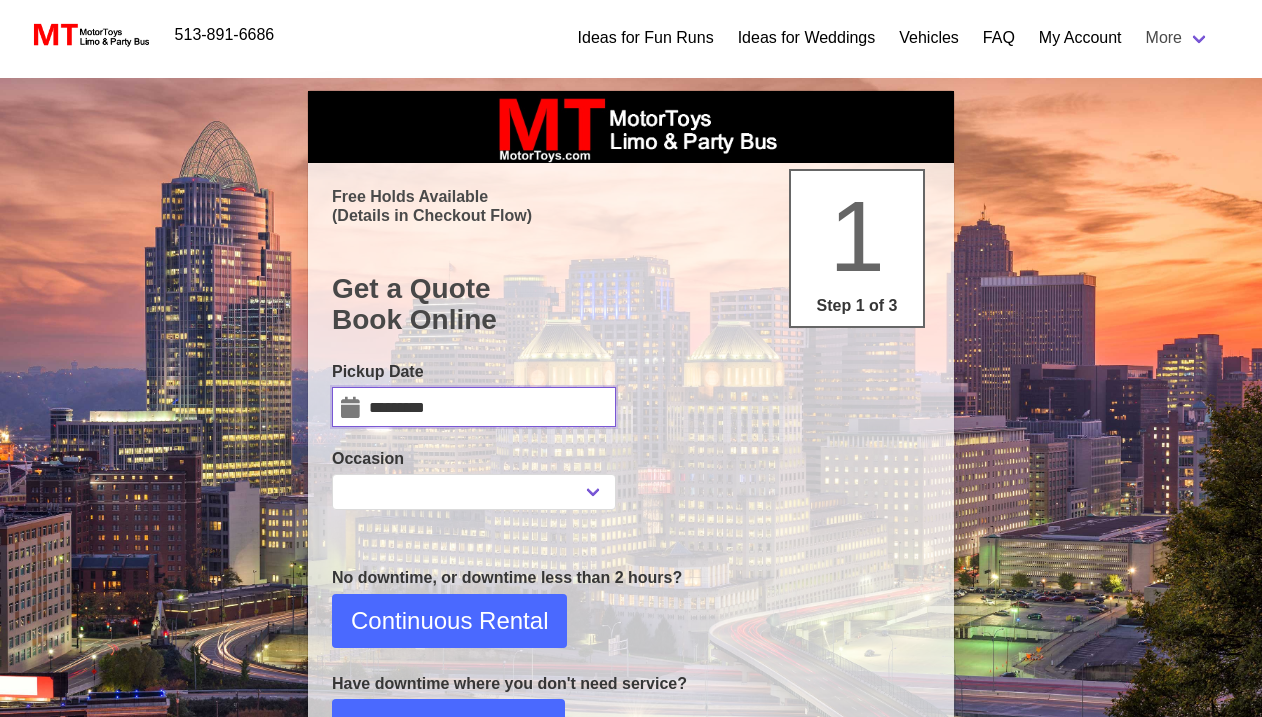 click on "*********" at bounding box center (474, 407) 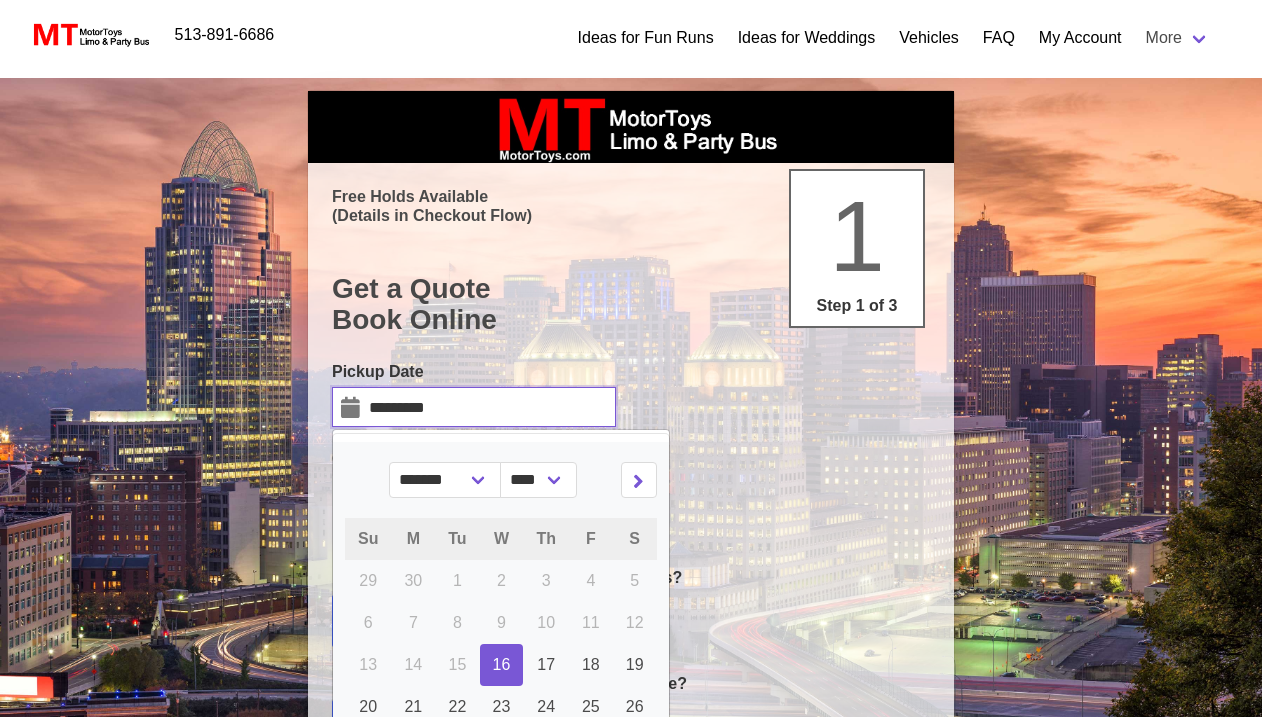 select 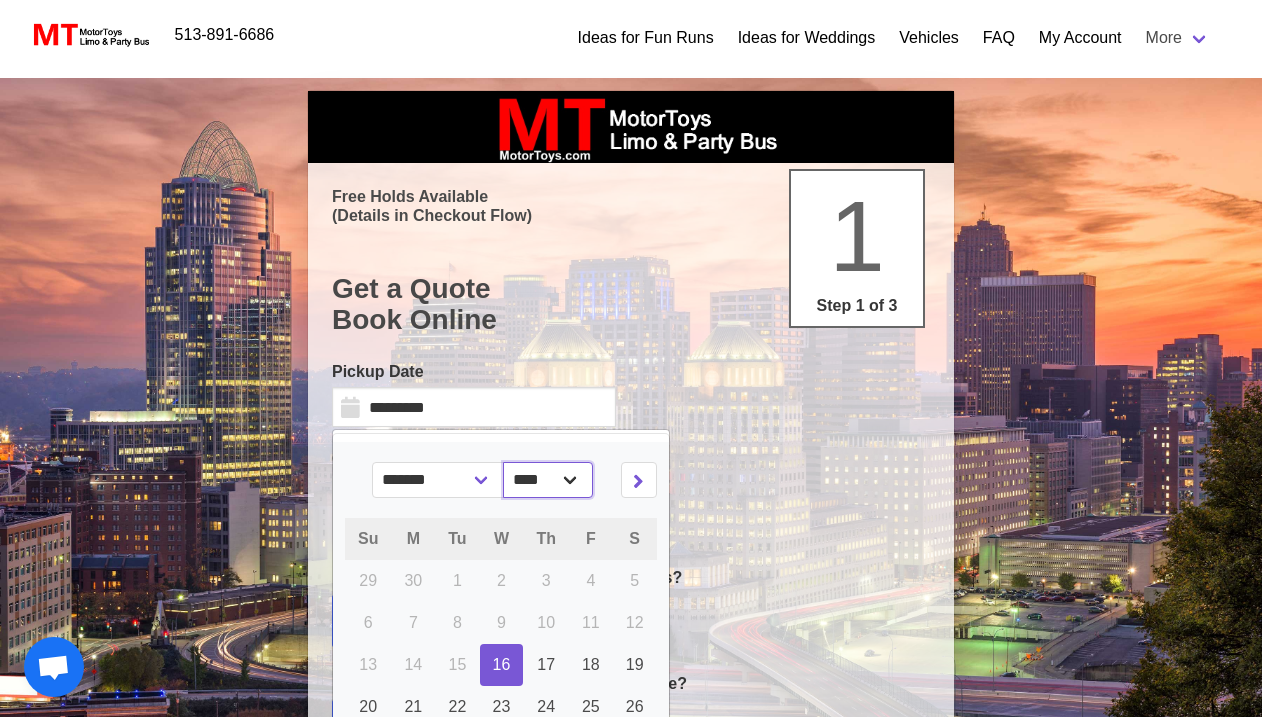 click on "**** **** **** ****" at bounding box center (548, 480) 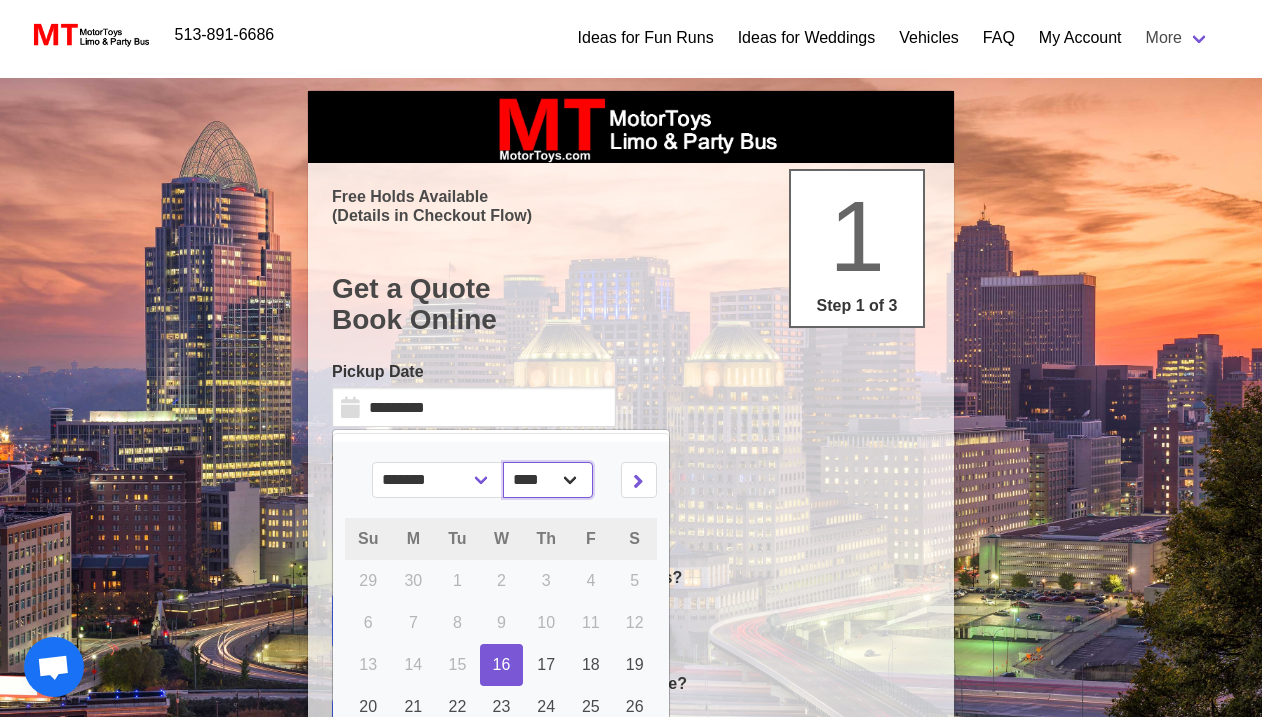select on "****" 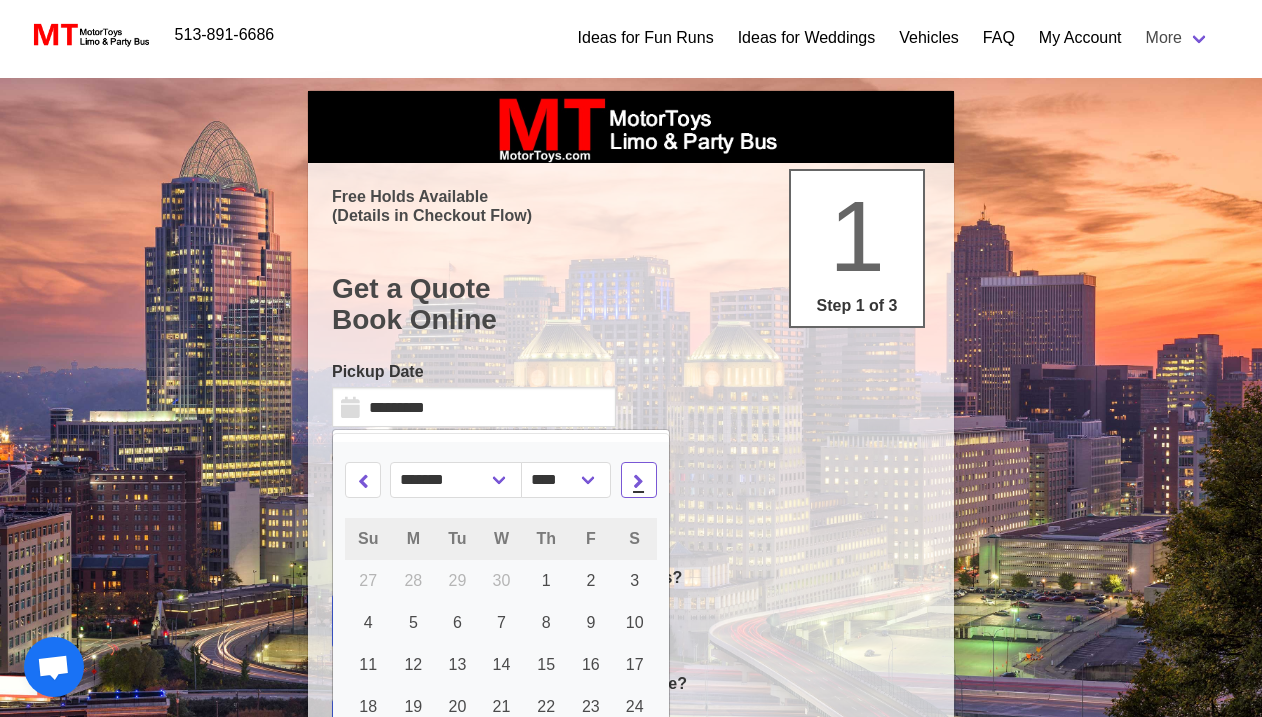 click at bounding box center (639, 480) 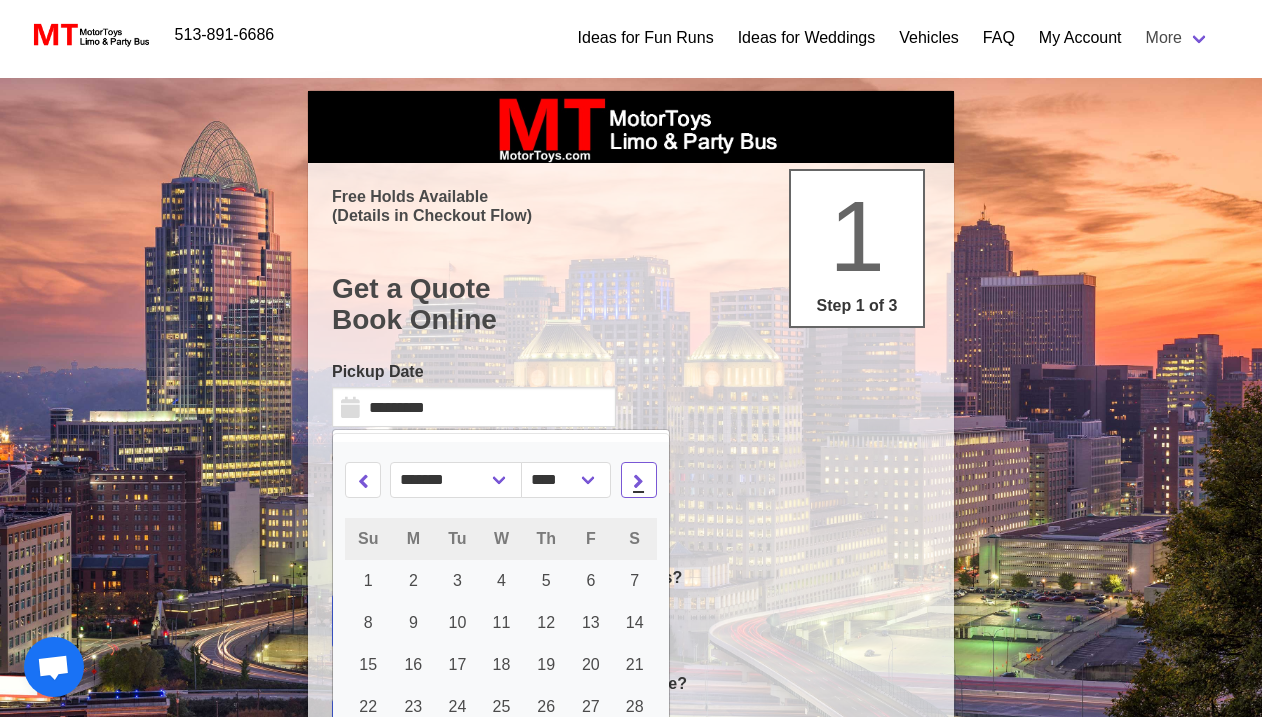 click at bounding box center [639, 480] 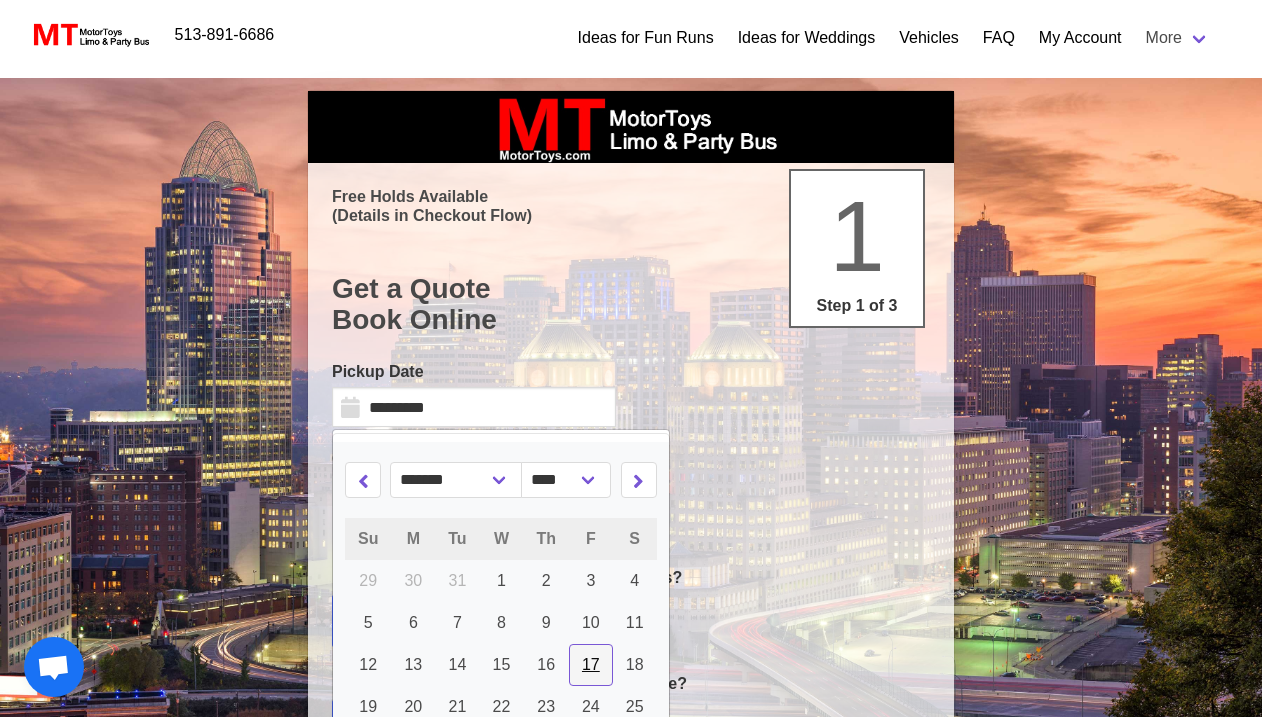 click on "17" at bounding box center (591, 664) 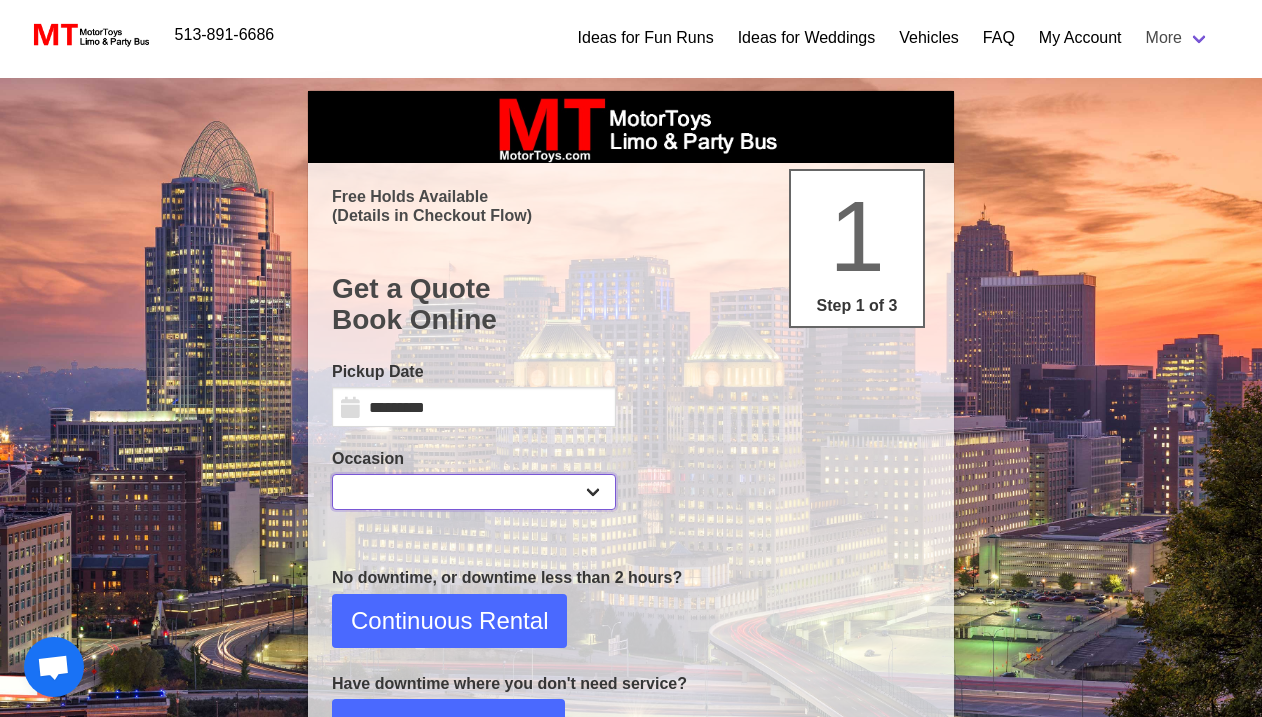 click on "**********" at bounding box center [474, 492] 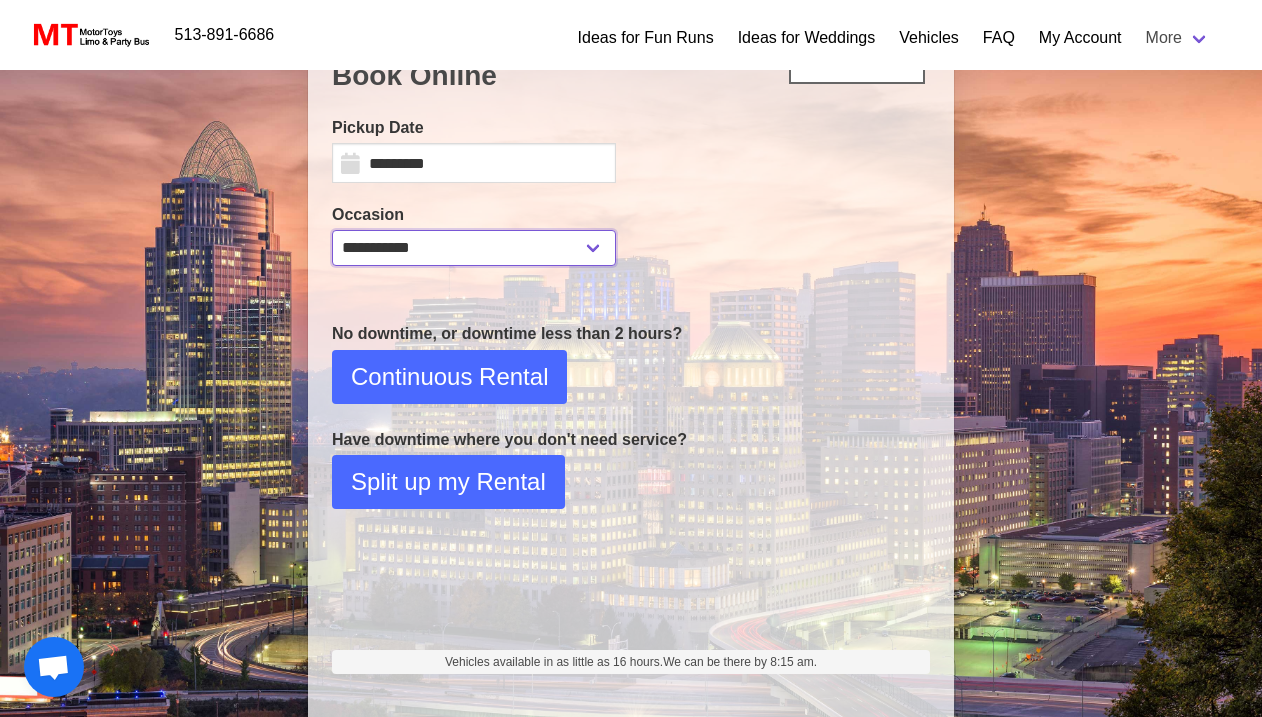 scroll, scrollTop: 245, scrollLeft: 0, axis: vertical 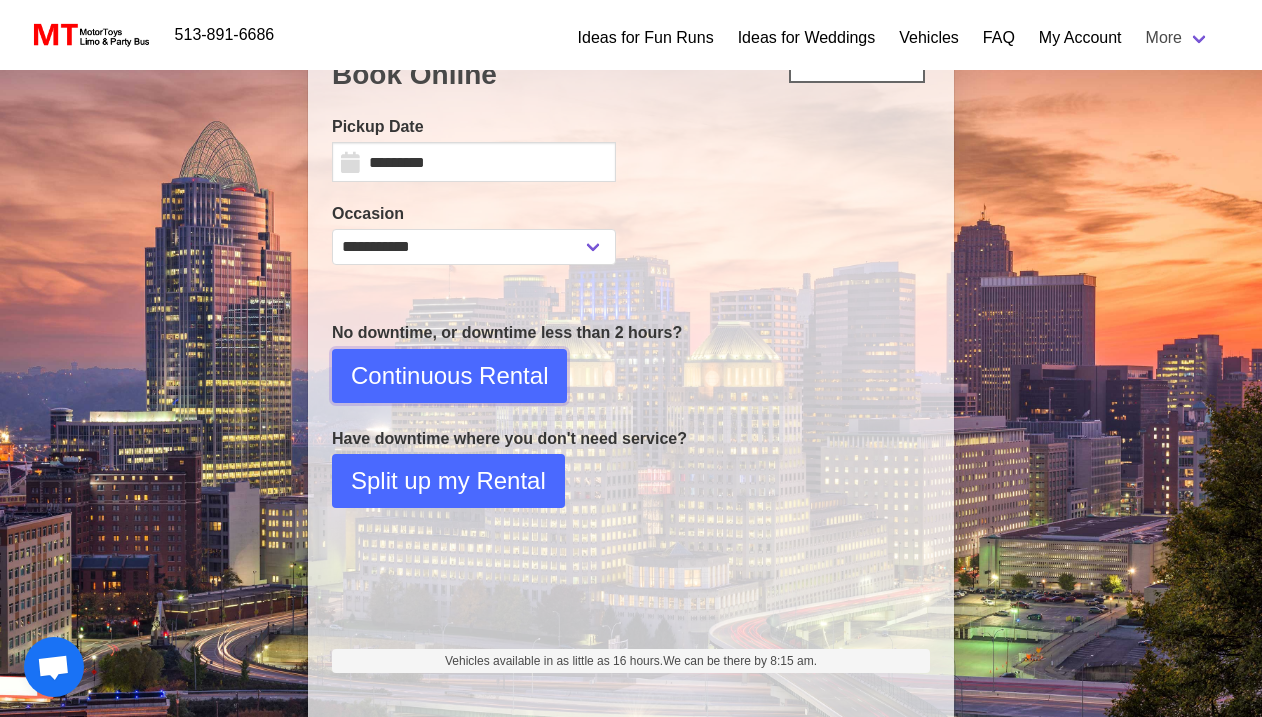 click on "Continuous Rental" at bounding box center (449, 376) 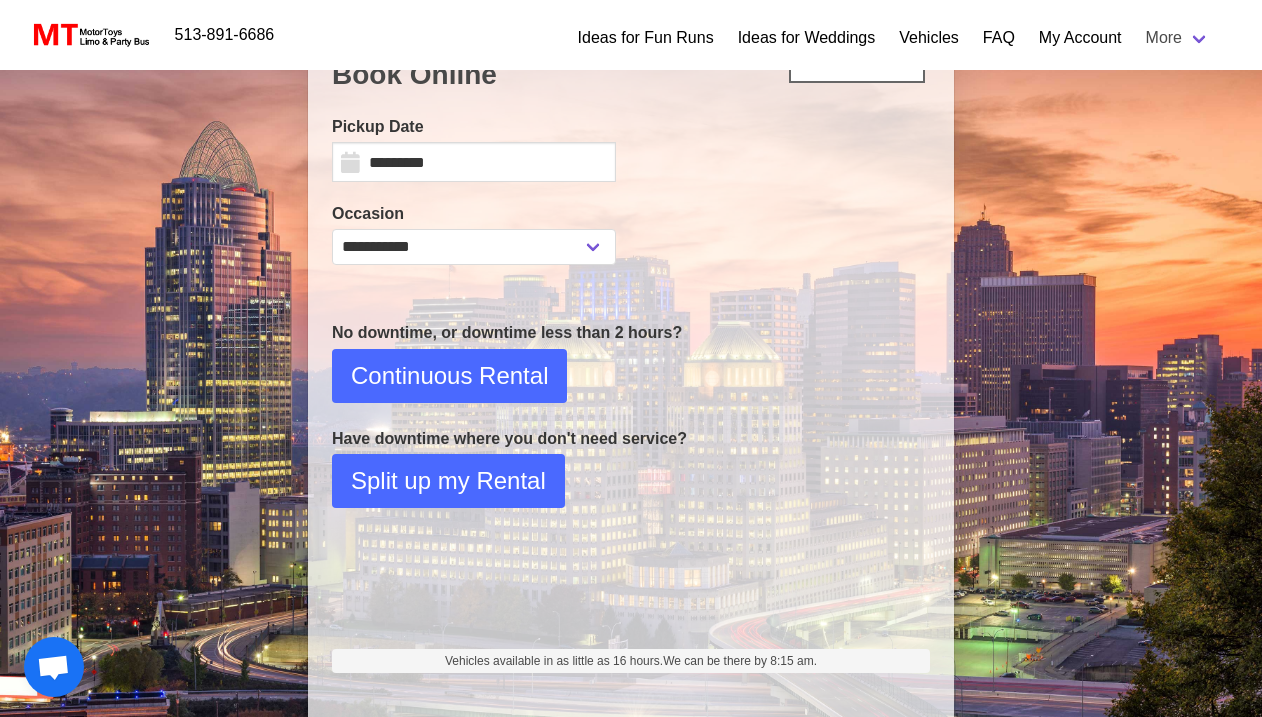 select on "**" 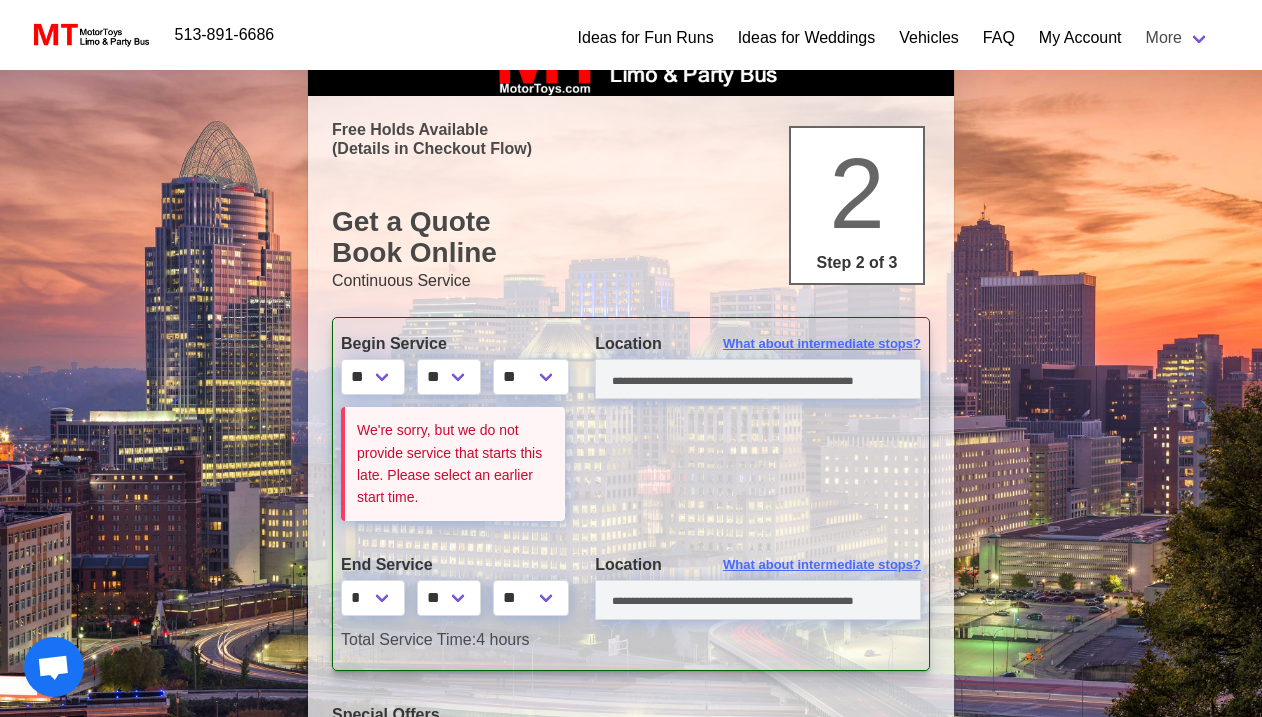 scroll, scrollTop: 0, scrollLeft: 0, axis: both 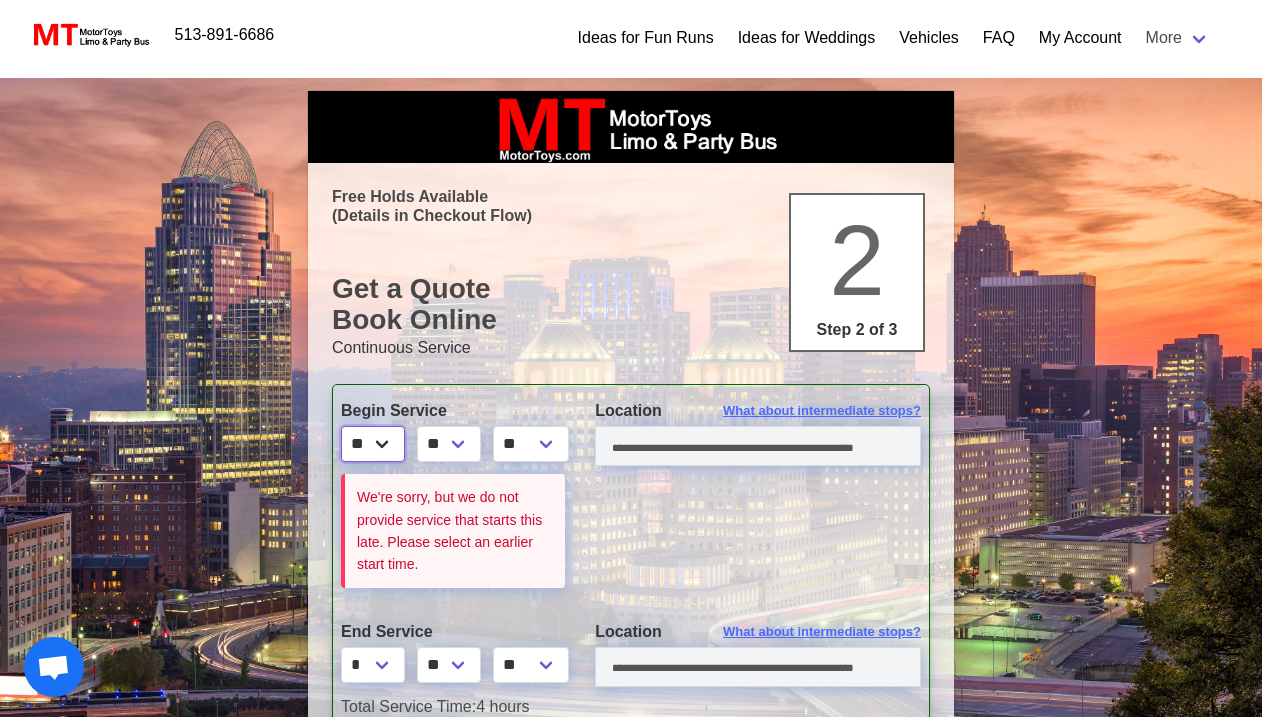 click on "* * * * * * * * * ** ** **" at bounding box center [373, 444] 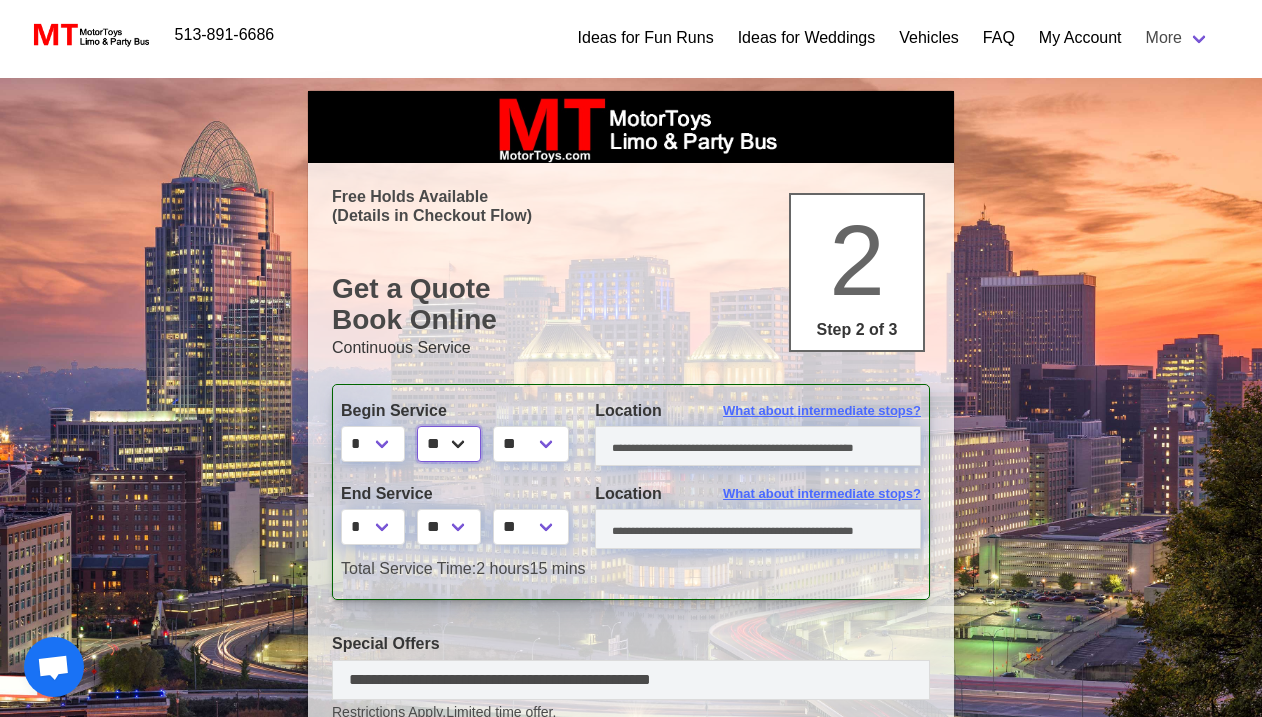click on "** ** ** **" at bounding box center (449, 444) 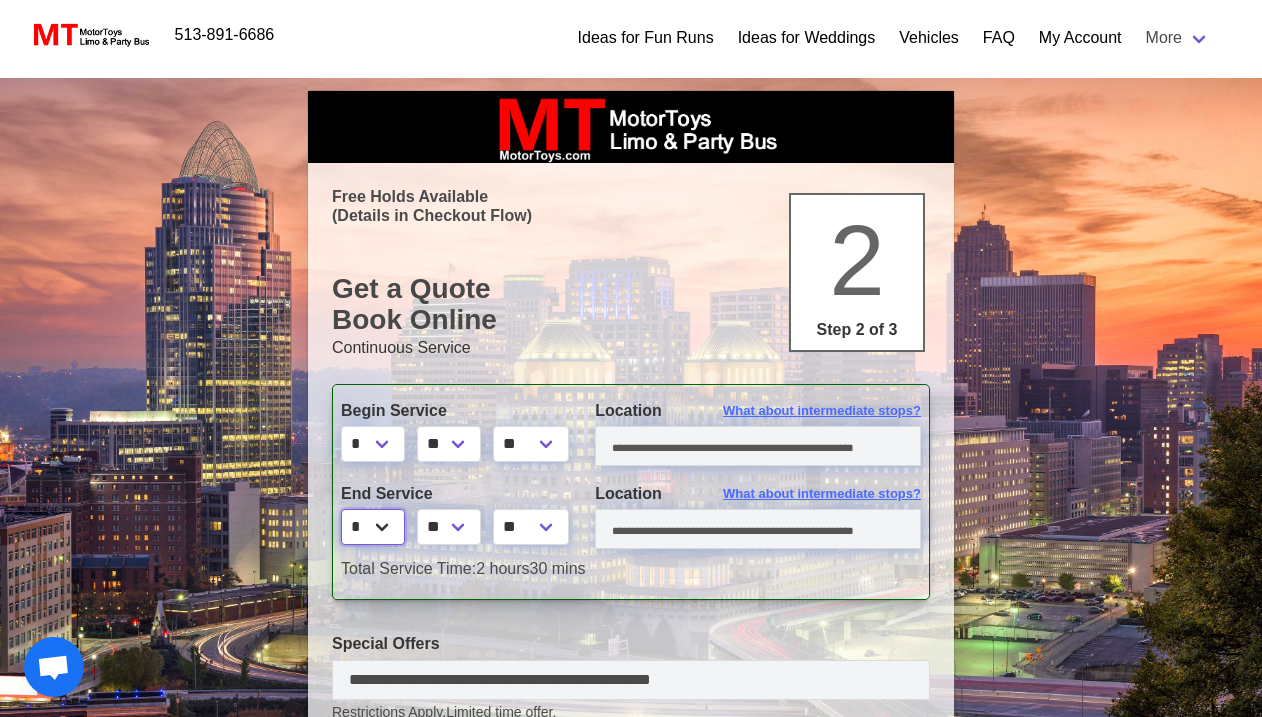 click on "* * * * * * * * * ** ** **" at bounding box center (373, 527) 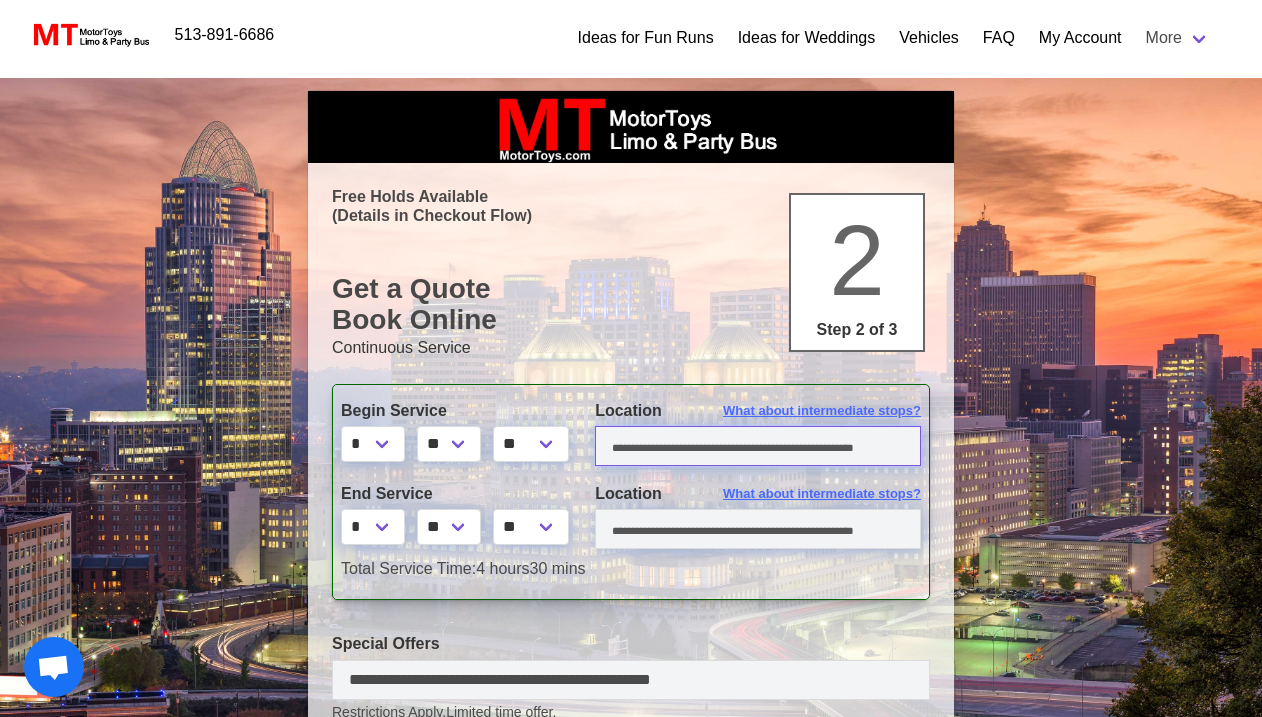 click at bounding box center (758, 446) 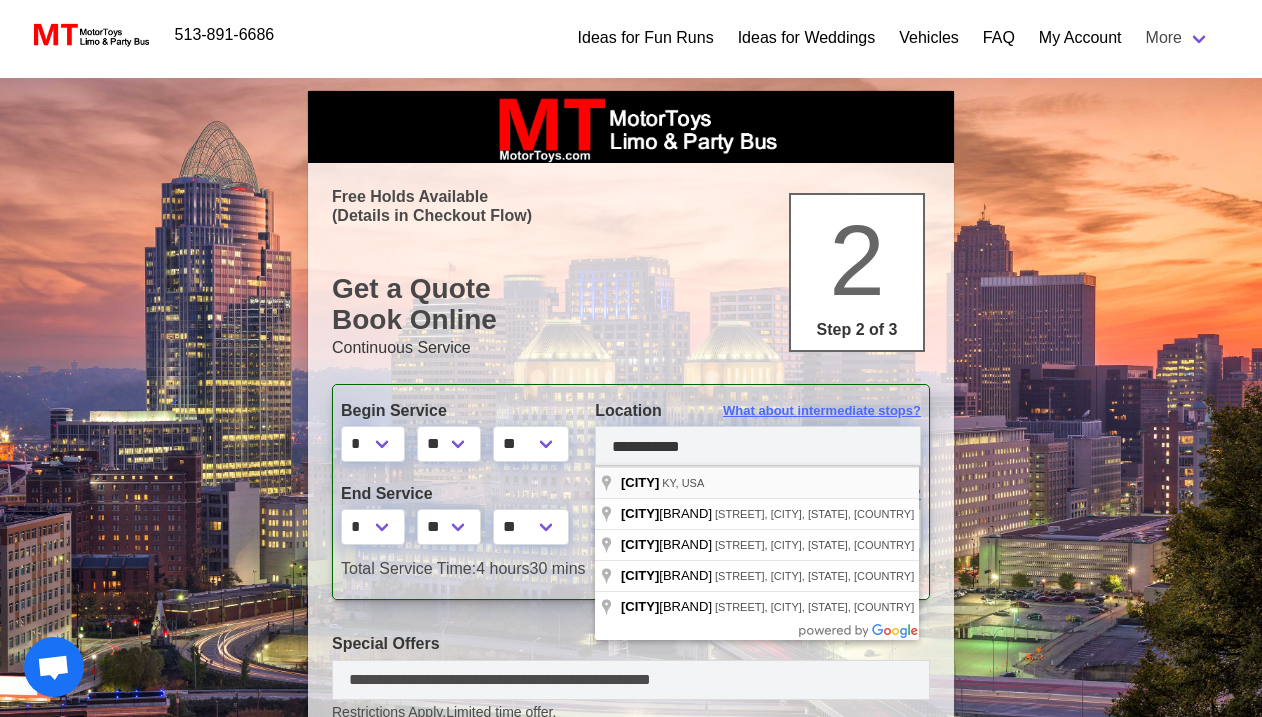 type on "**********" 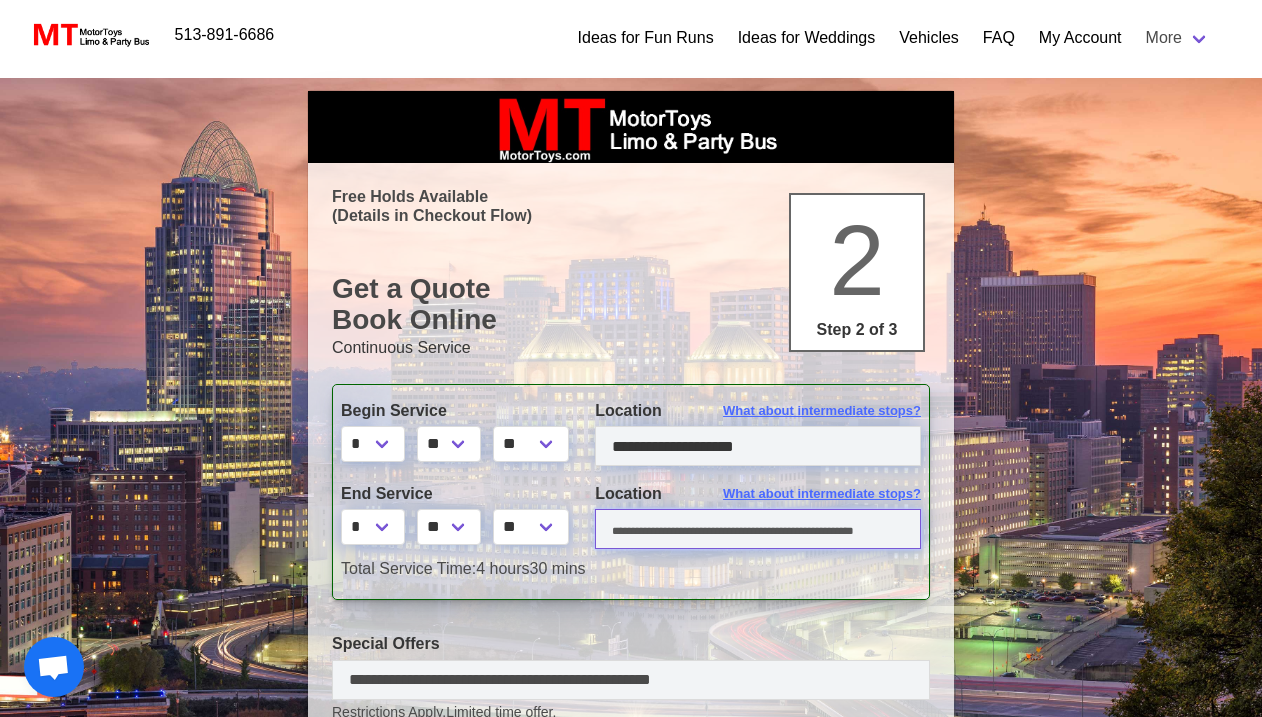click at bounding box center (758, 529) 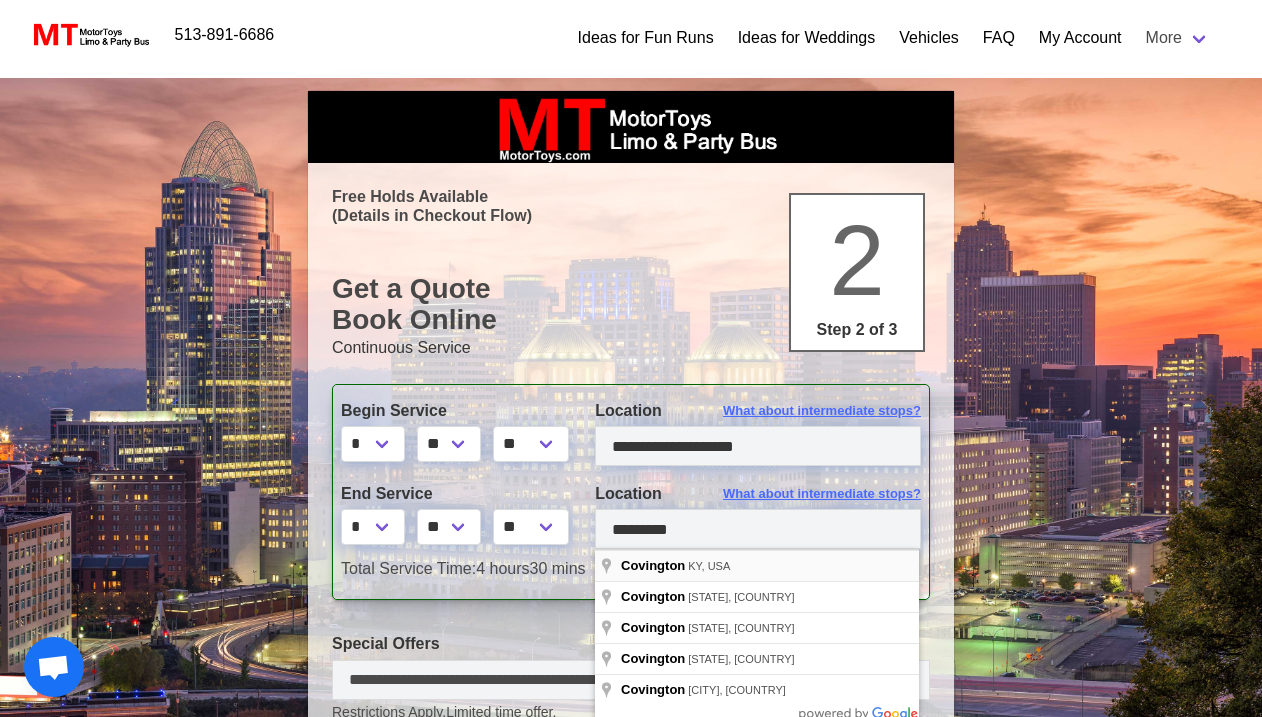 type on "**********" 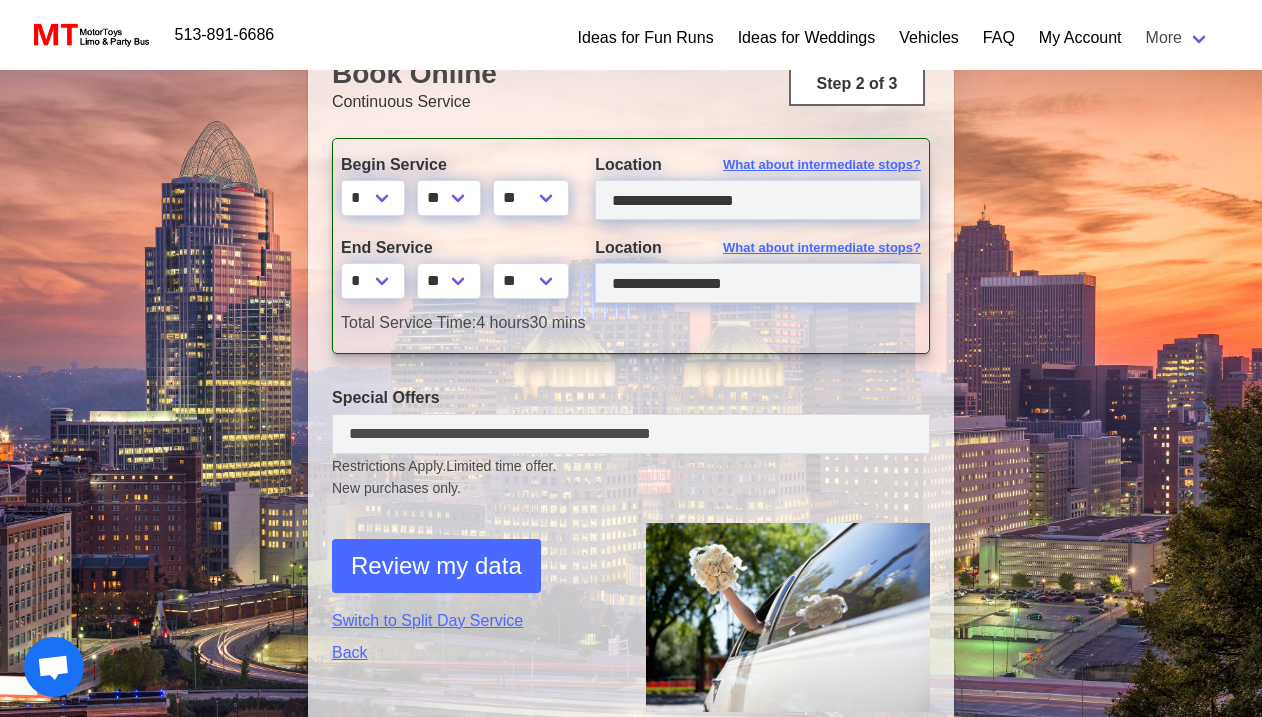 scroll, scrollTop: 266, scrollLeft: 0, axis: vertical 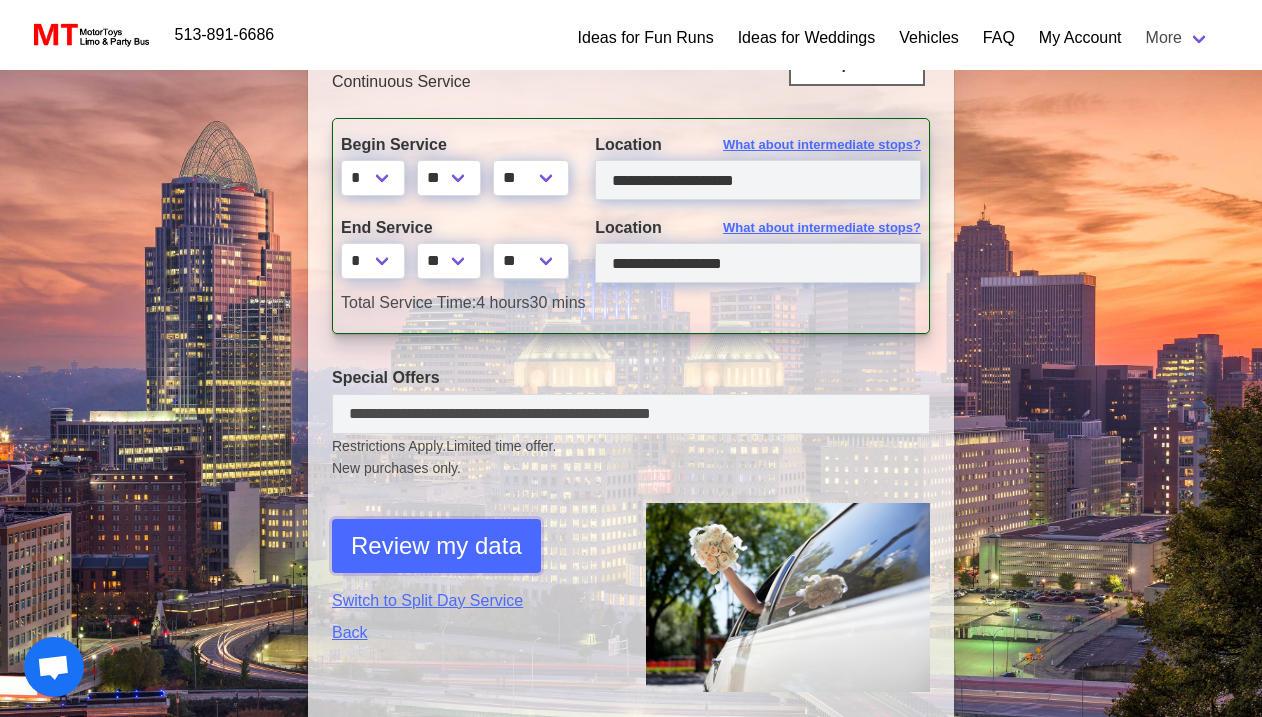 click on "Review my data" at bounding box center [436, 546] 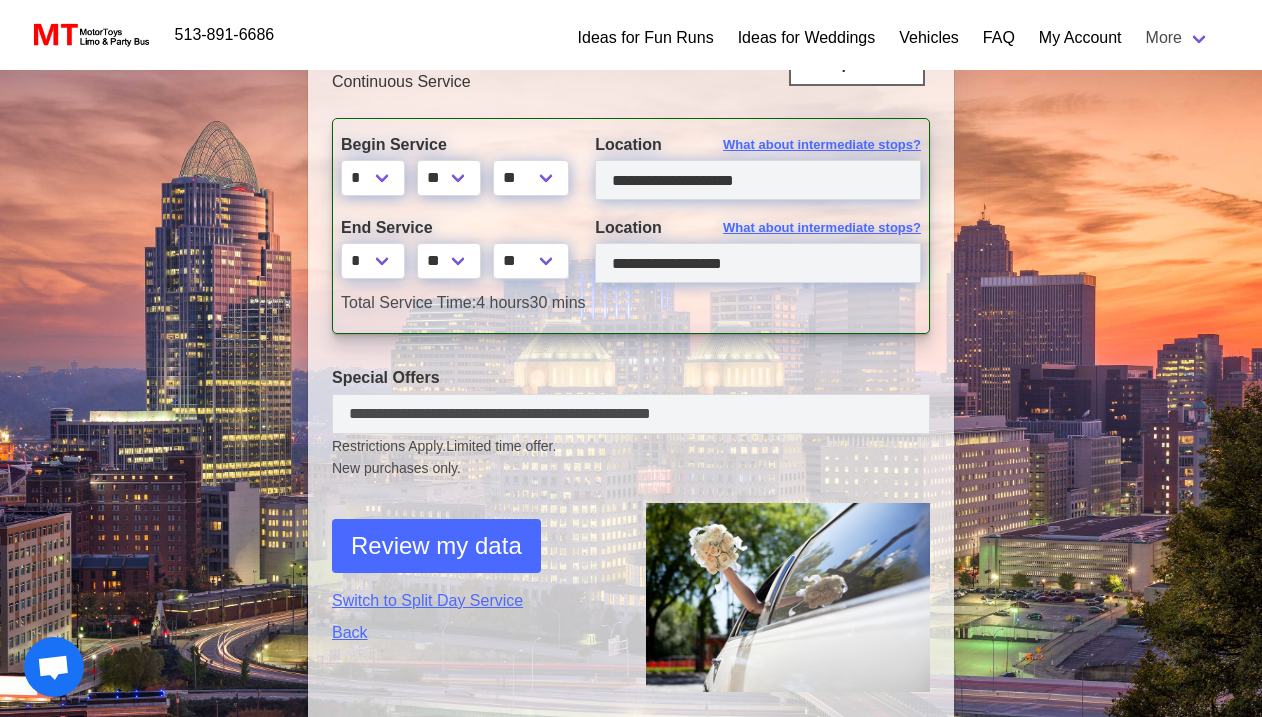 select on "*" 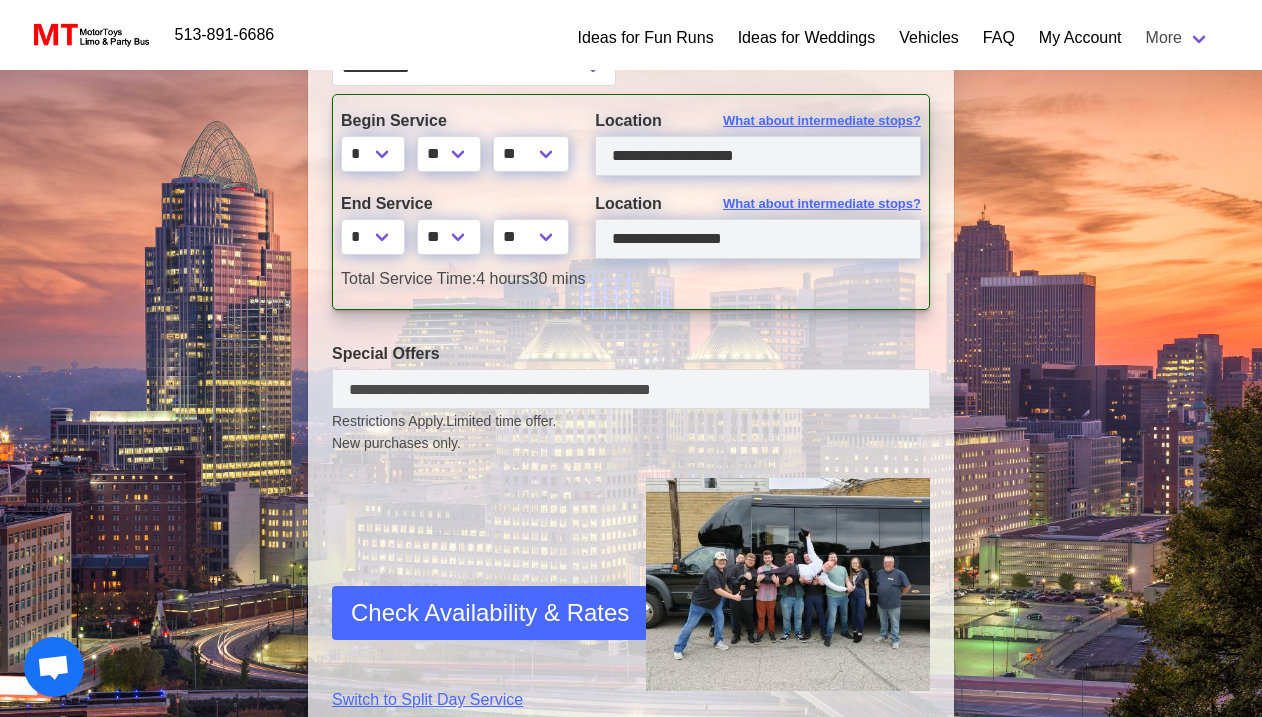 scroll, scrollTop: 682, scrollLeft: 0, axis: vertical 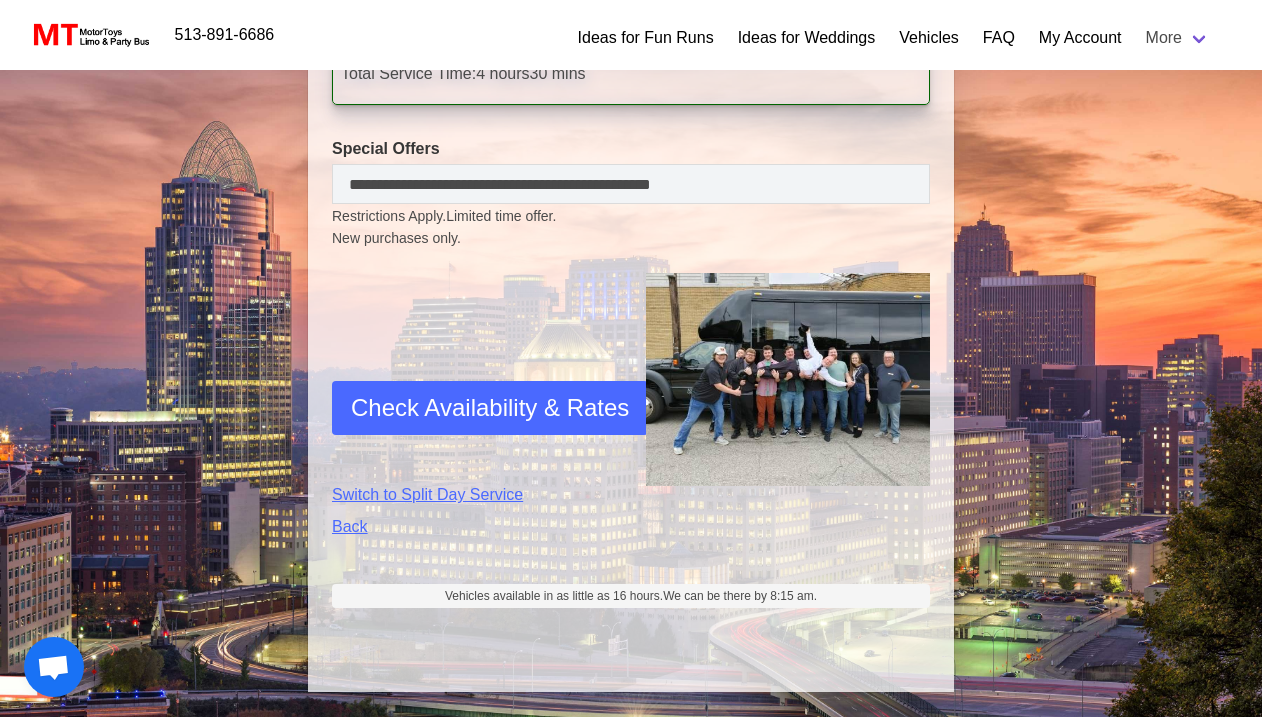 click on "Check Availability & Rates" at bounding box center (490, 408) 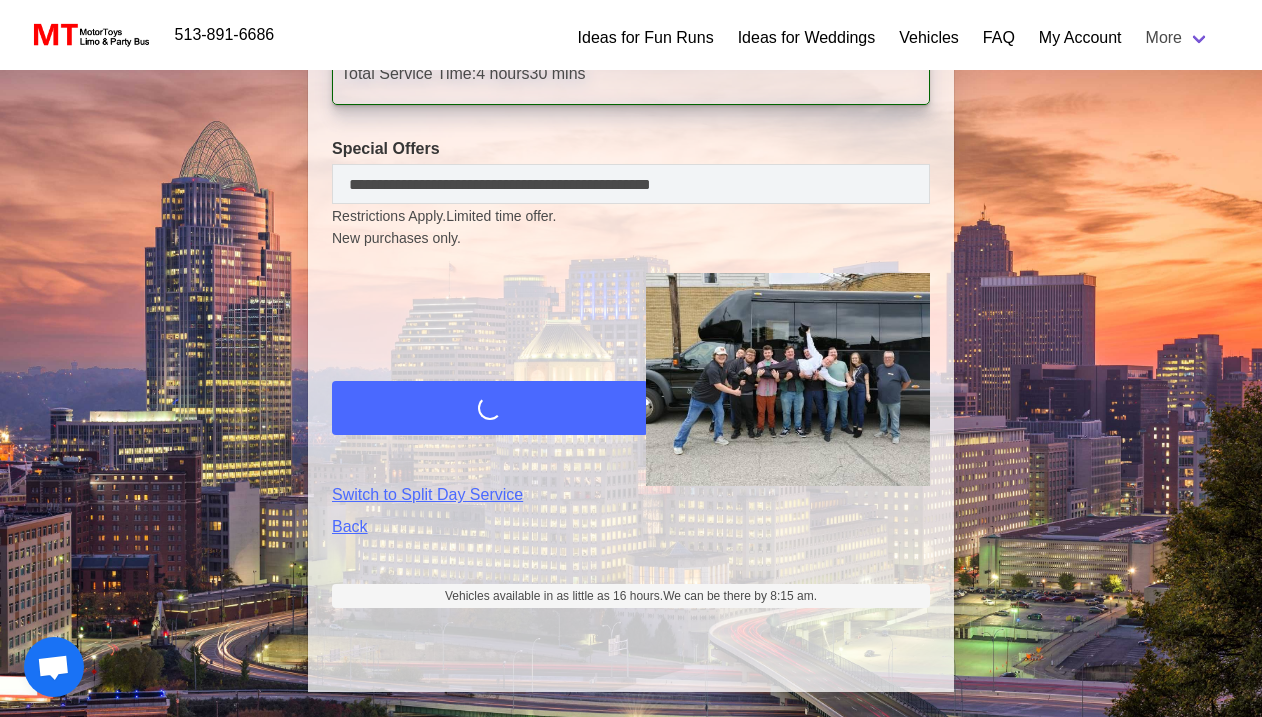click on "Check Availability & Rates     Switch to Split Day Service   Back" at bounding box center [474, 410] 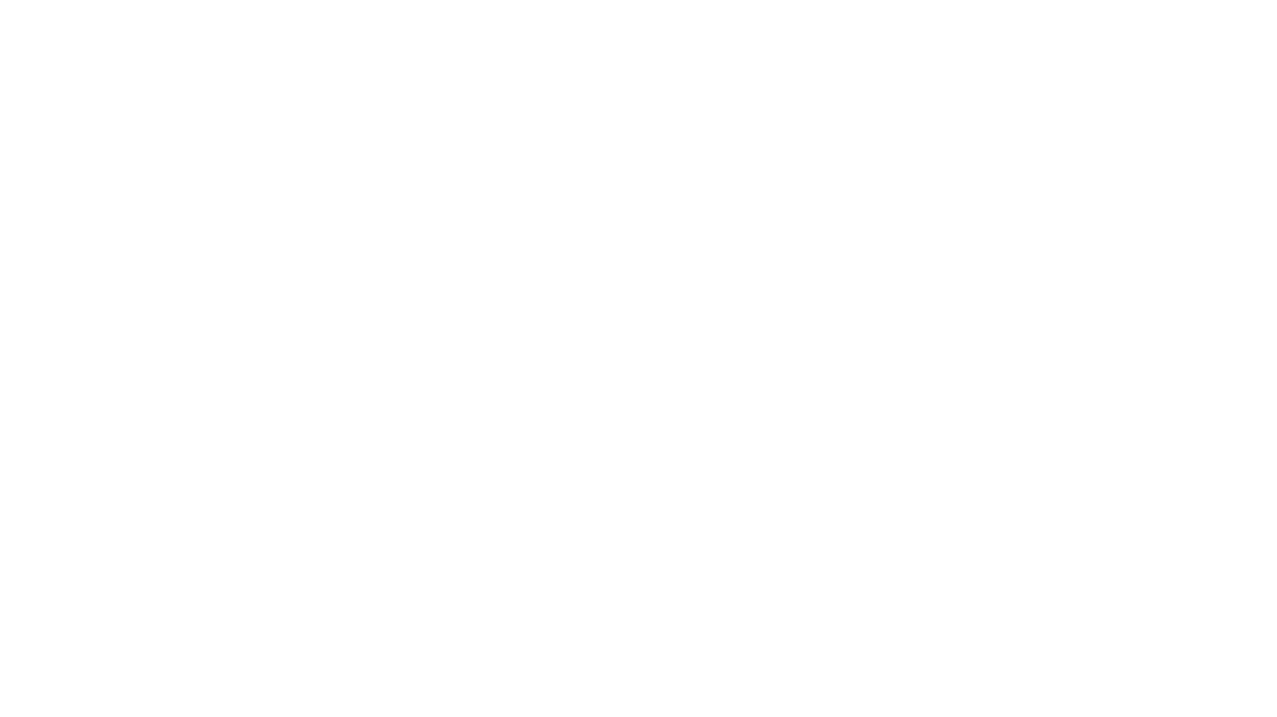 select on "*" 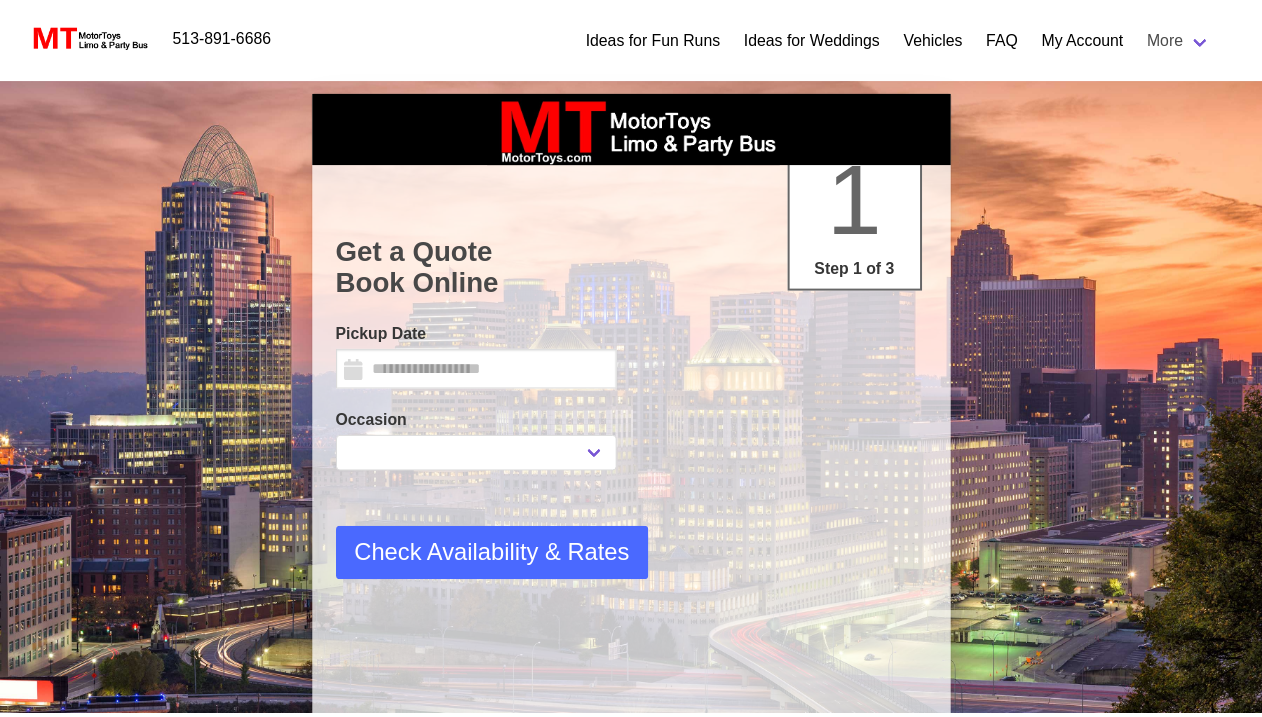 scroll, scrollTop: 0, scrollLeft: 0, axis: both 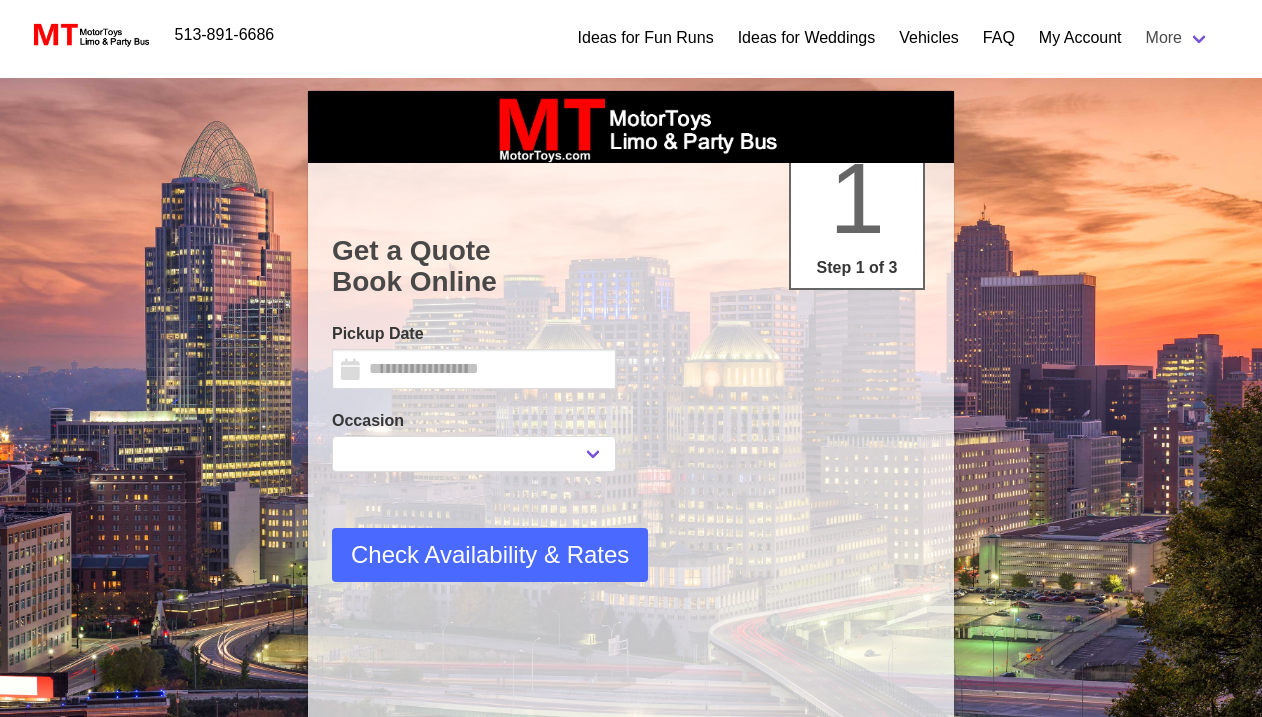 type on "*********" 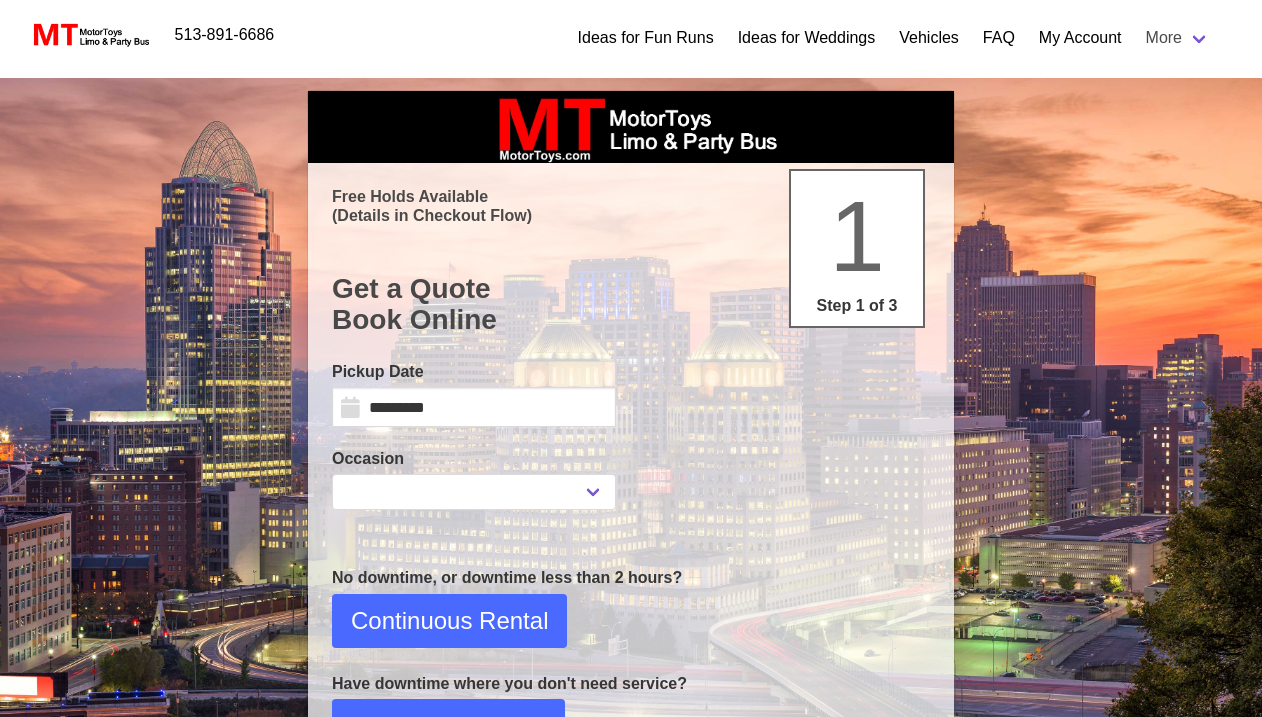 scroll, scrollTop: 0, scrollLeft: 0, axis: both 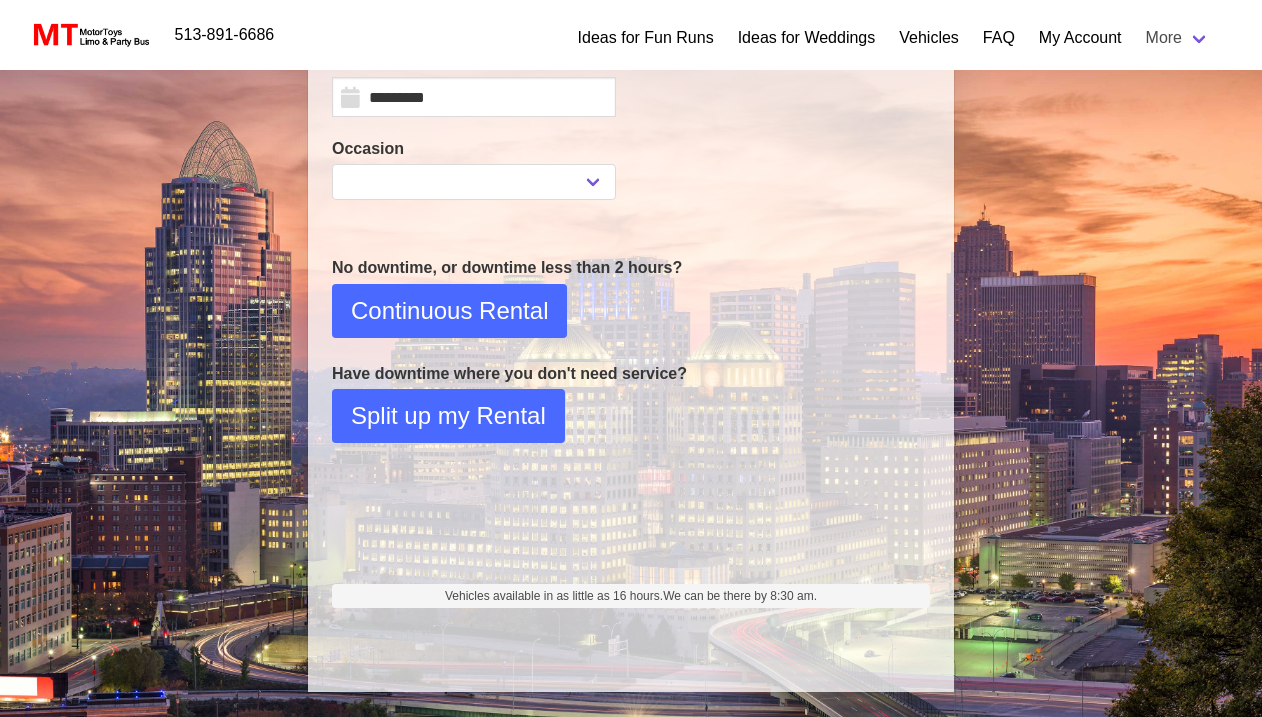 select 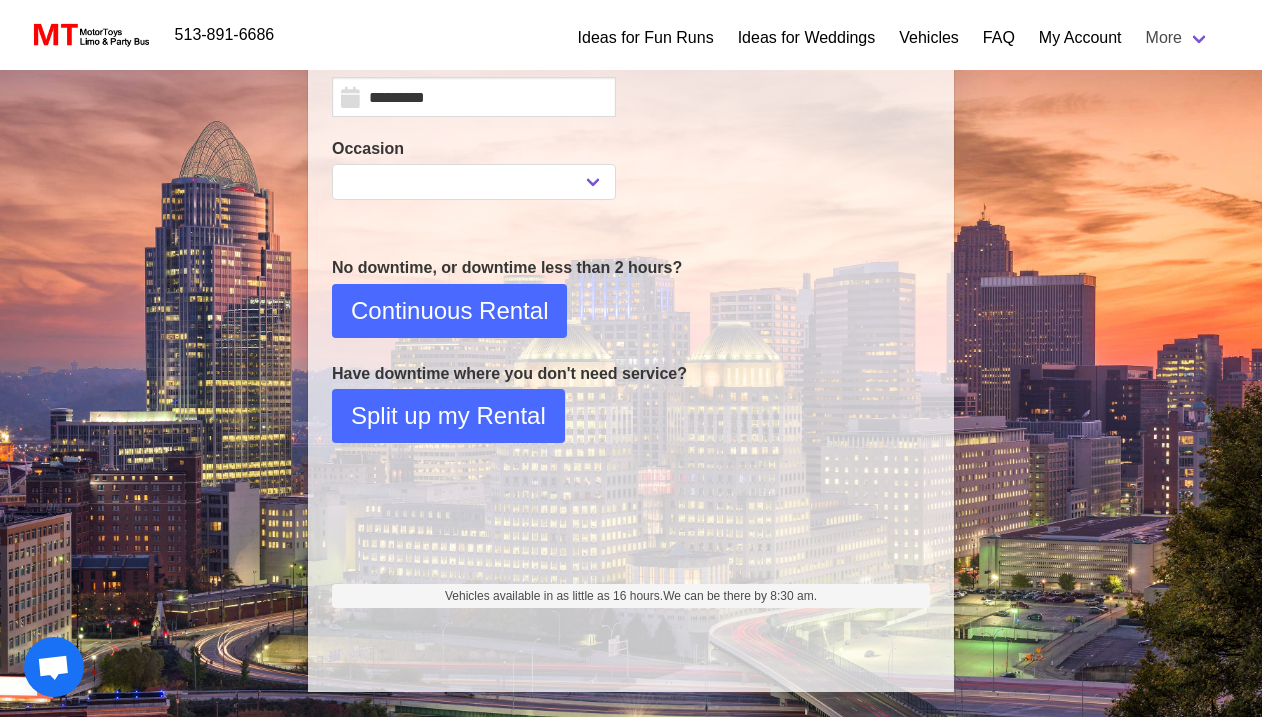 click on "Search Criteria     From:
Wed, 07-16-2025 11:30PM
To:
Wed, 07-16-2025 05:30PM
Duration:
4 hours
First Pickup:
Last Drop:
Change date, duration, or start time
24/7/365  Live  real time quotes, availability, reservations, & changes.   Industry Exclusive.  Here’s what is still available…            Free Holds Available (Details in Checkout Flow)
Get a Quote  Book Online
1   Step 1 of 3       Pickup Date   *********                     ******* ******** ***** ***** *** **** **** ****** *********" at bounding box center (631, 242) 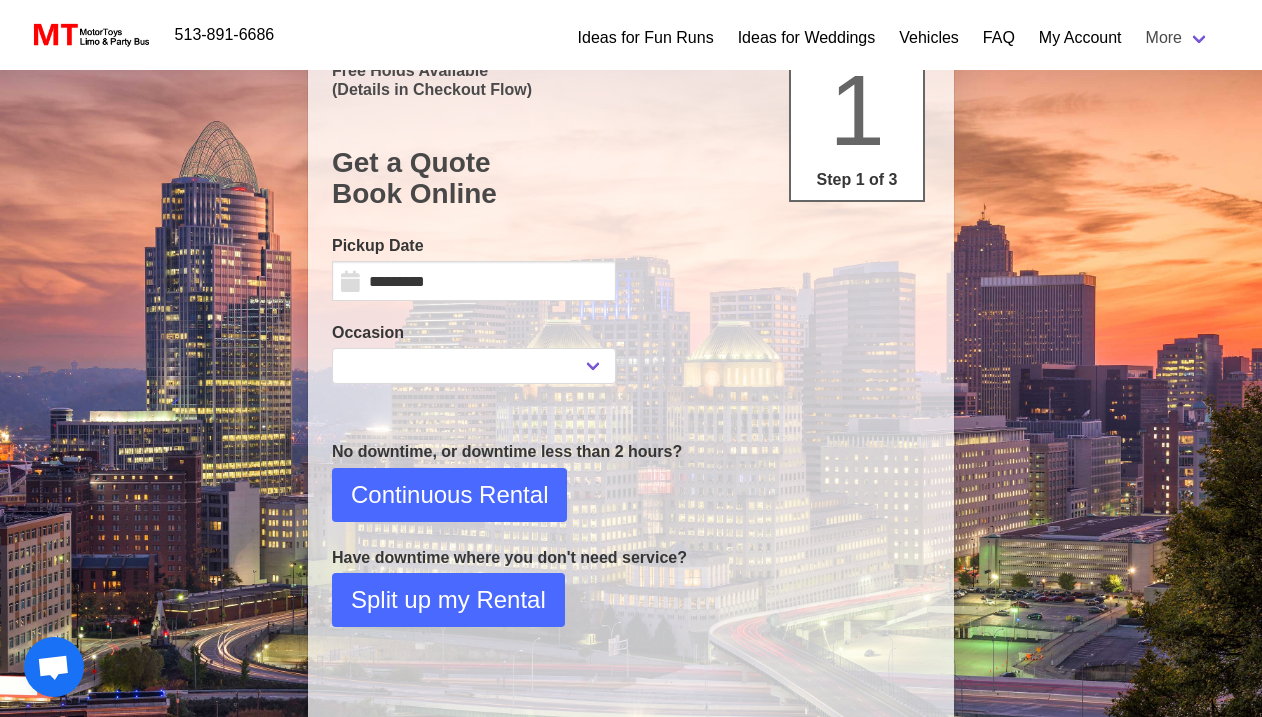 scroll, scrollTop: 123, scrollLeft: 0, axis: vertical 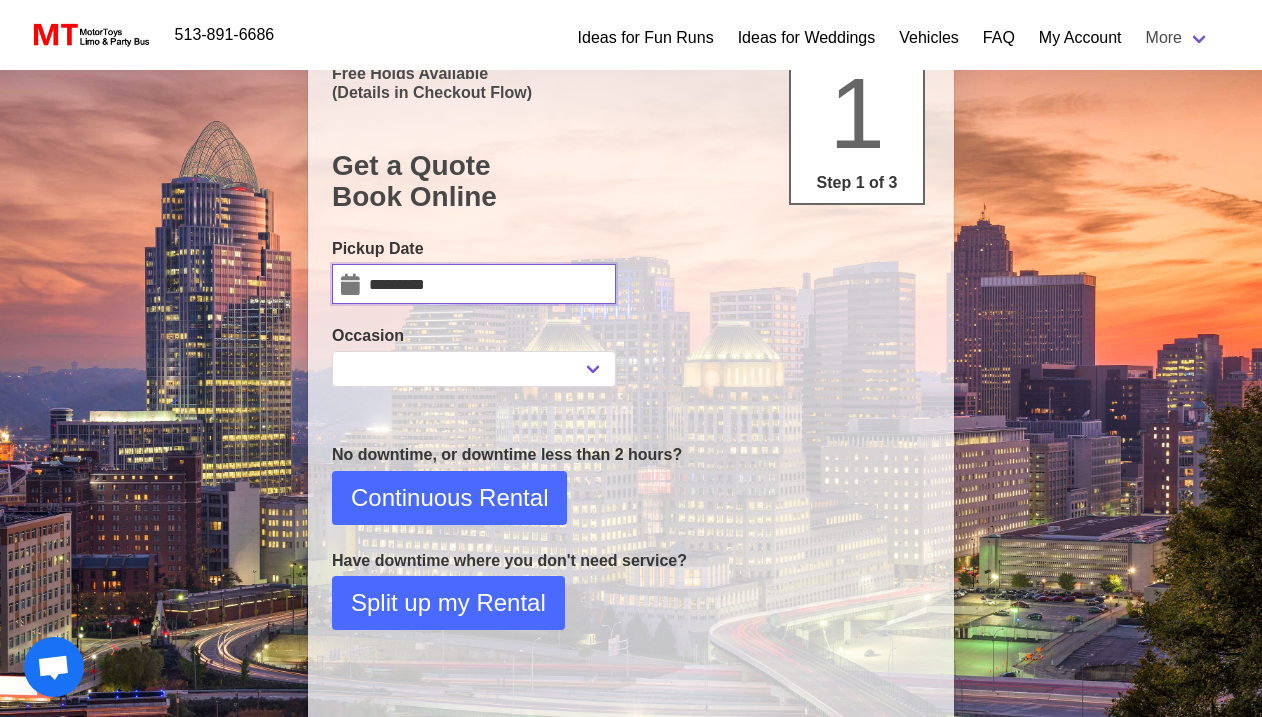 click on "*********" at bounding box center [474, 284] 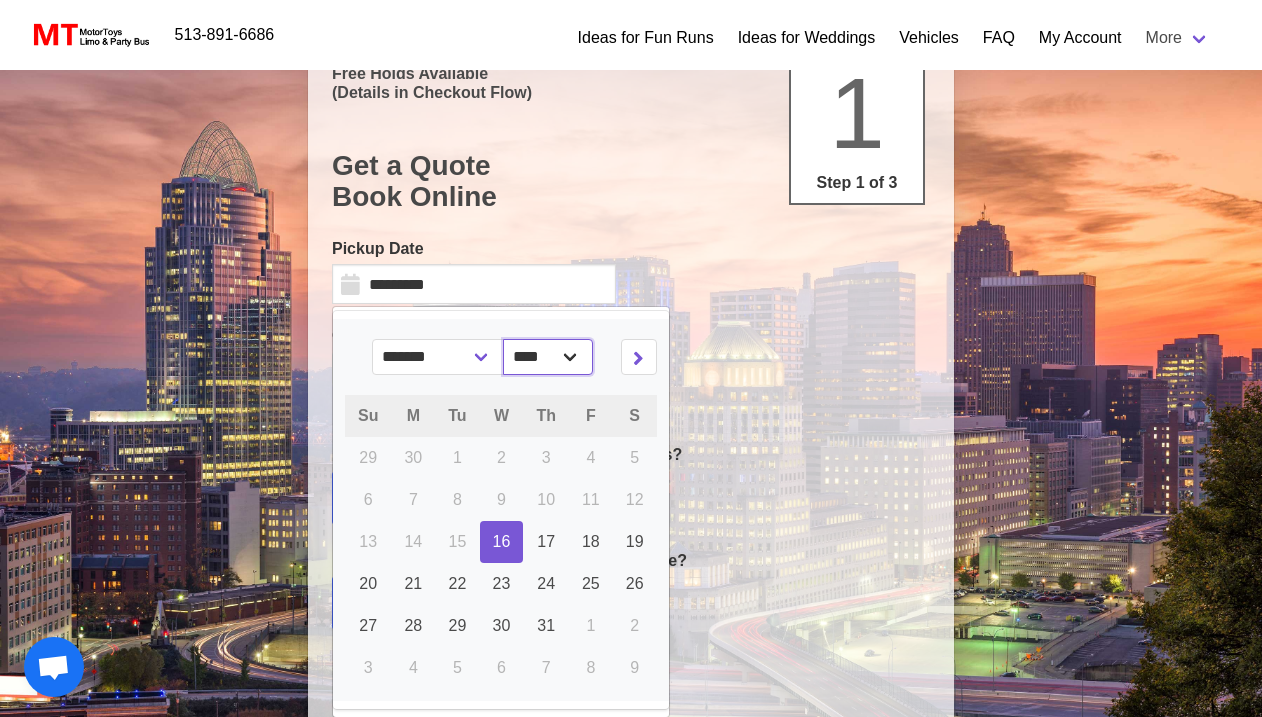 click on "**** **** **** ****" at bounding box center (548, 357) 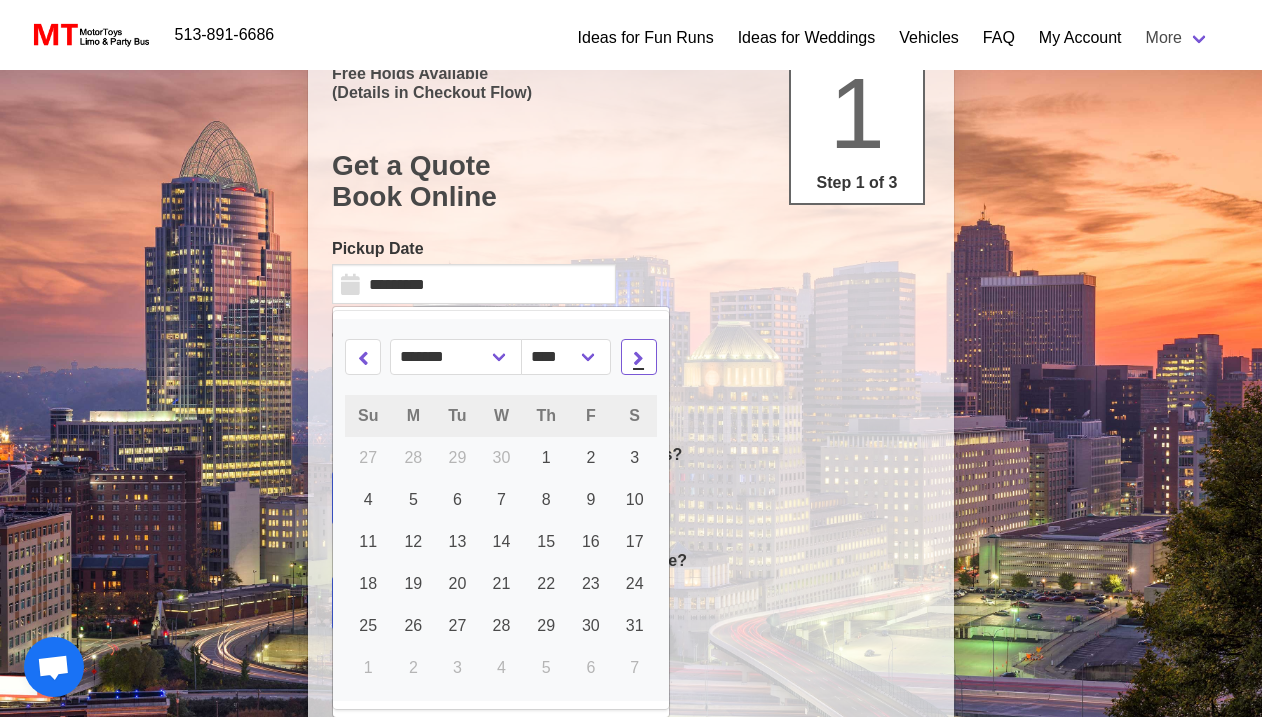 click at bounding box center [639, 357] 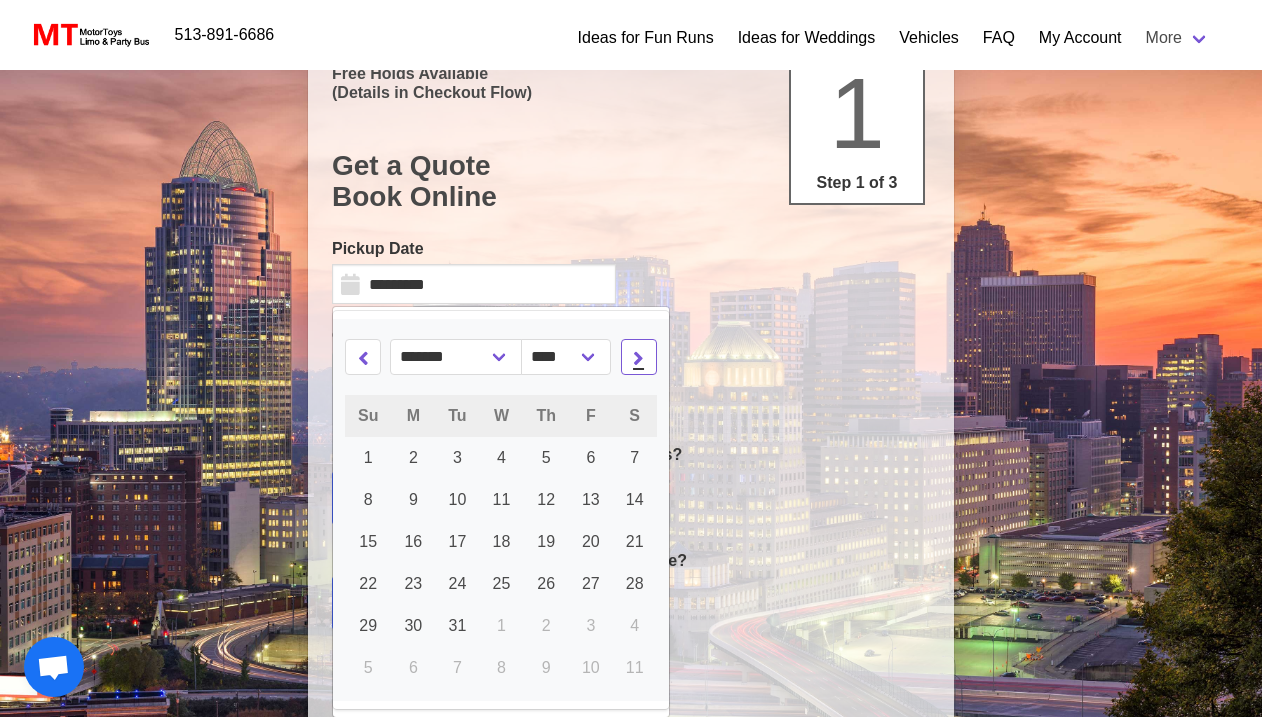 click at bounding box center [638, 357] 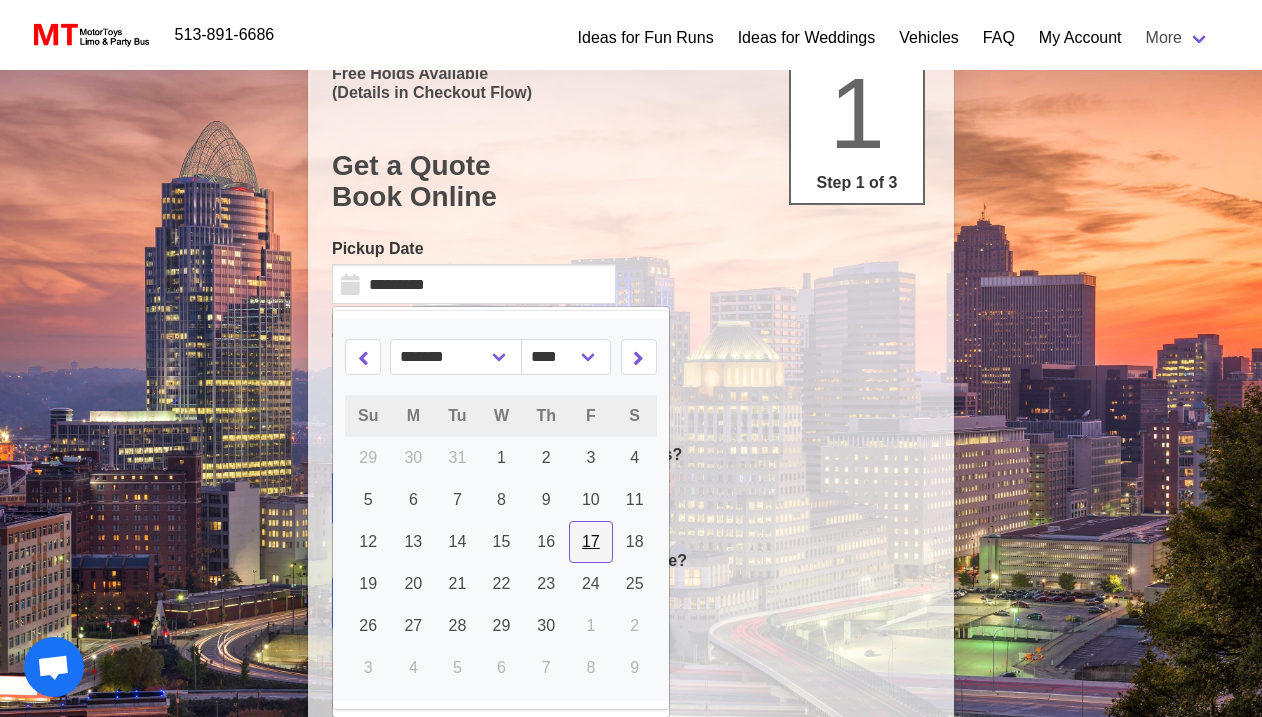 click on "17" at bounding box center [591, 542] 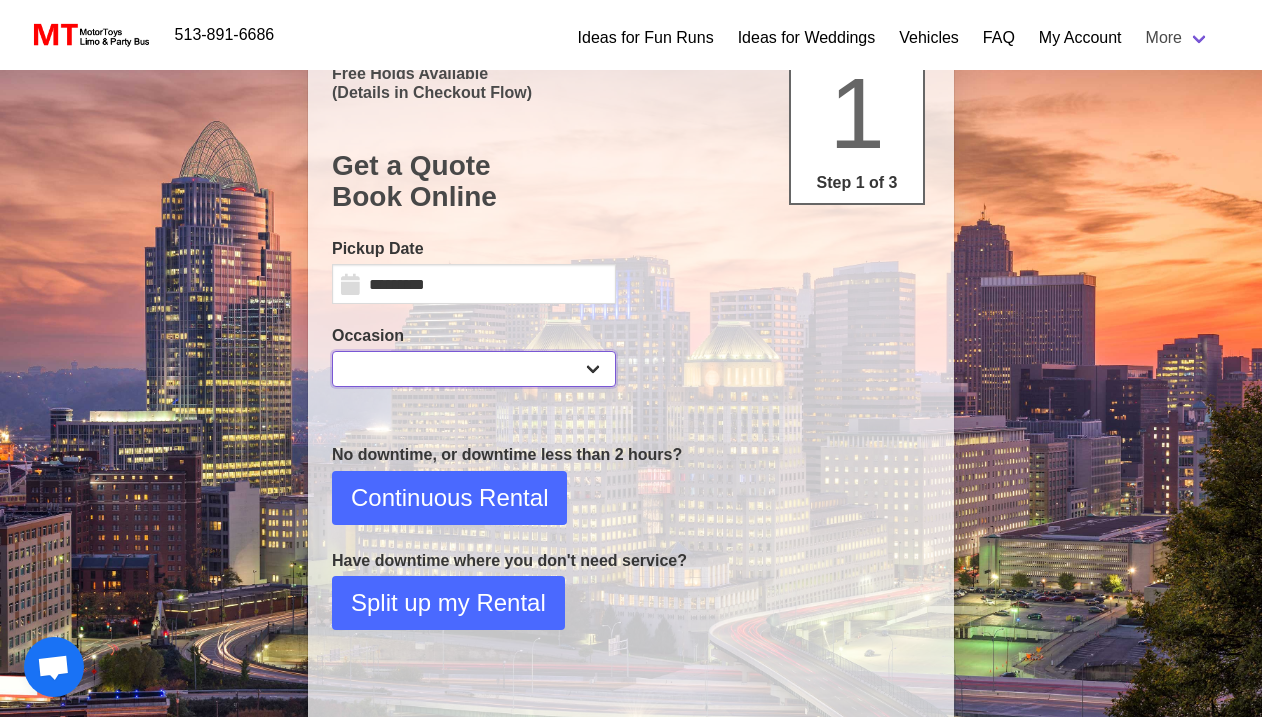 click on "**********" at bounding box center [474, 369] 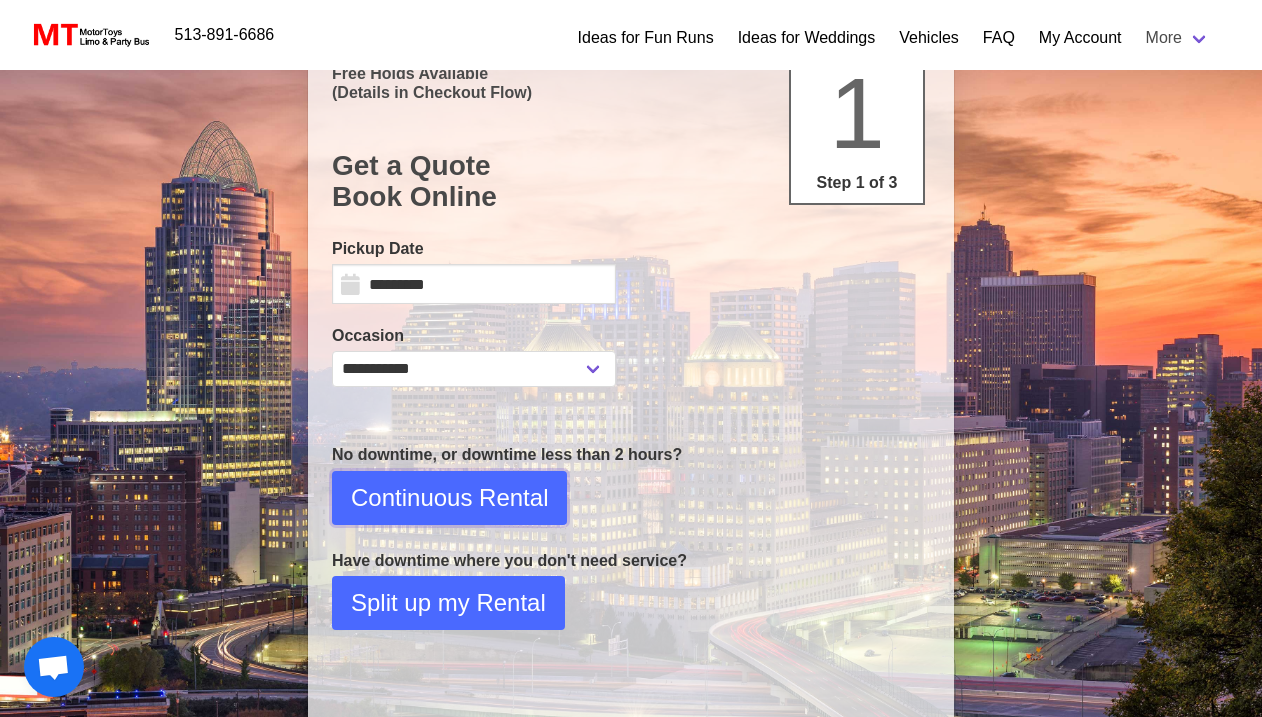 click on "Continuous Rental" at bounding box center (449, 498) 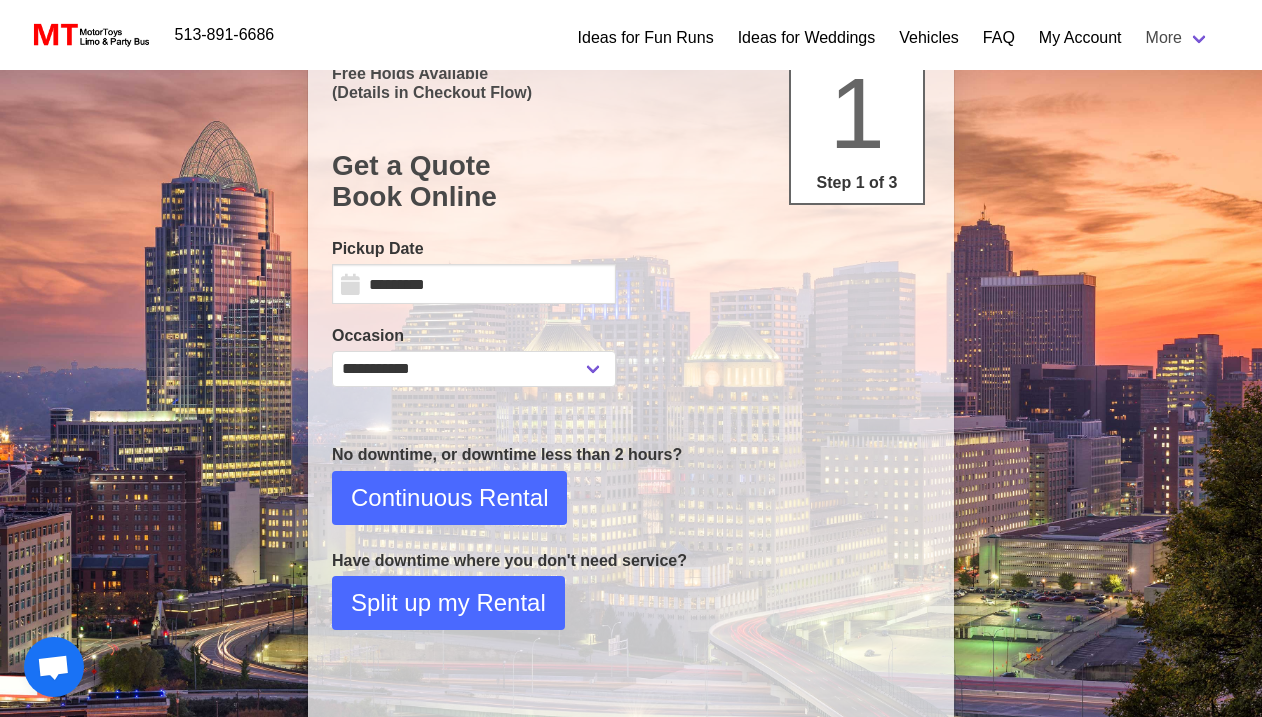 select on "**" 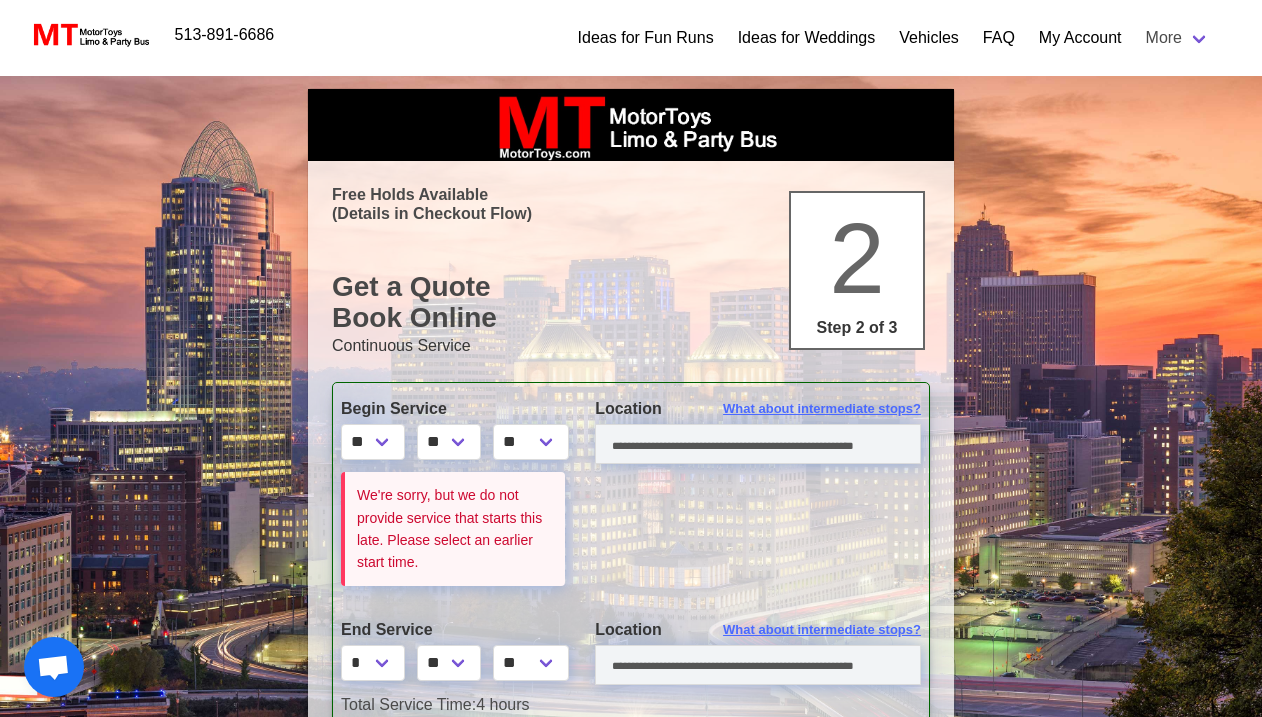 scroll, scrollTop: 0, scrollLeft: 0, axis: both 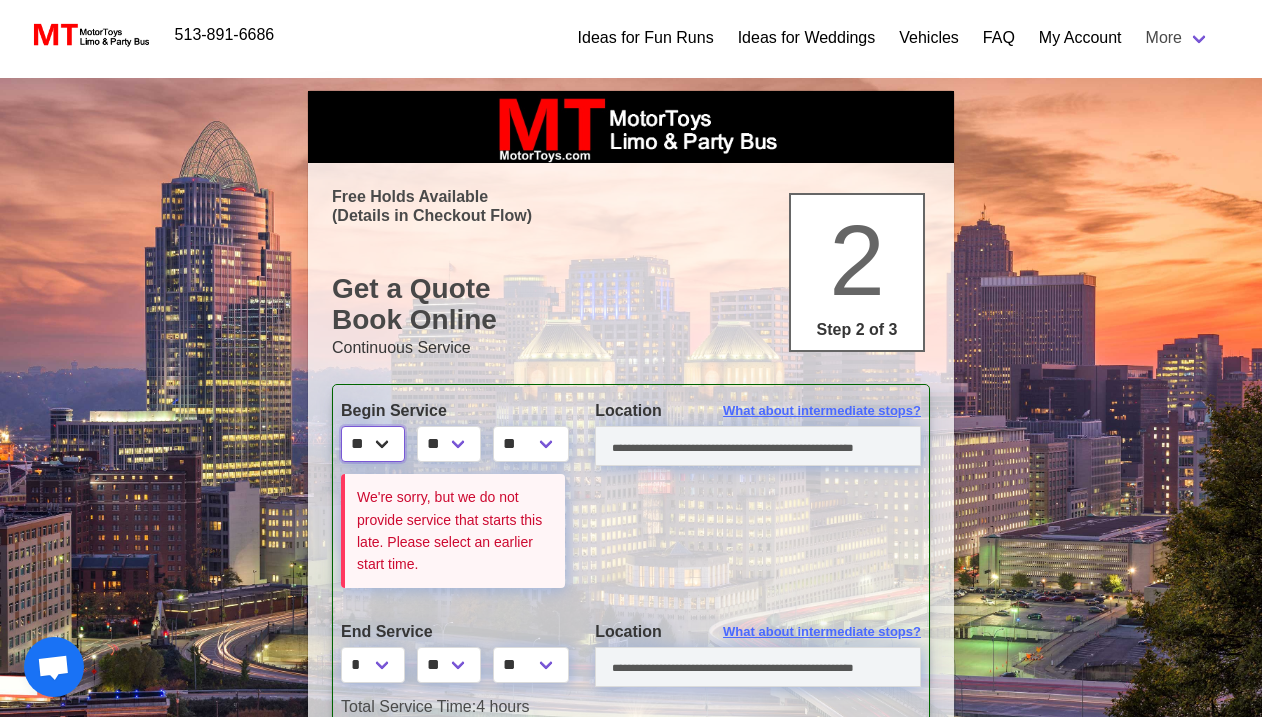 click on "* * * * * * * * * ** ** **" at bounding box center (373, 444) 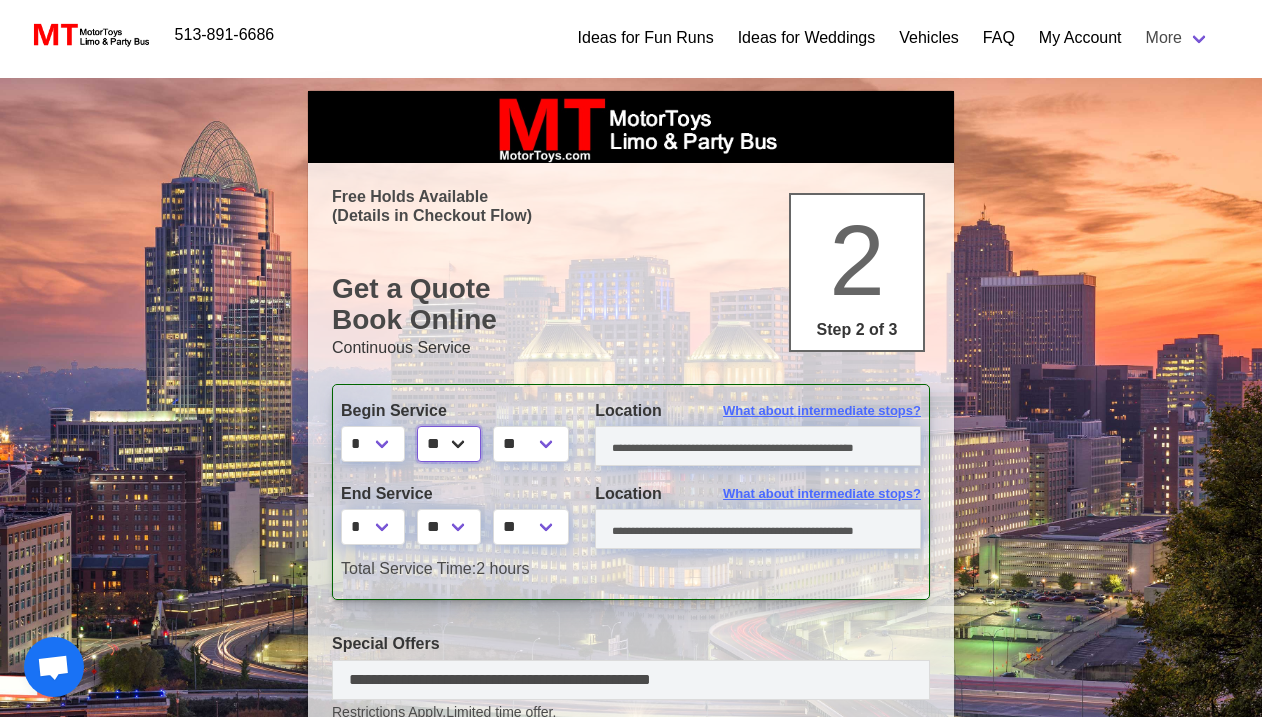 click on "** ** ** **" at bounding box center [449, 444] 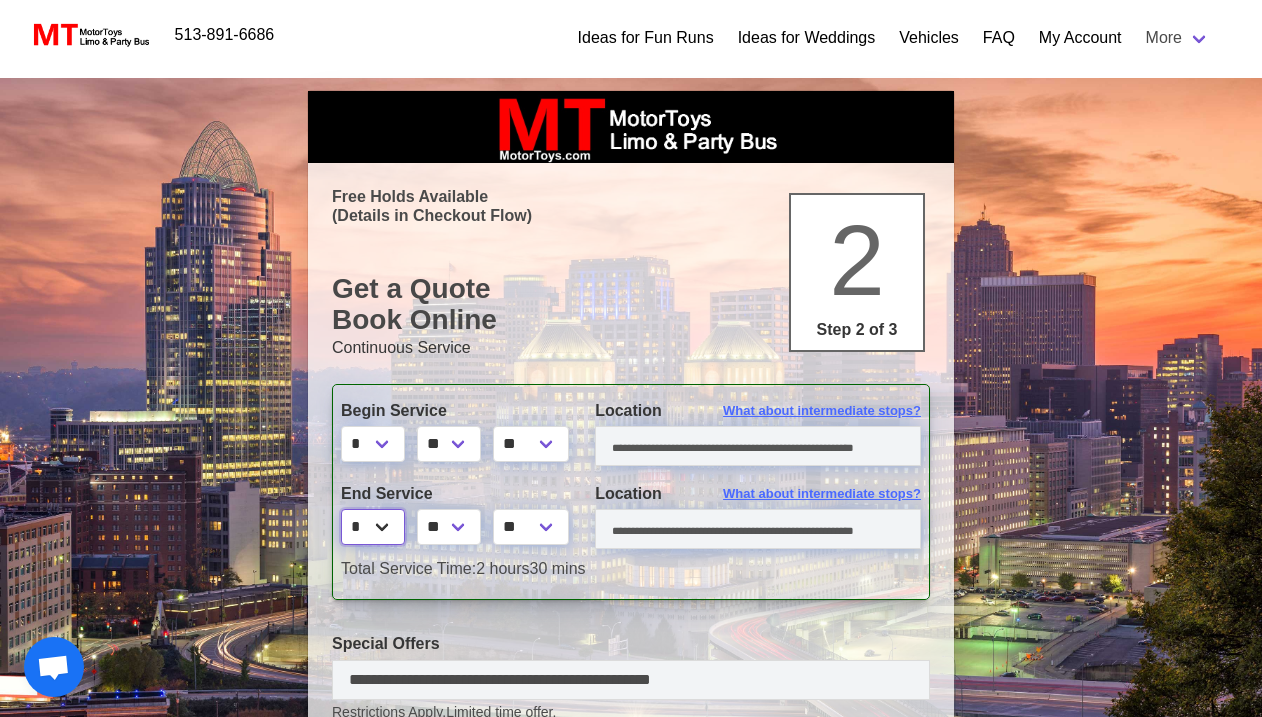 click on "* * * * * * * * * ** ** **" at bounding box center [373, 527] 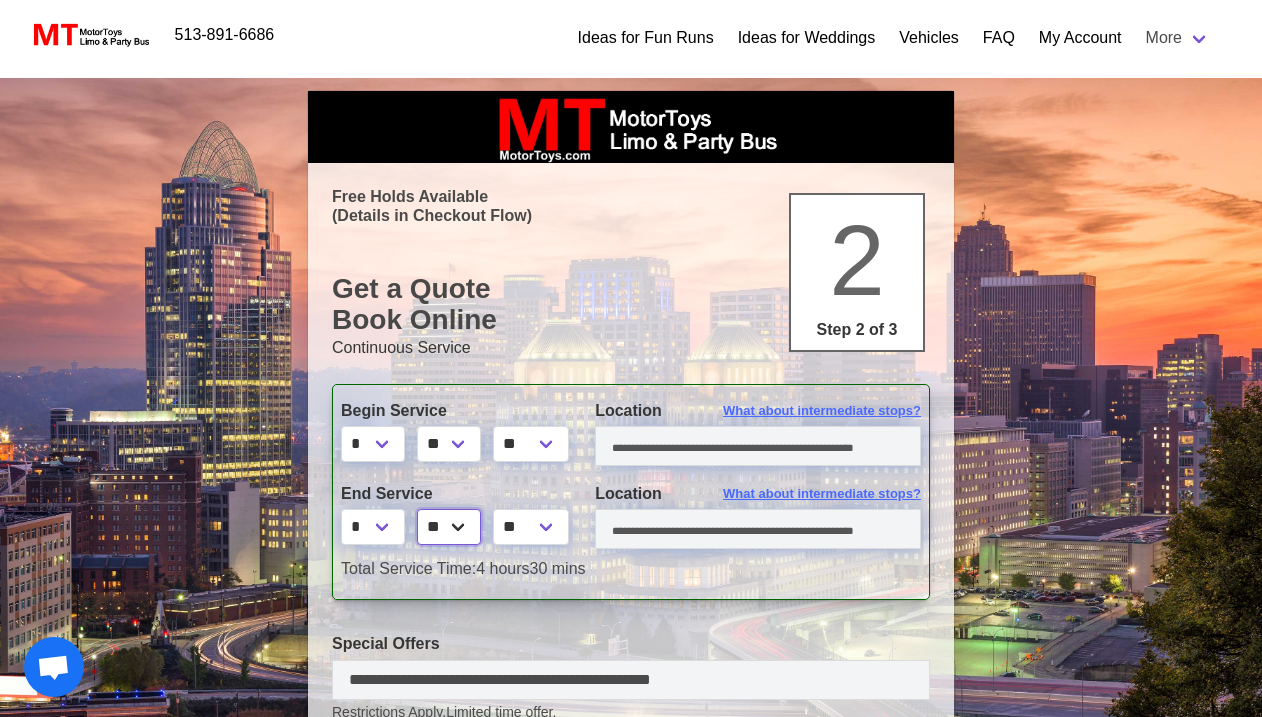 click on "** ** ** **" at bounding box center [449, 527] 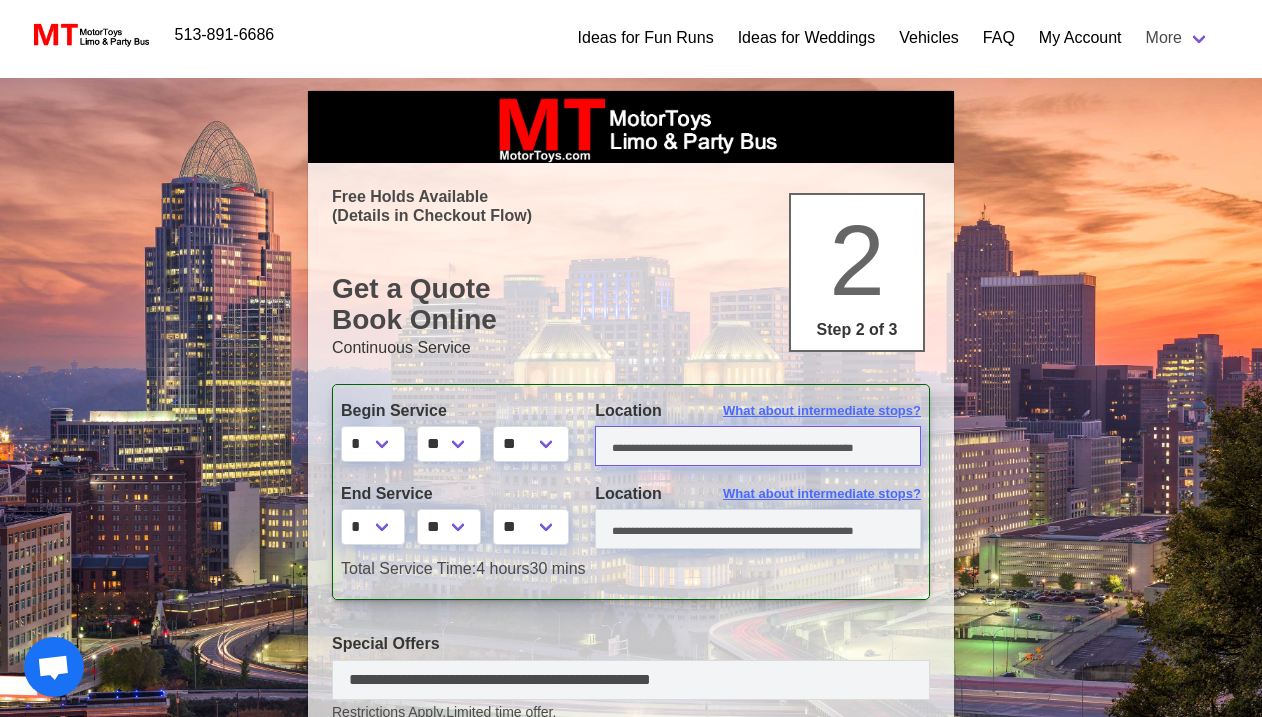 click at bounding box center (758, 446) 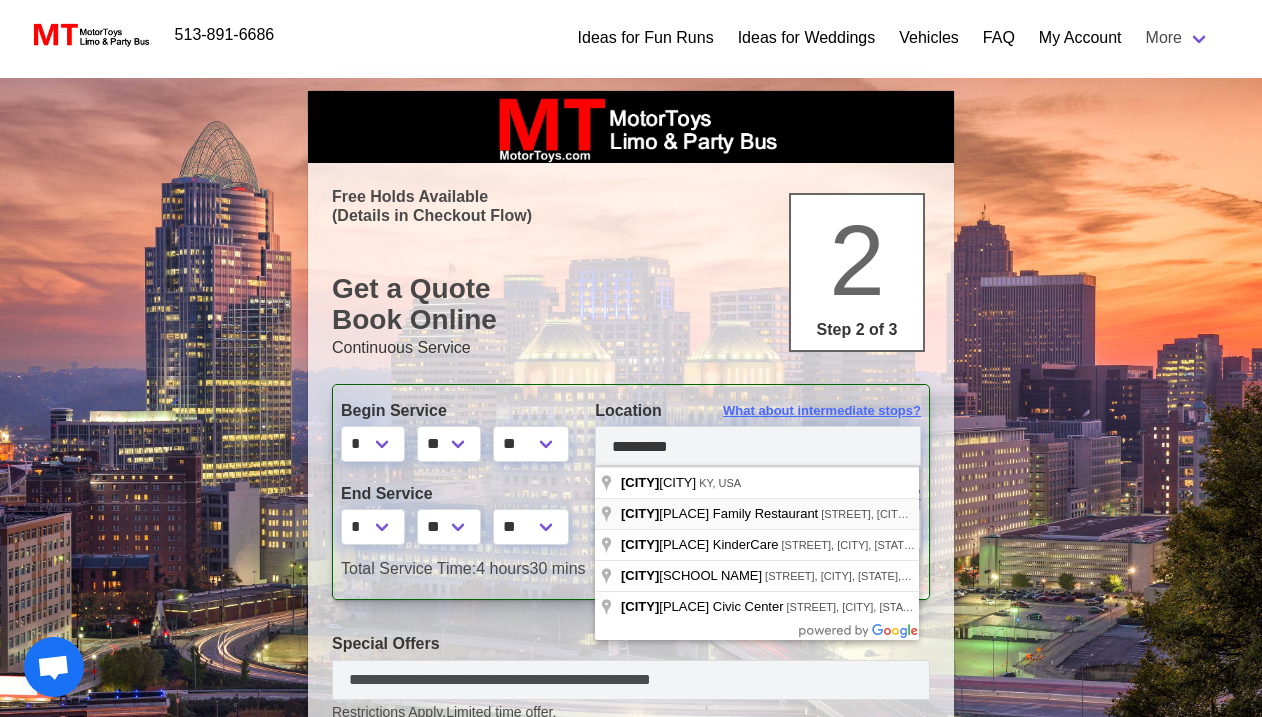 type on "**********" 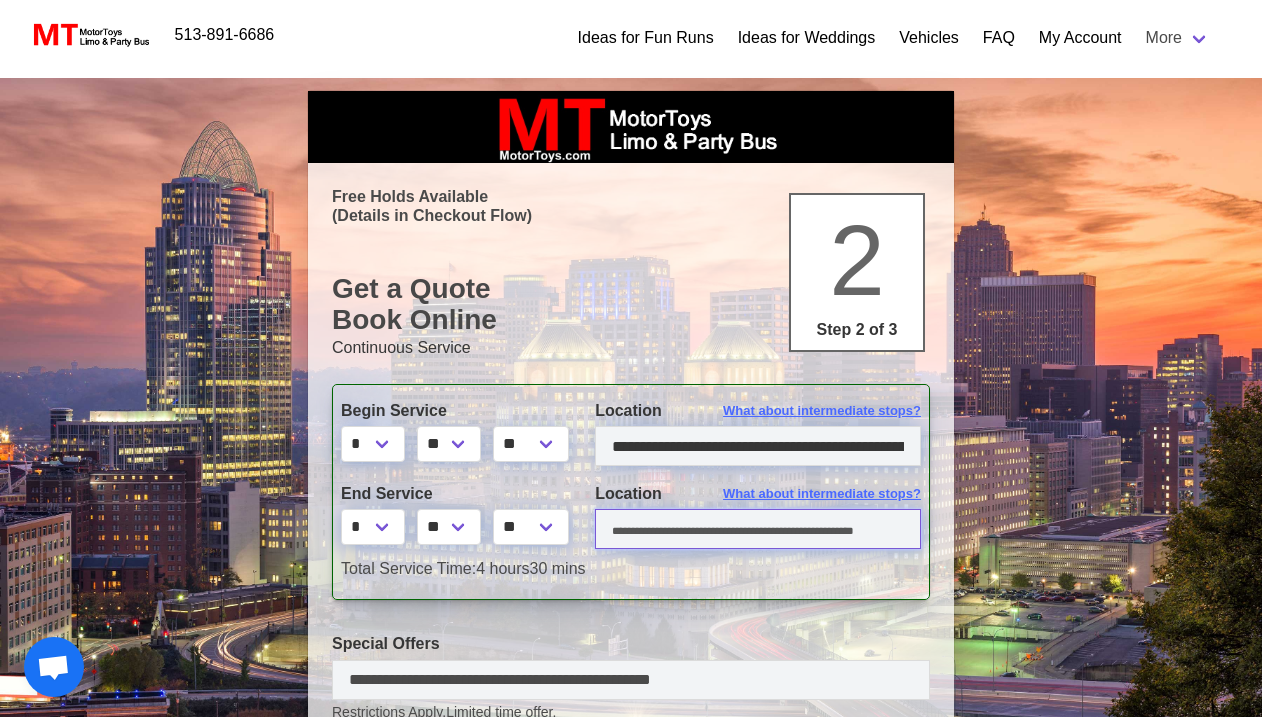 click at bounding box center (758, 529) 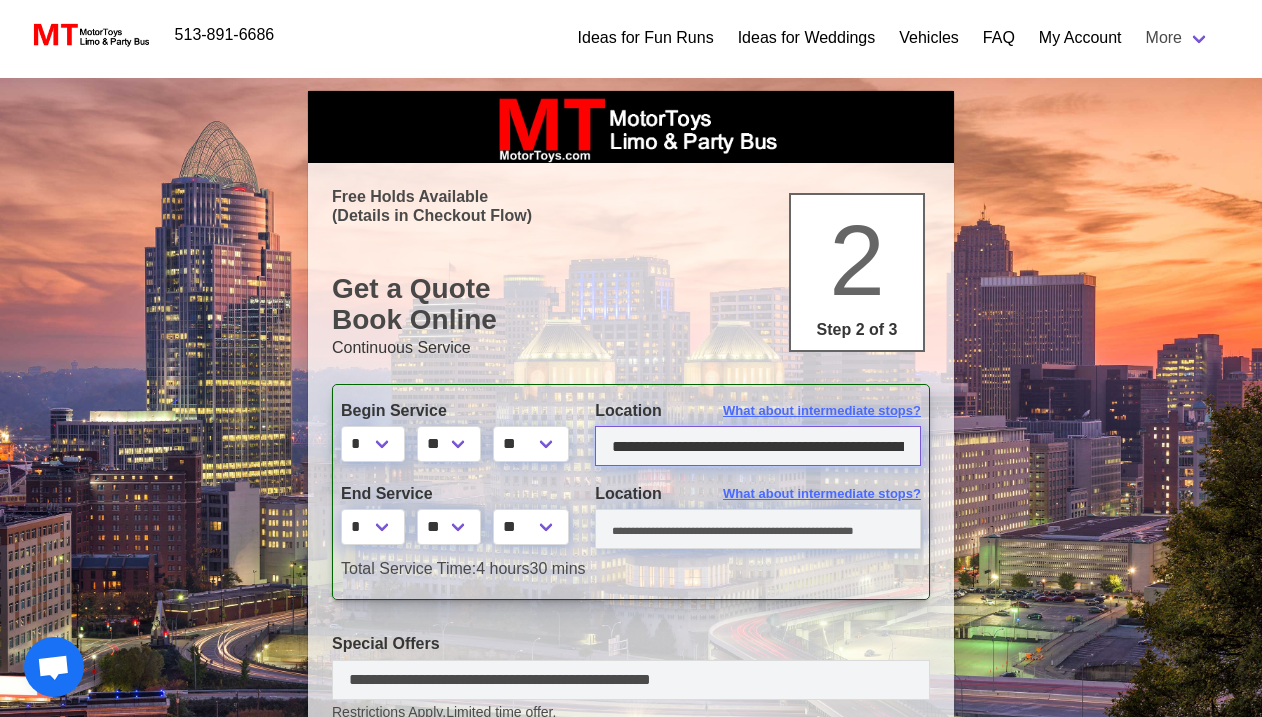 scroll, scrollTop: 0, scrollLeft: 181, axis: horizontal 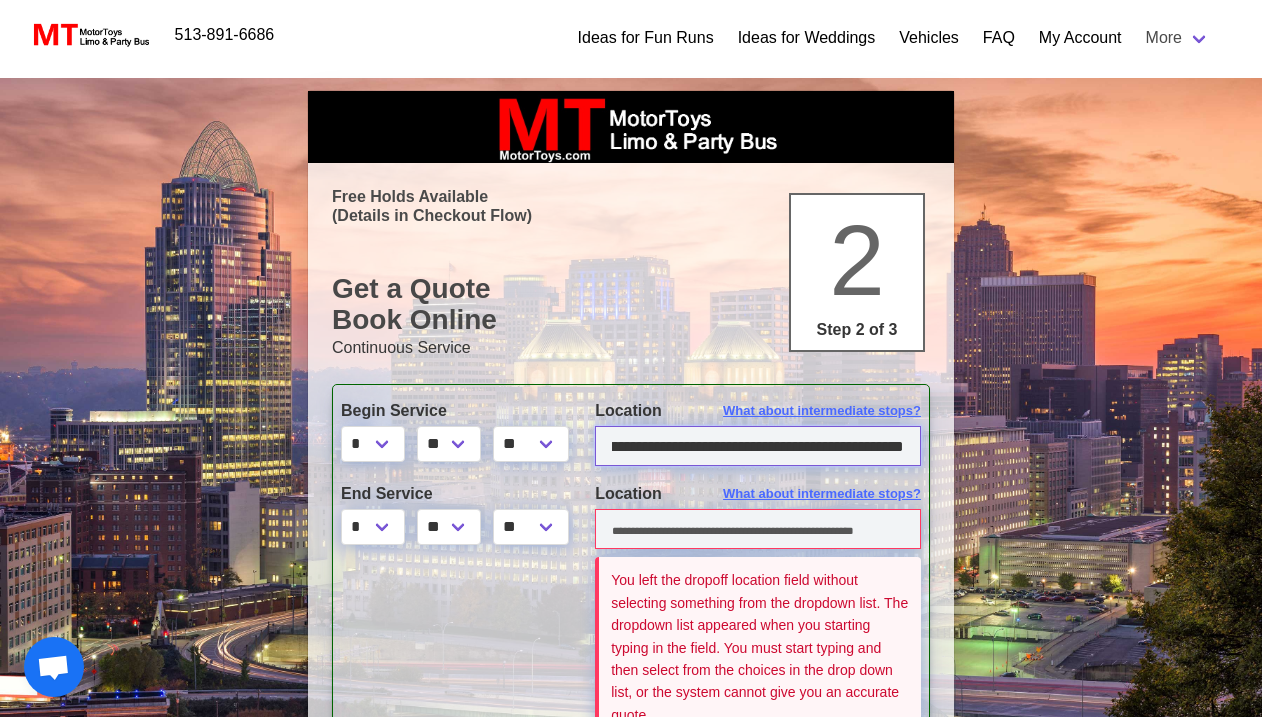 drag, startPoint x: 614, startPoint y: 448, endPoint x: 1016, endPoint y: 455, distance: 402.06094 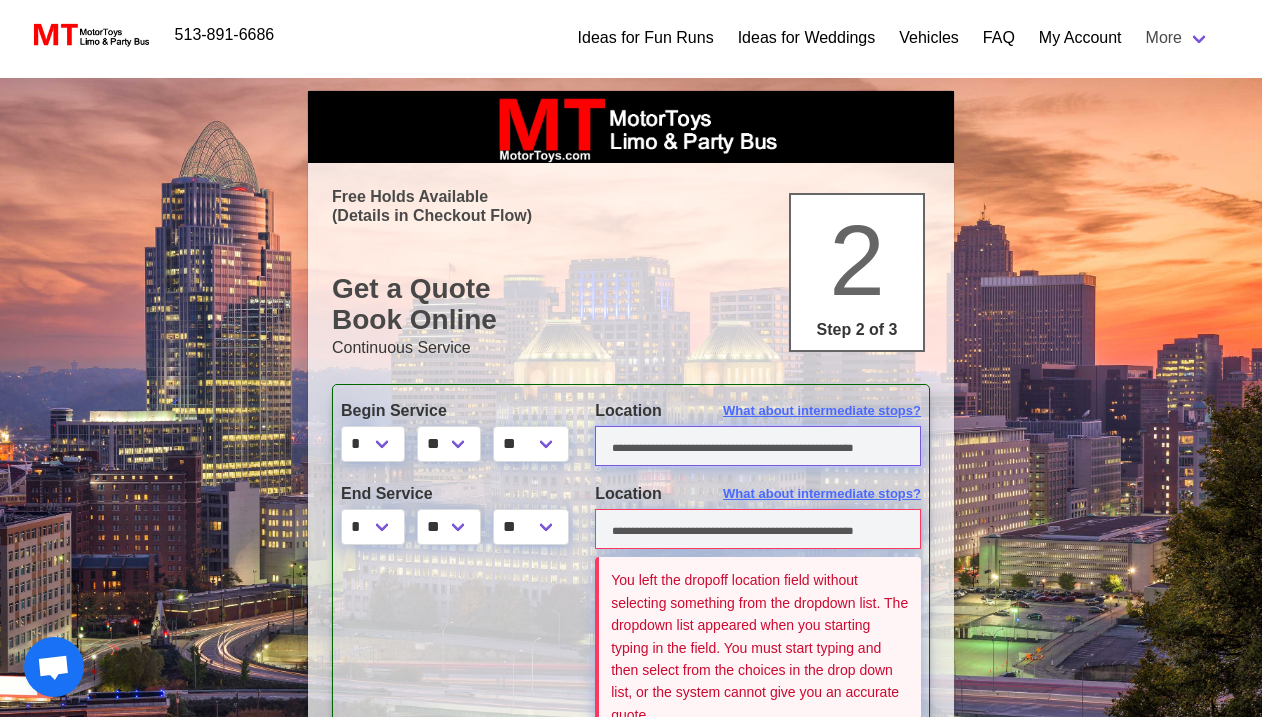 scroll, scrollTop: 0, scrollLeft: 0, axis: both 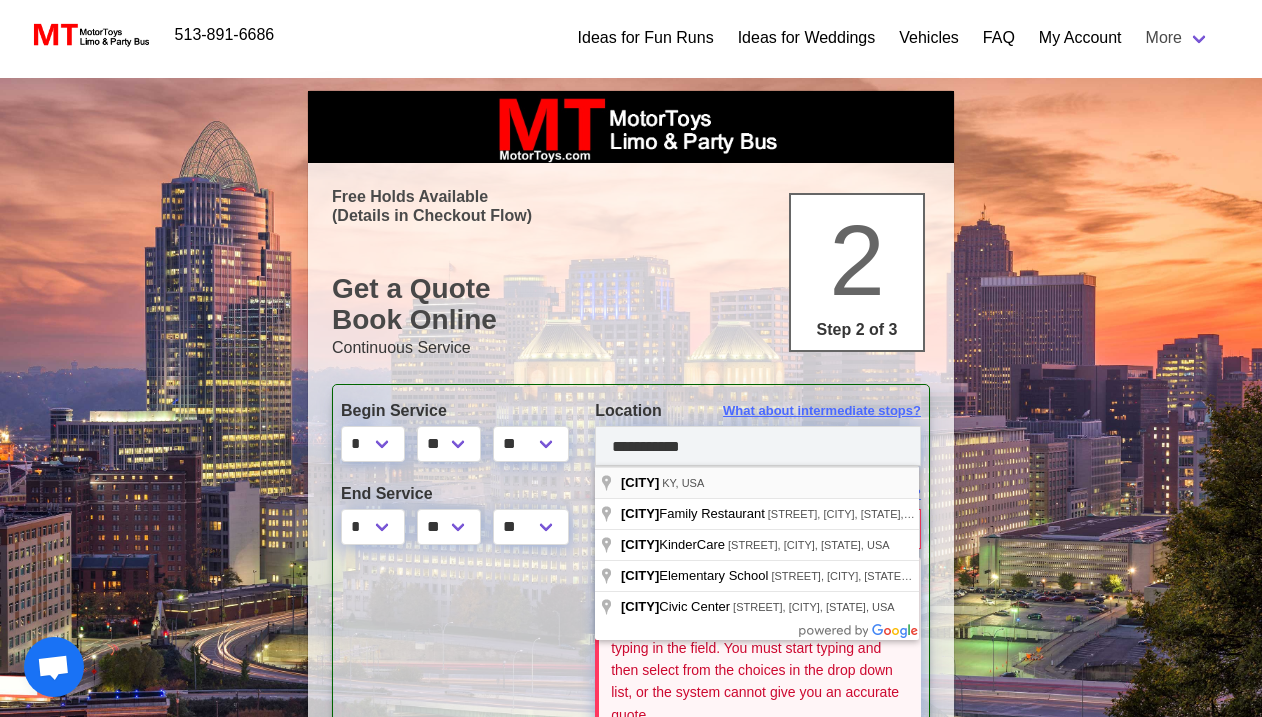 type on "**********" 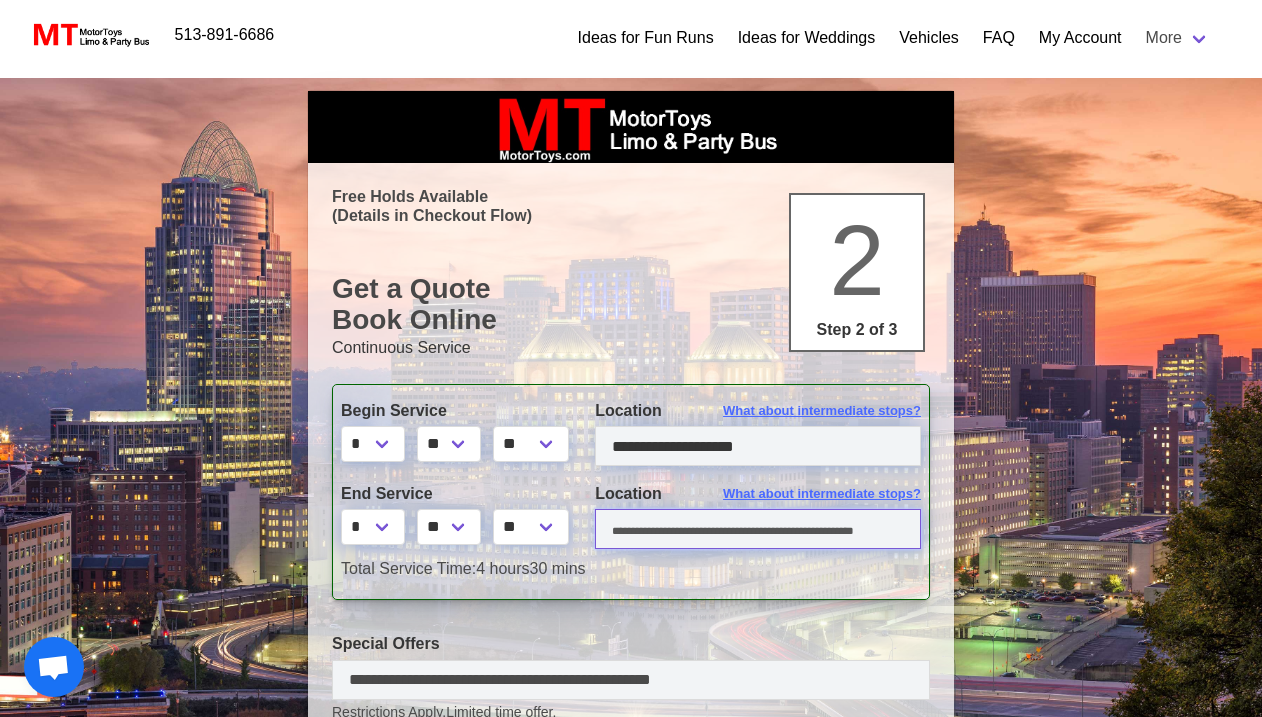 click at bounding box center (758, 529) 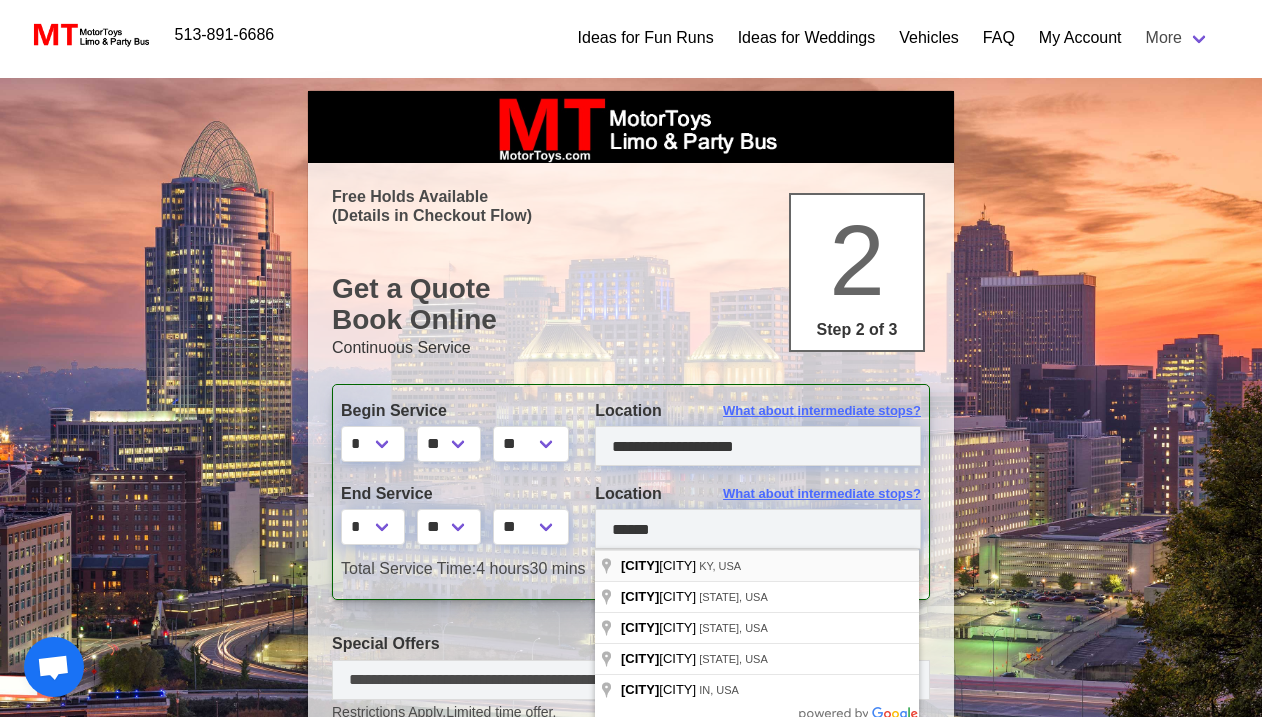 type on "**********" 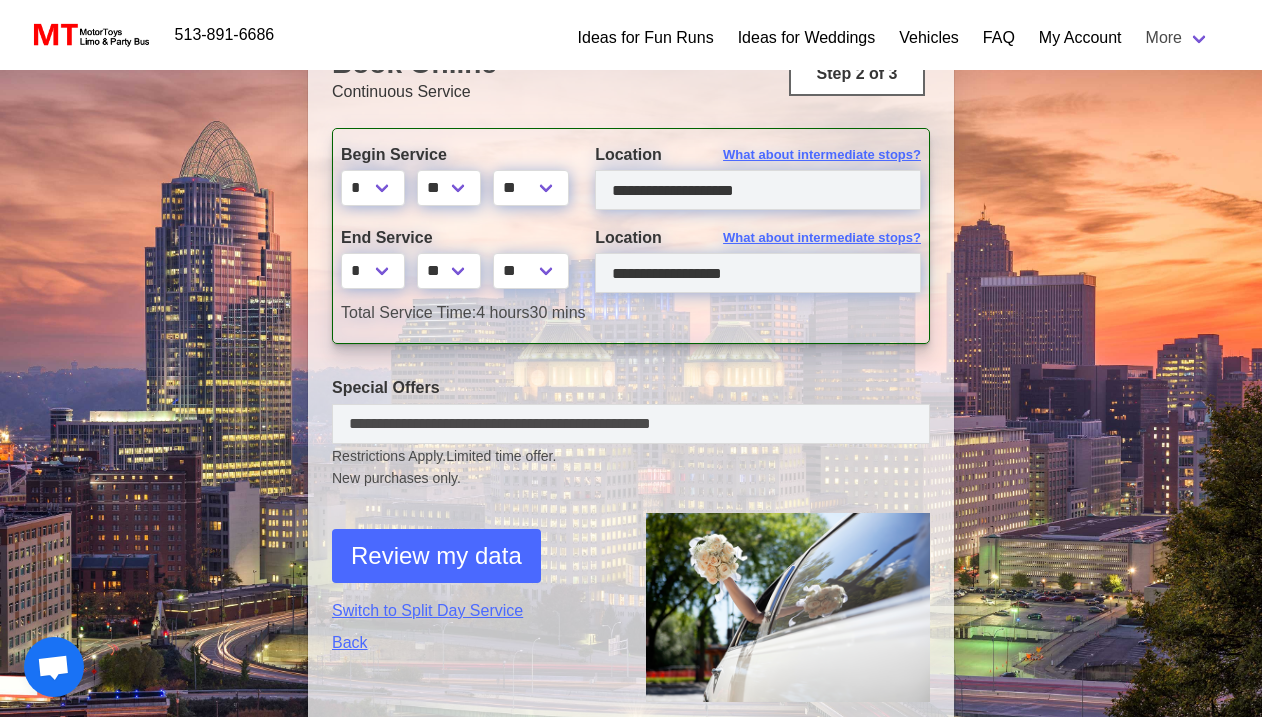 scroll, scrollTop: 259, scrollLeft: 0, axis: vertical 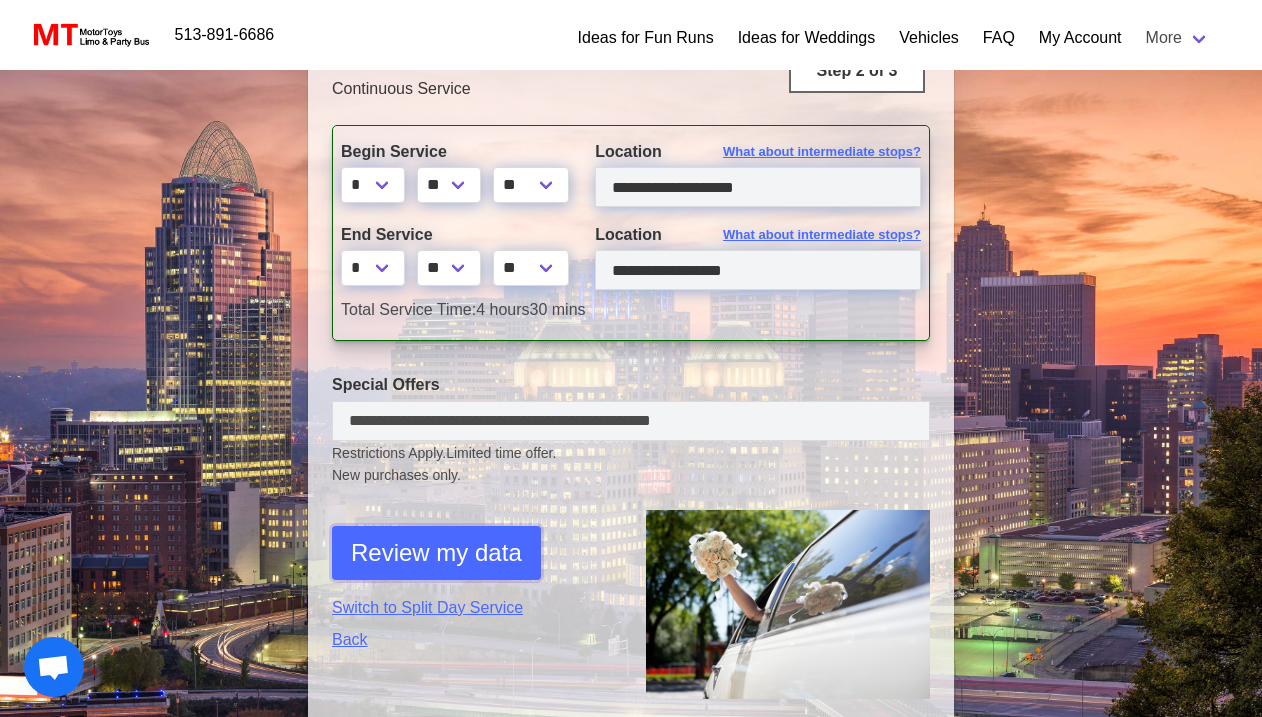 click on "Review my data" at bounding box center [436, 553] 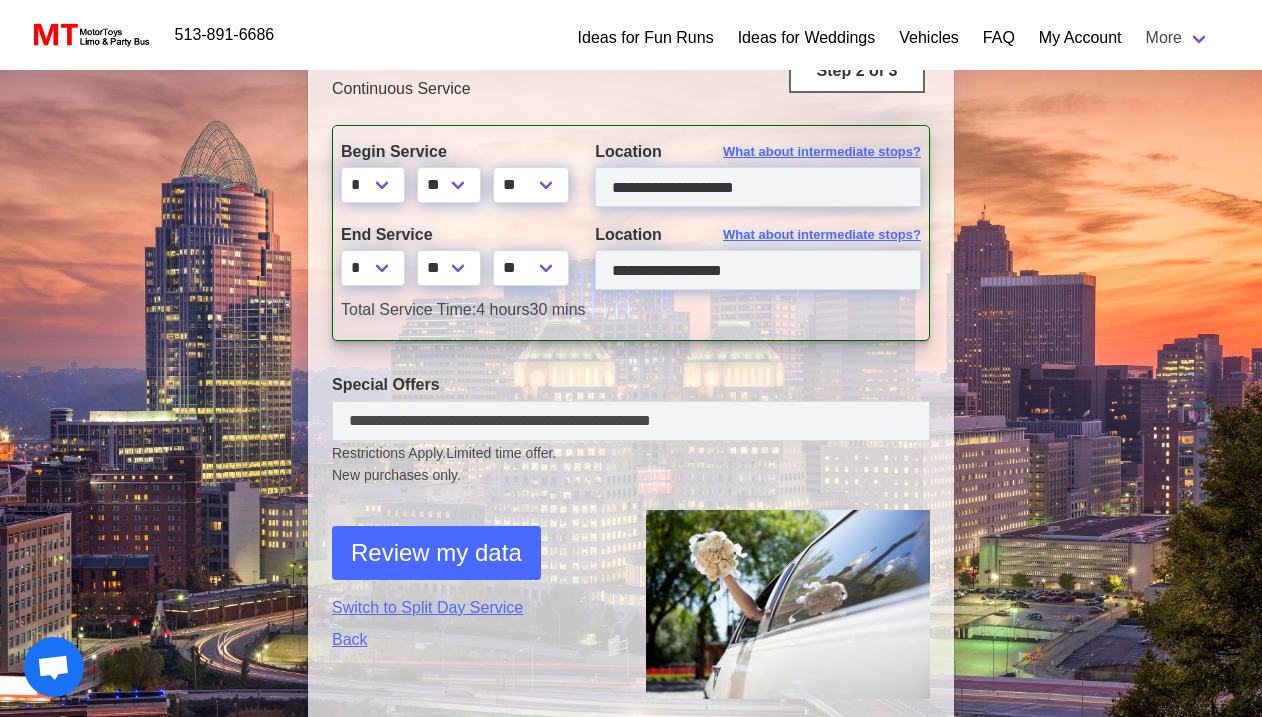 select on "*" 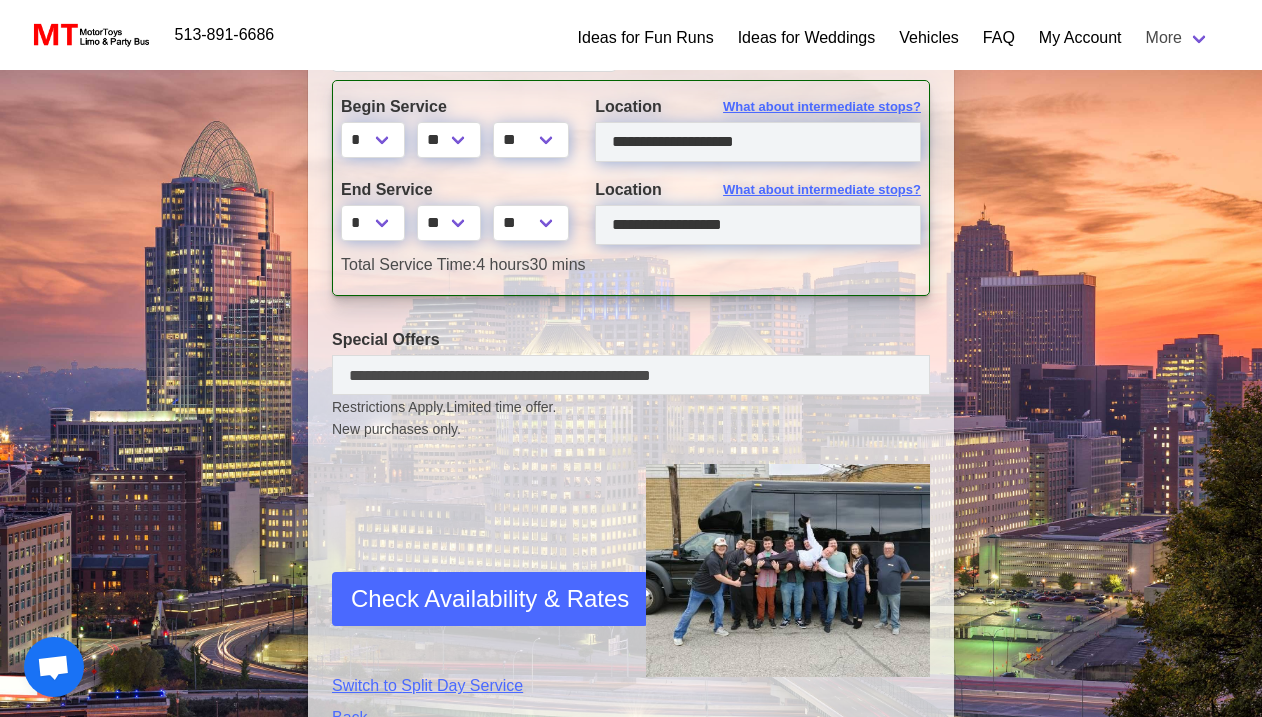 scroll, scrollTop: 486, scrollLeft: 0, axis: vertical 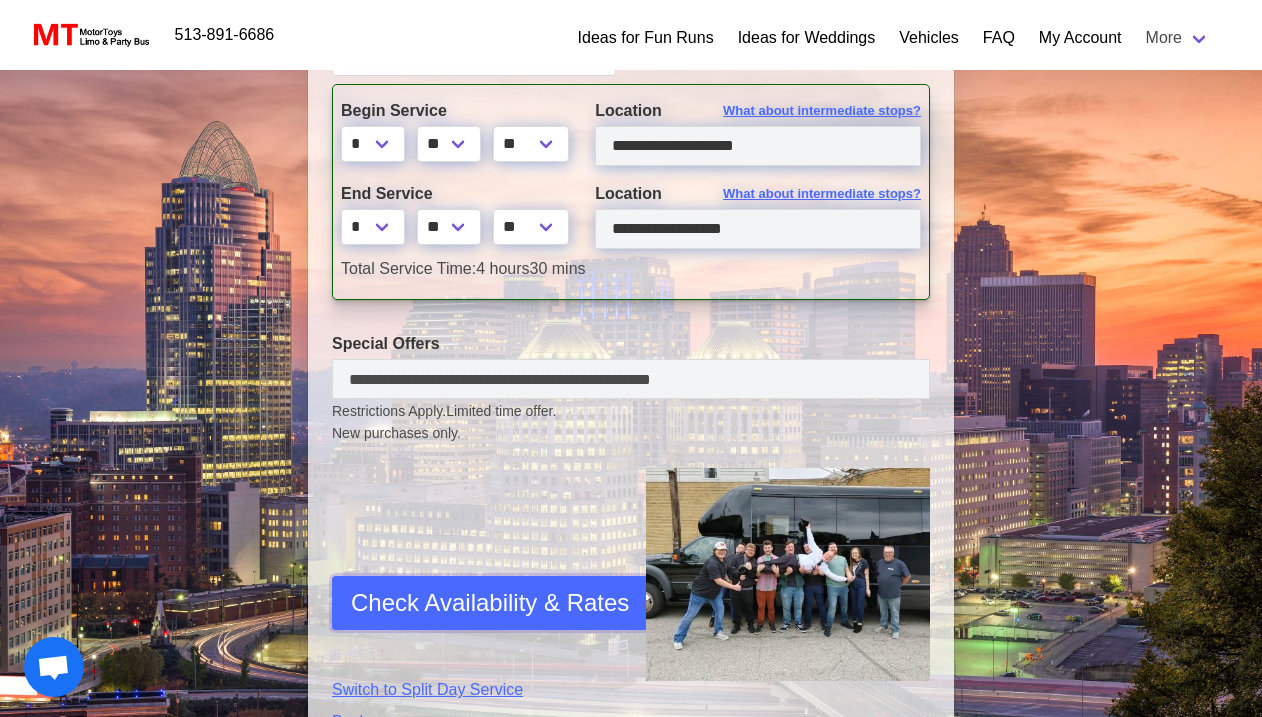 click on "Check Availability & Rates" at bounding box center (490, 603) 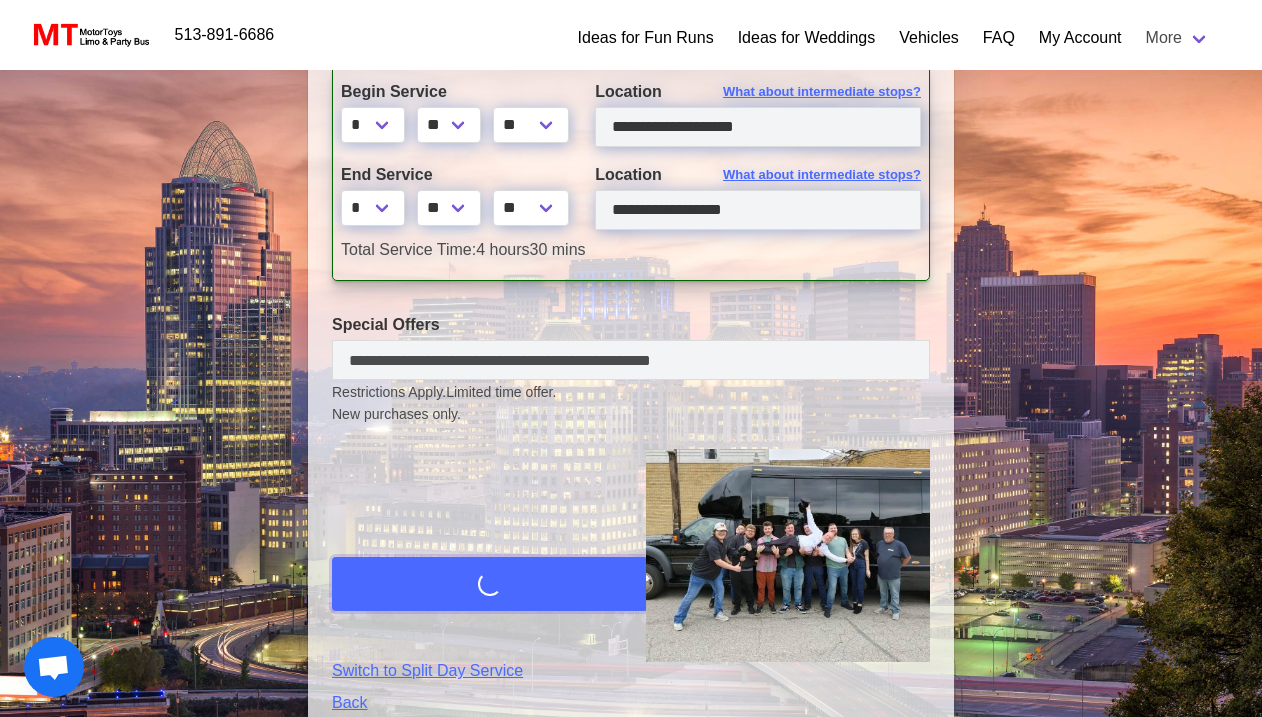 scroll, scrollTop: 544, scrollLeft: 0, axis: vertical 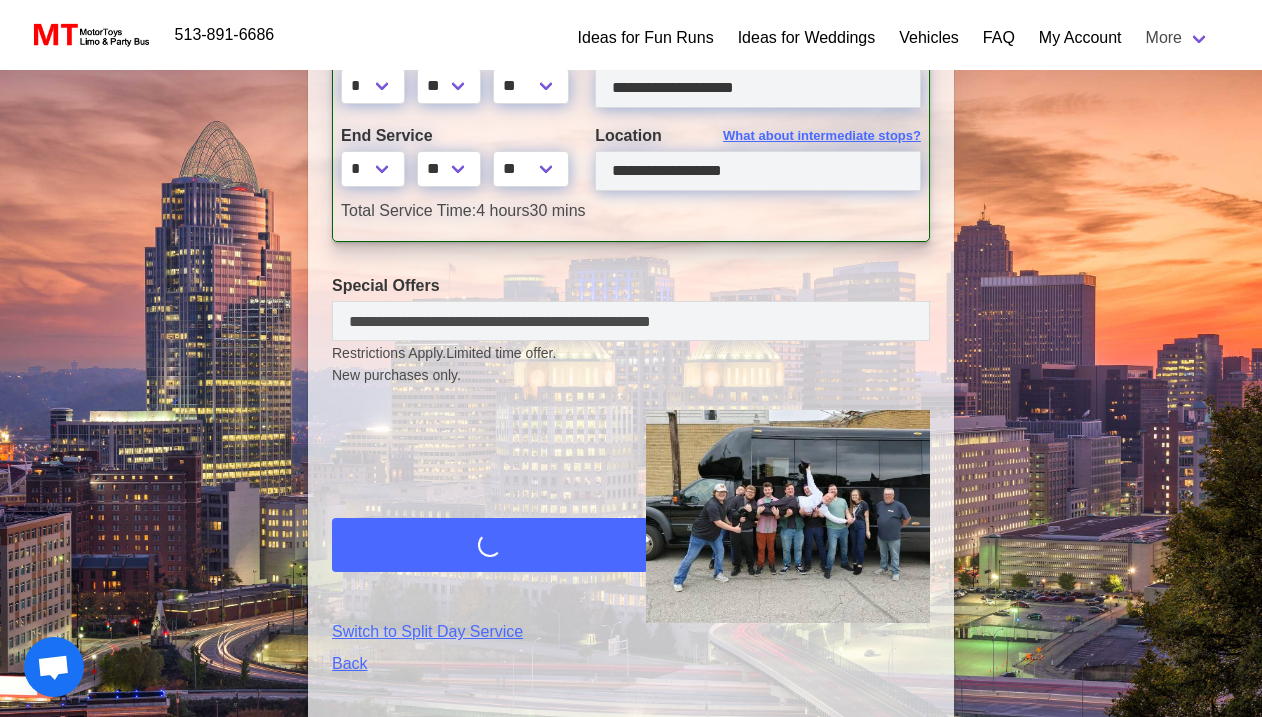 click on "Check Availability & Rates     Switch to Split Day Service   Back" at bounding box center (474, 547) 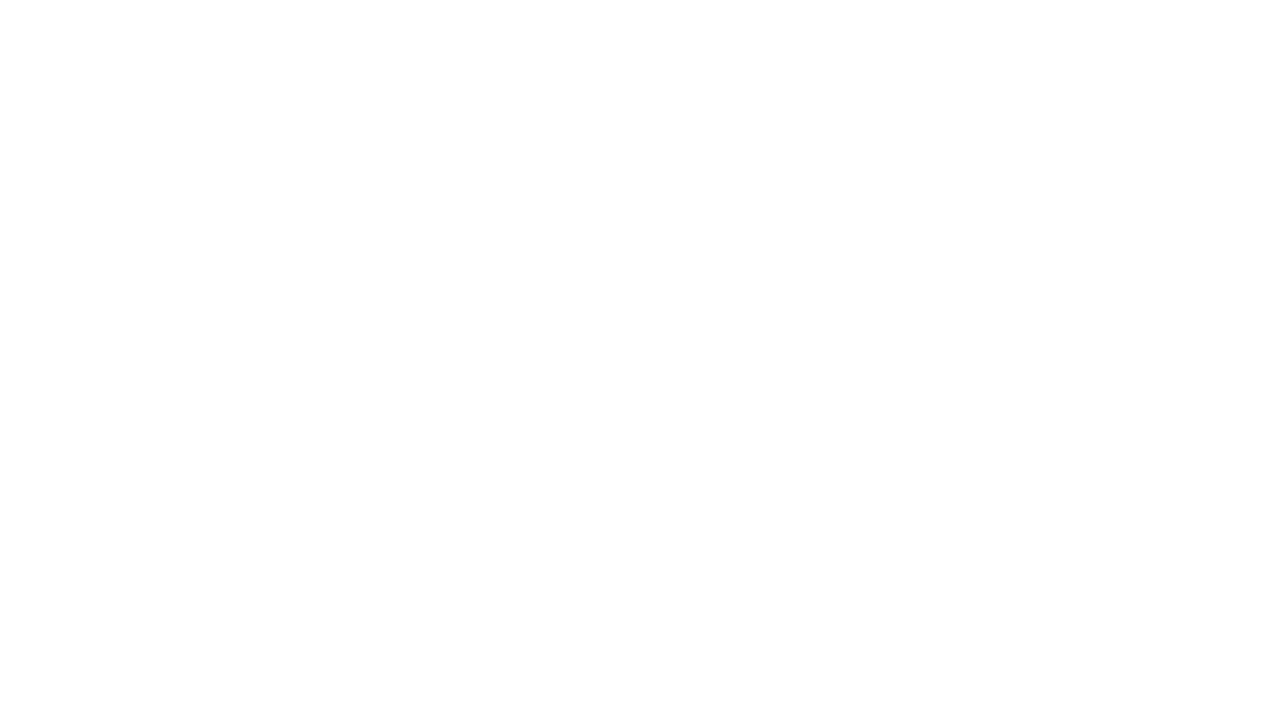 scroll, scrollTop: 0, scrollLeft: 0, axis: both 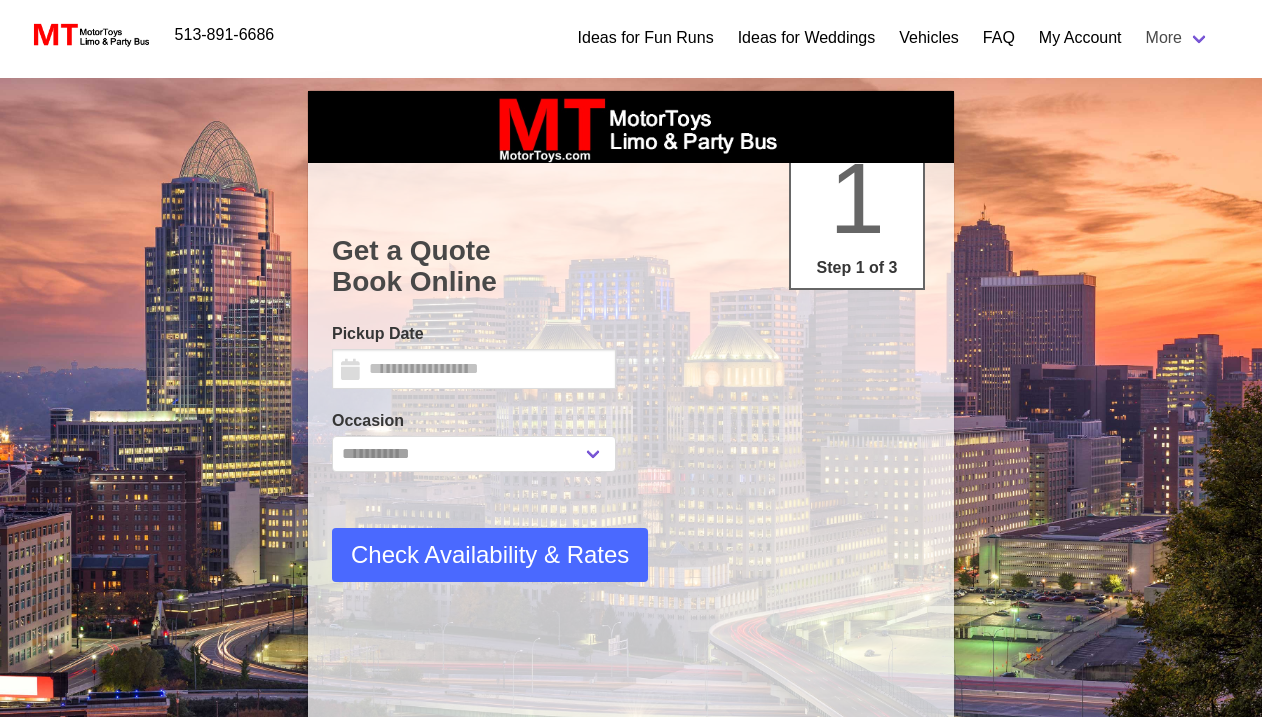 select 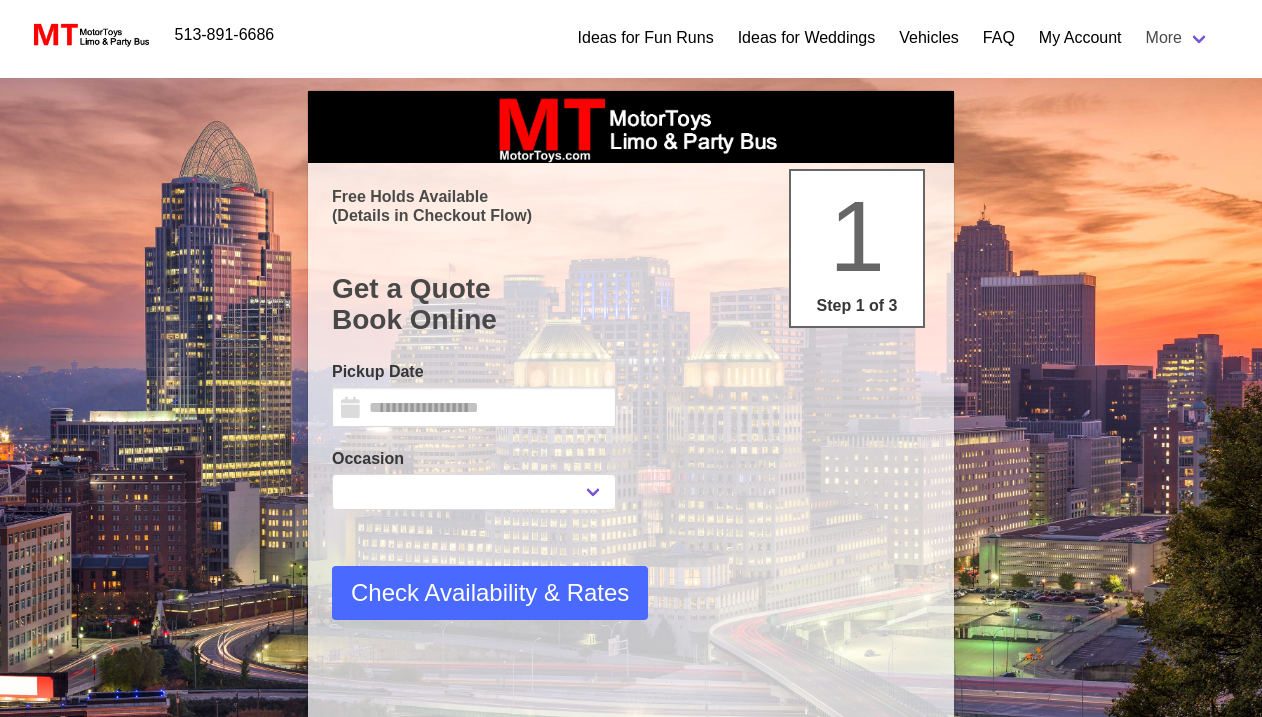 type on "*********" 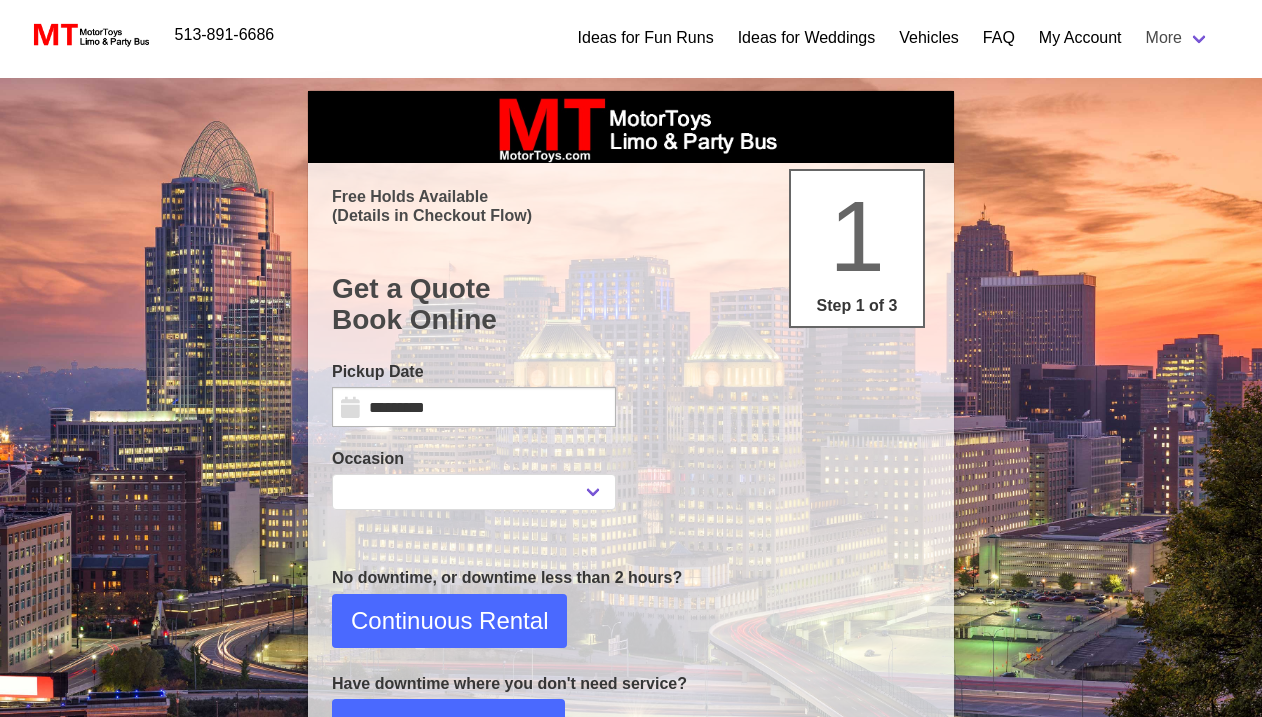 select 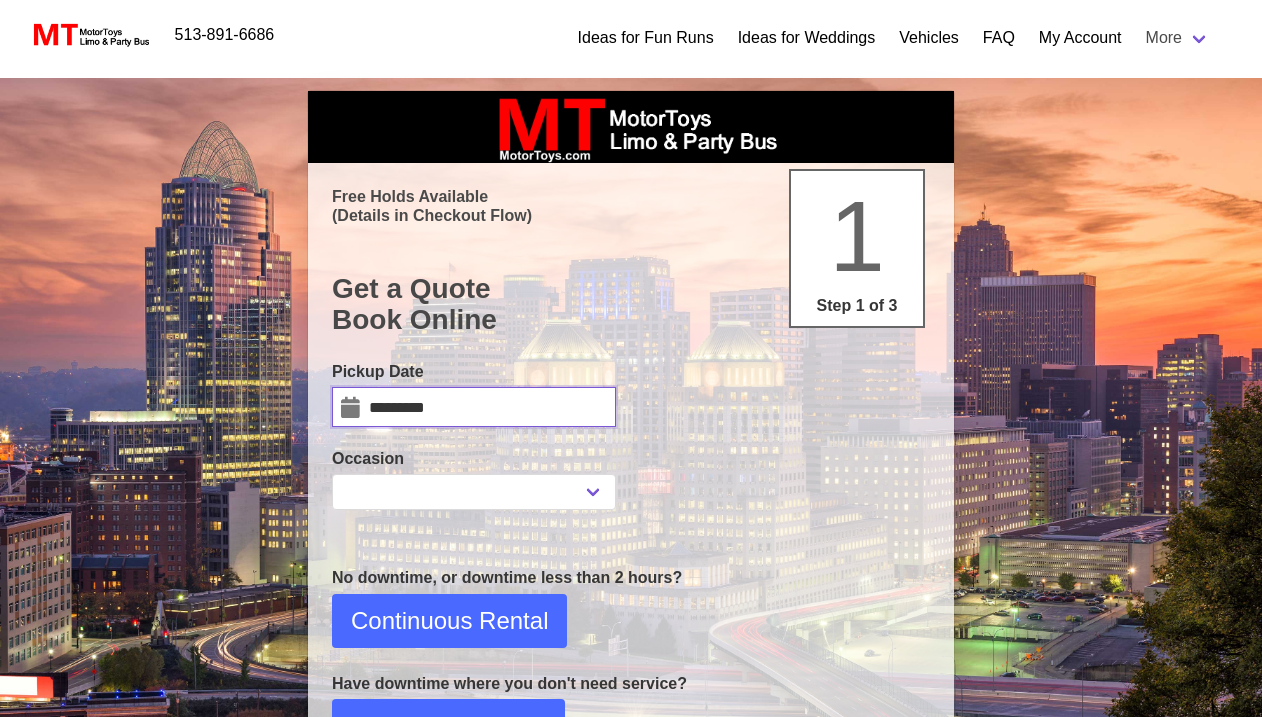 click on "*********" at bounding box center [474, 407] 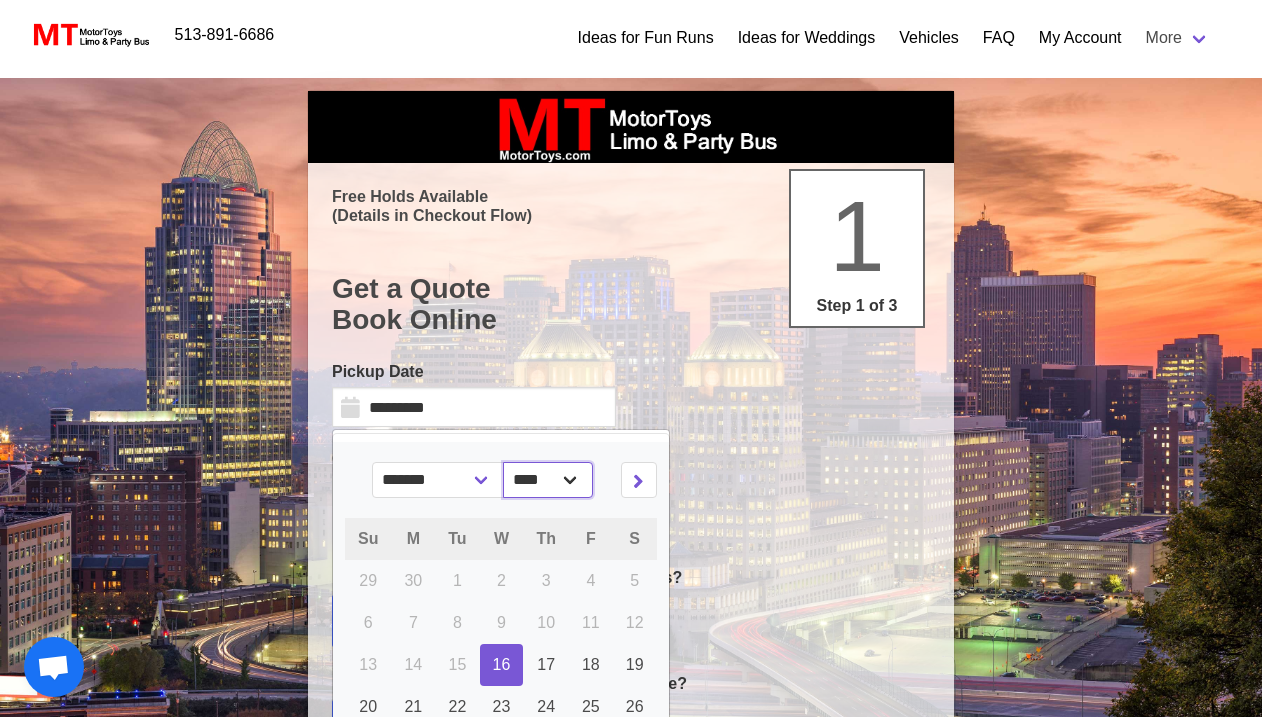 click on "**** **** **** ****" at bounding box center [548, 480] 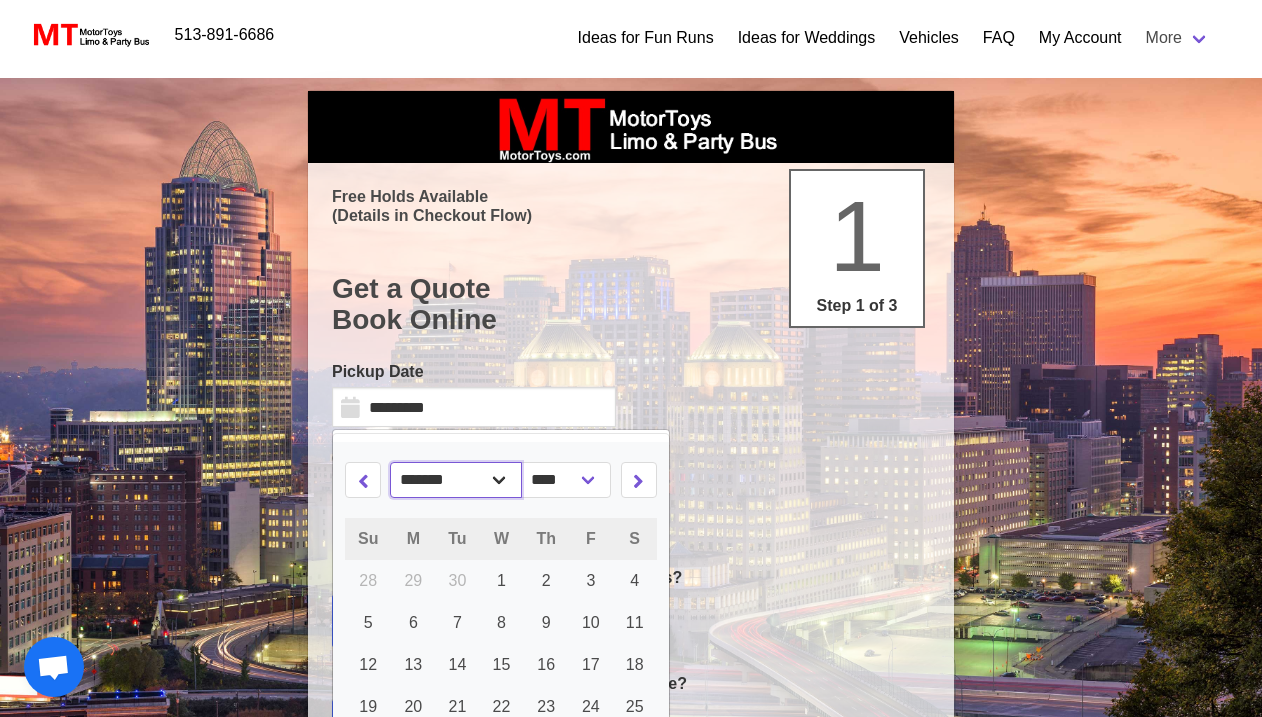 click on "******* ******** ***** ***** *** **** **** ****** ********* ******* ******** ********" at bounding box center [456, 480] 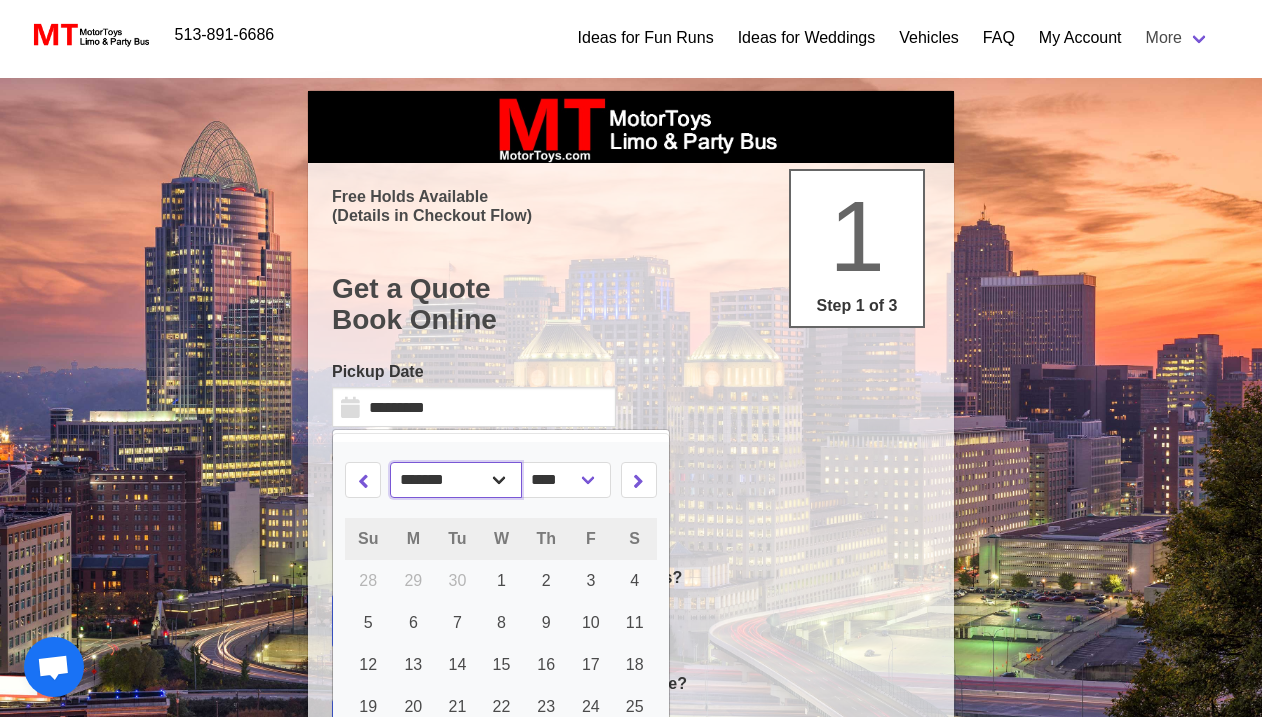select on "*" 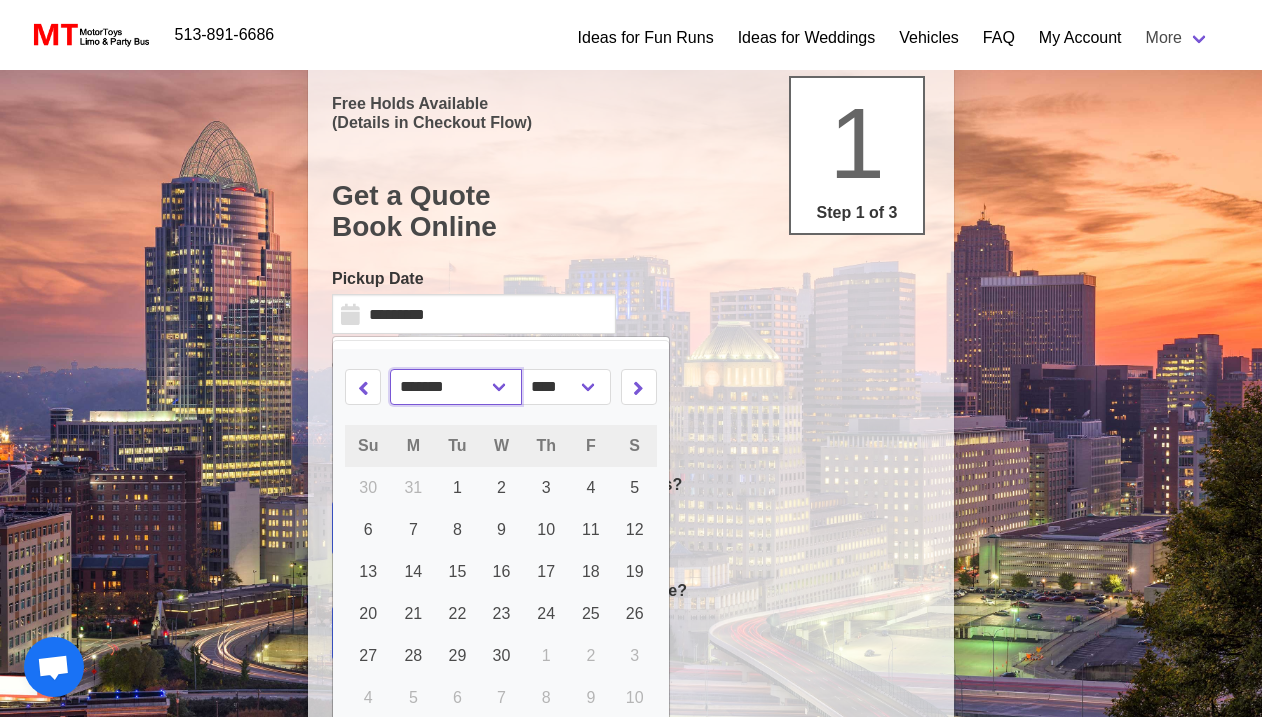 scroll, scrollTop: 113, scrollLeft: 0, axis: vertical 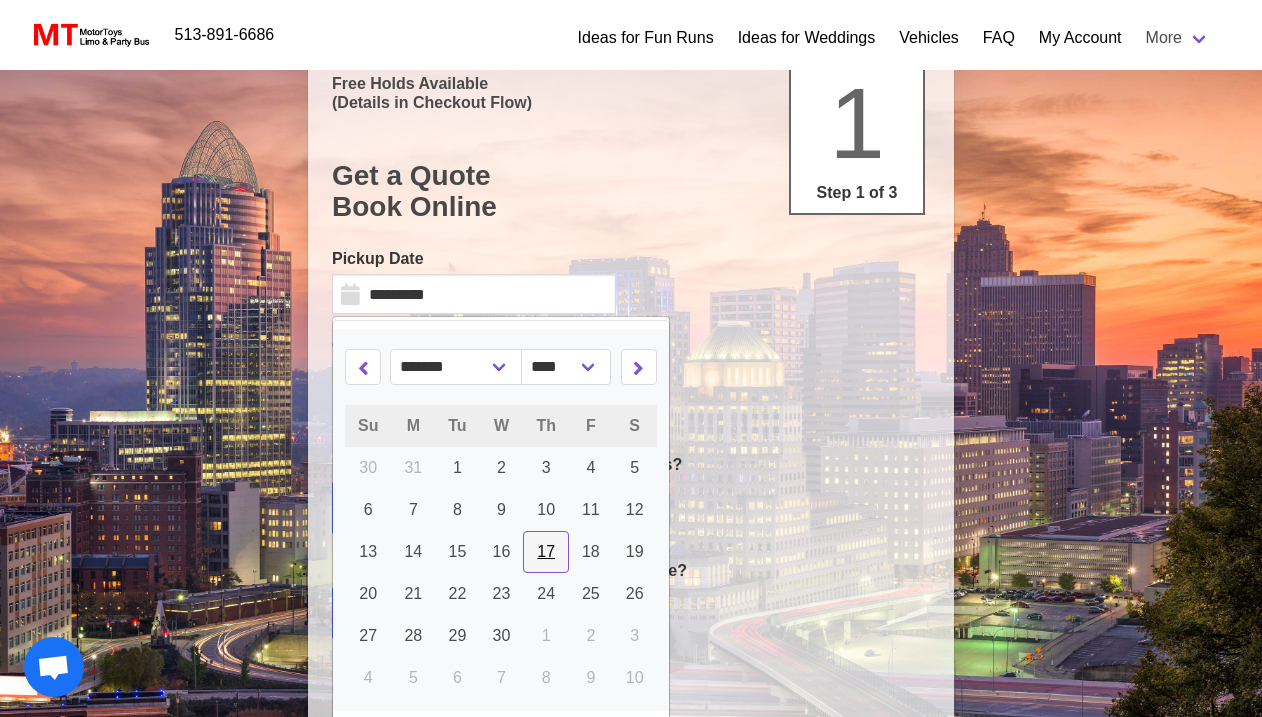 click on "17" at bounding box center [546, 551] 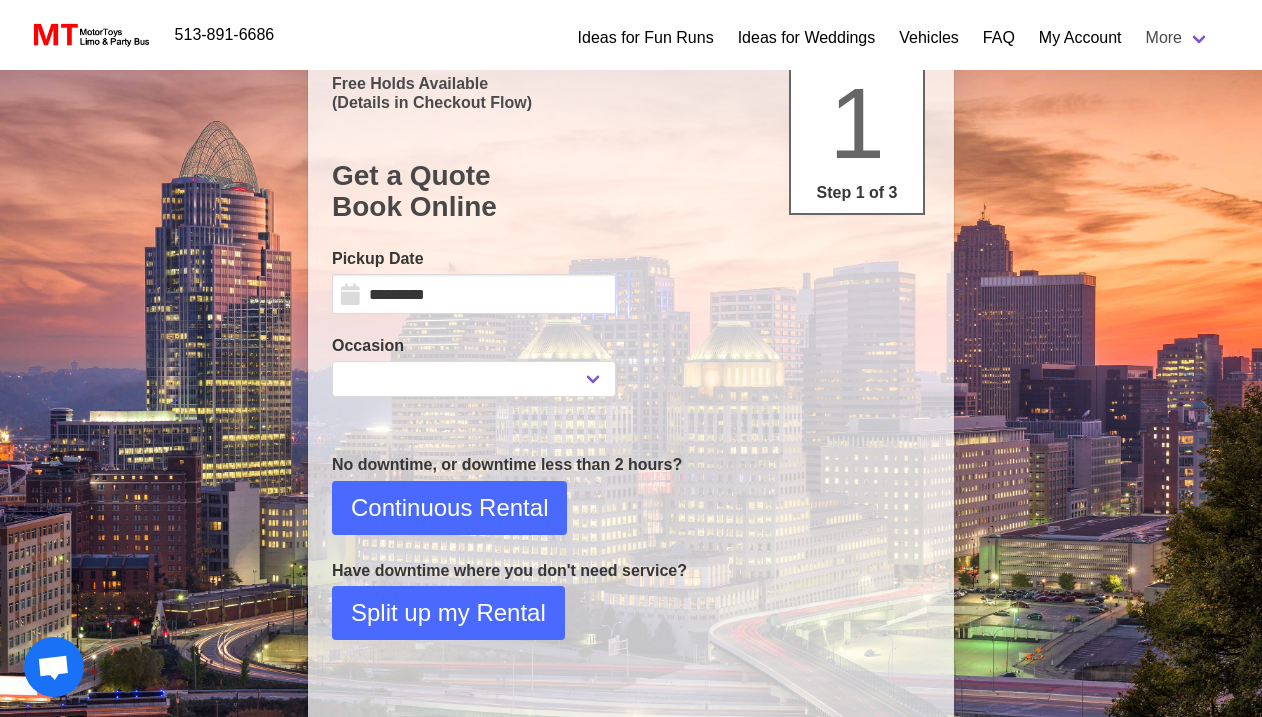 select 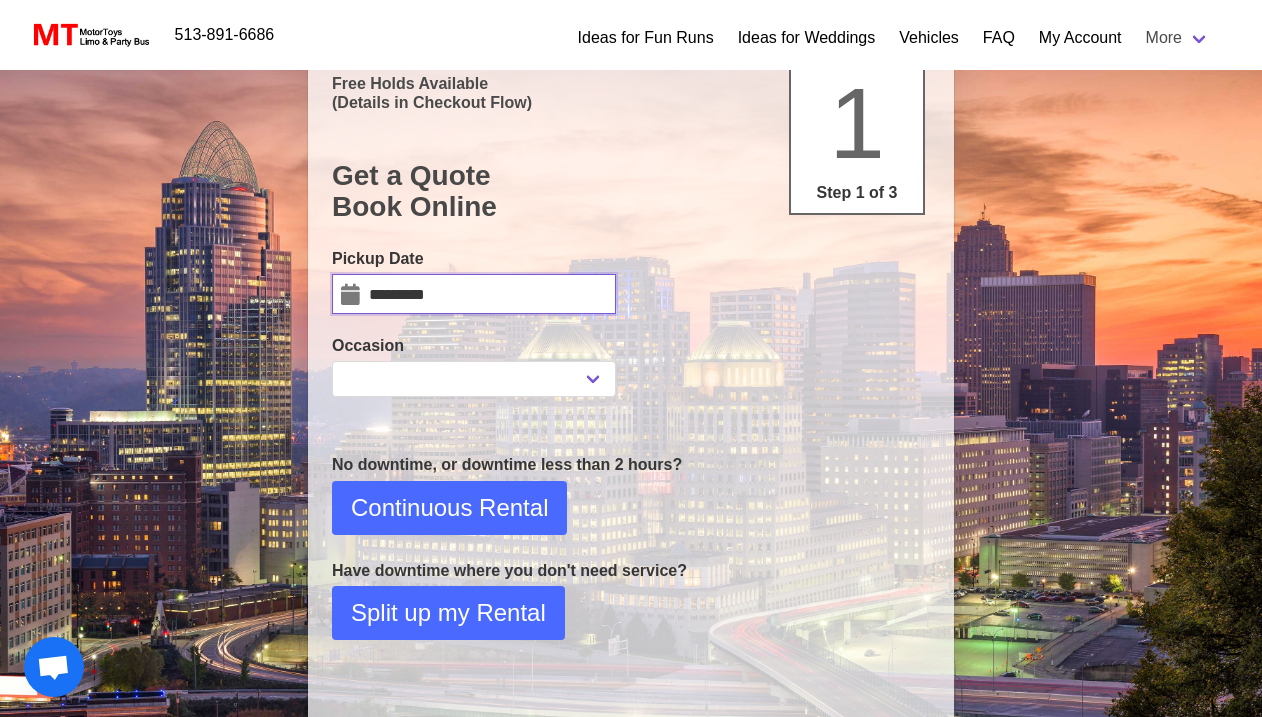 click on "*********" at bounding box center (474, 294) 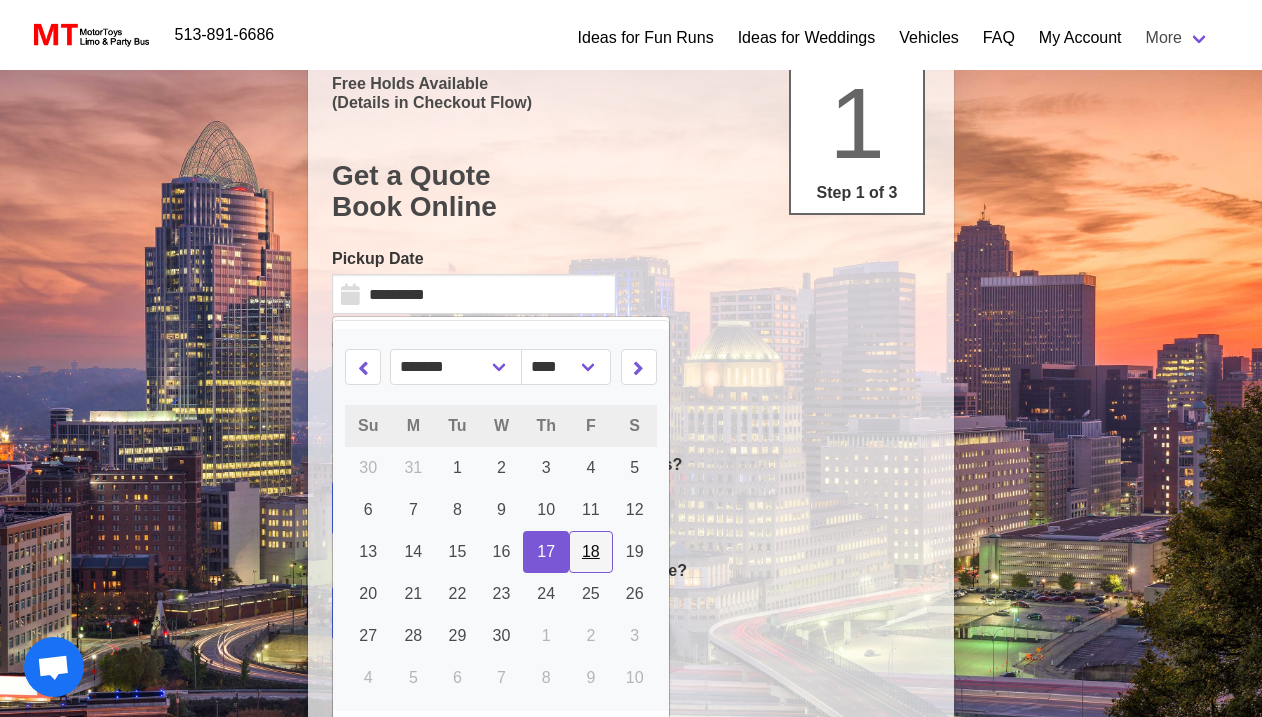 click on "18" at bounding box center [591, 552] 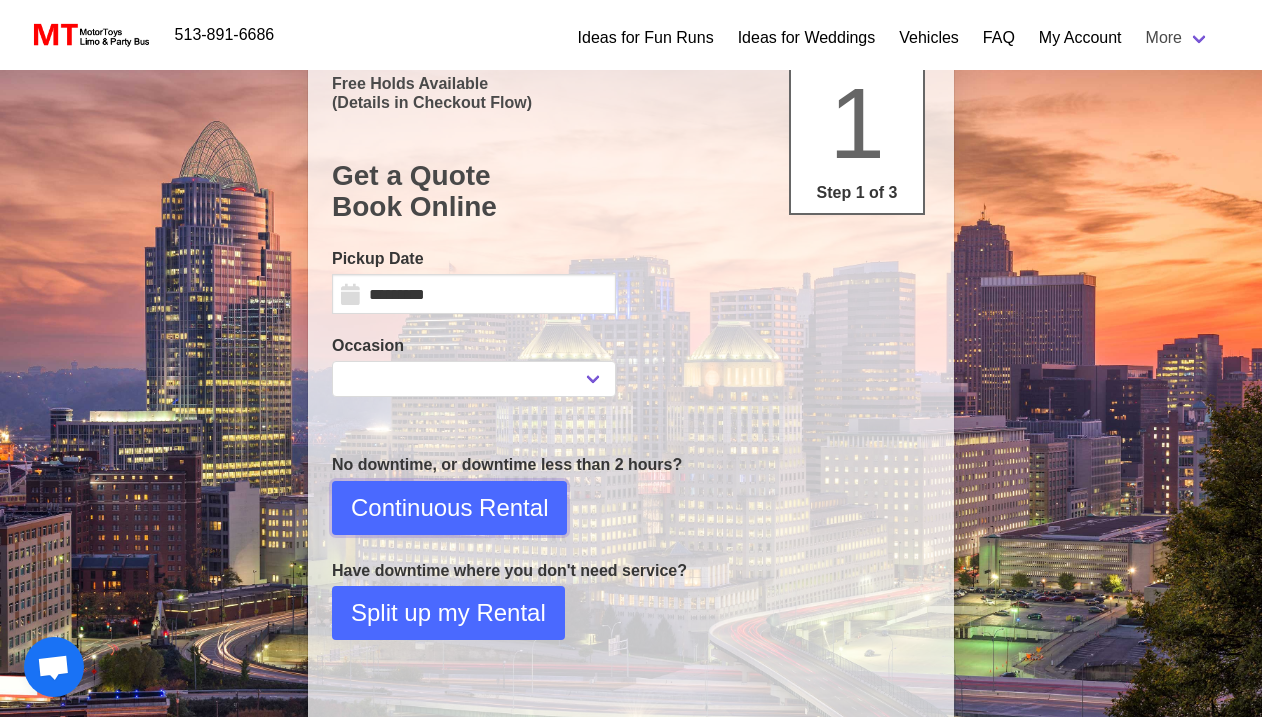 click on "Continuous Rental" at bounding box center [449, 508] 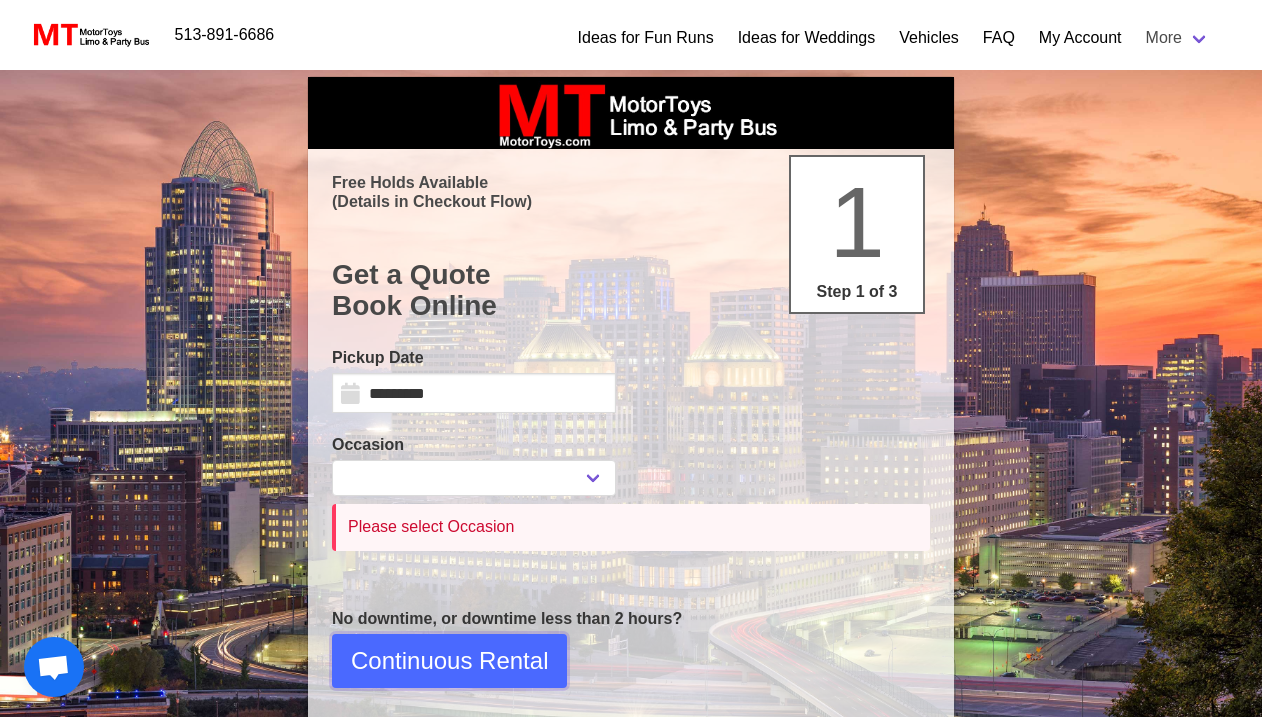 scroll, scrollTop: 0, scrollLeft: 0, axis: both 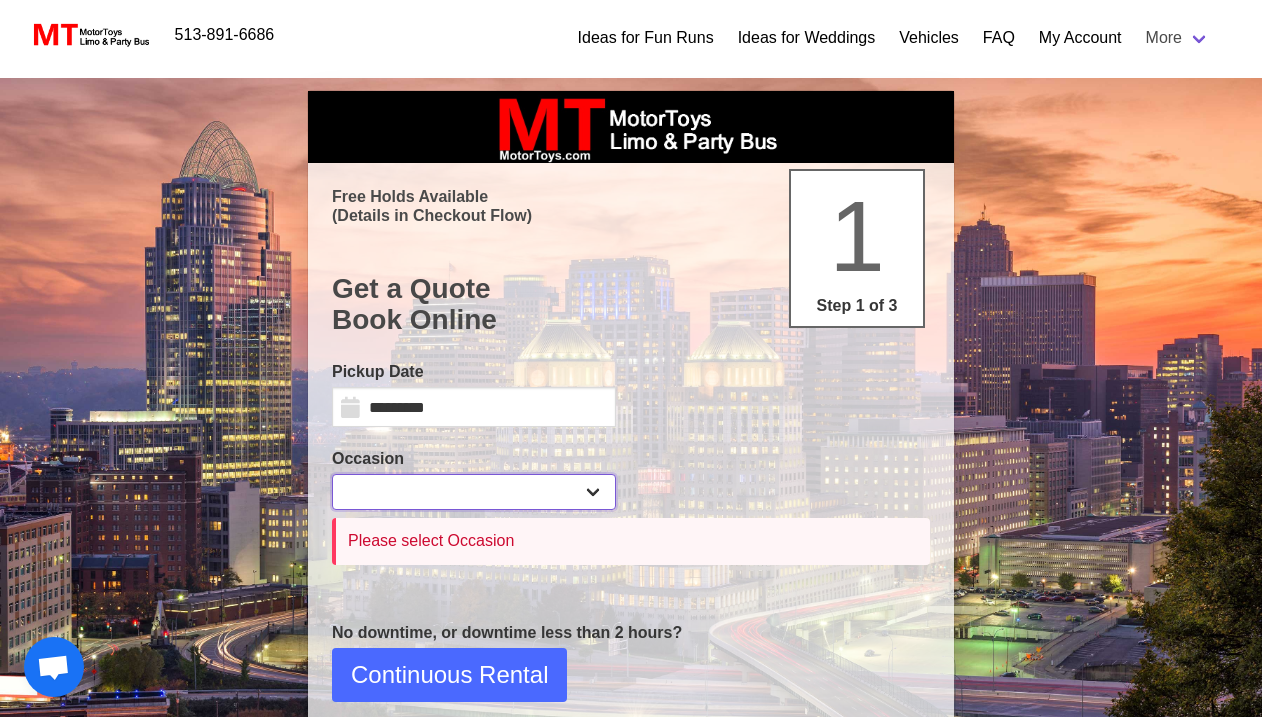 click on "**********" at bounding box center (474, 492) 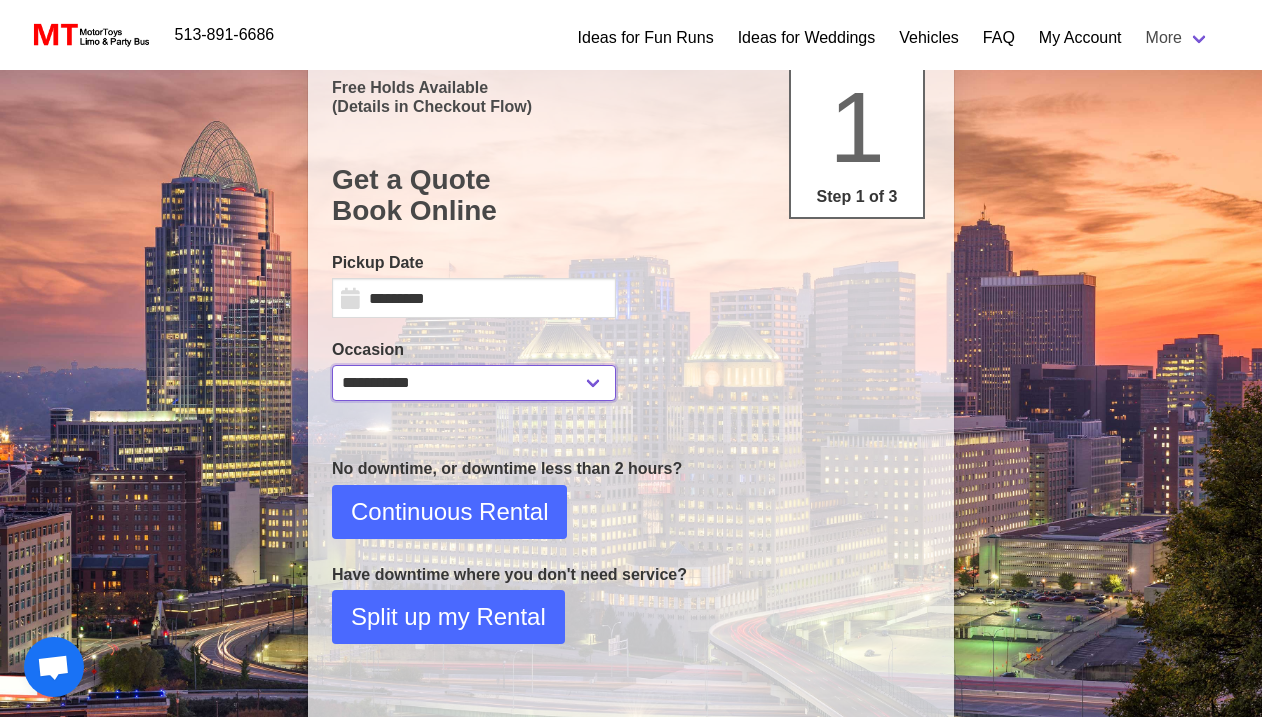 scroll, scrollTop: 136, scrollLeft: 0, axis: vertical 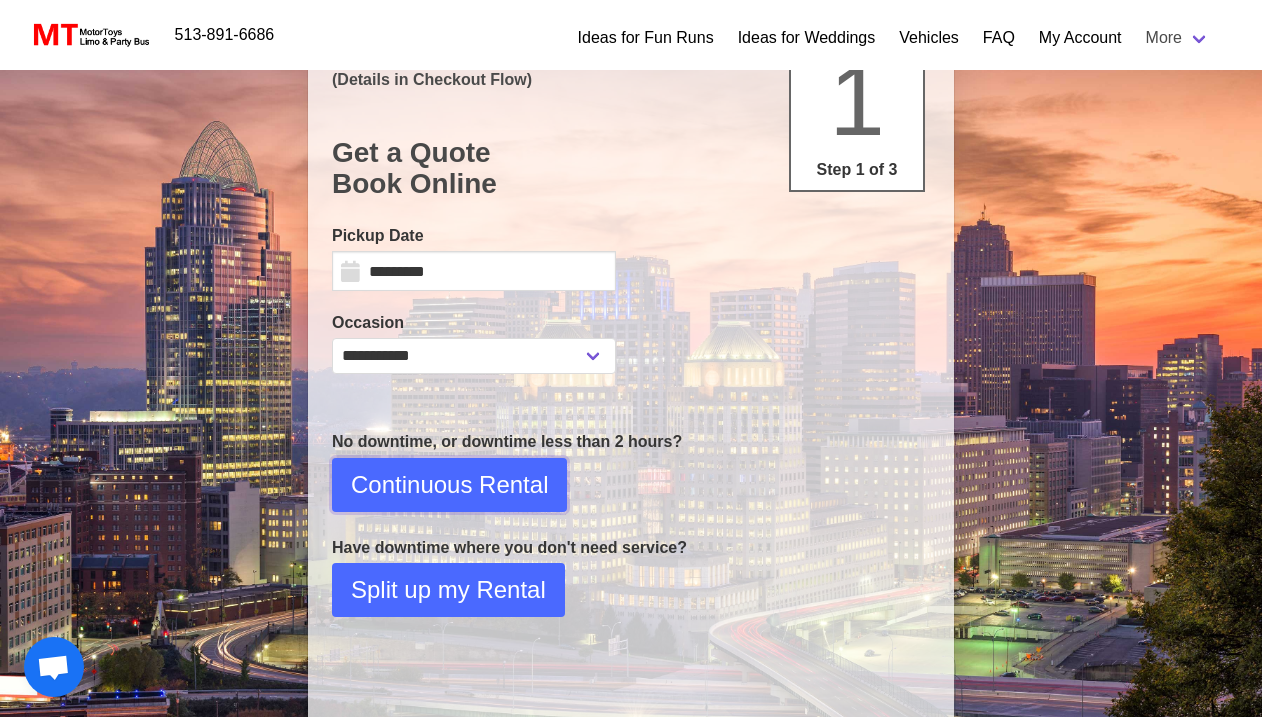 click on "Continuous Rental" at bounding box center [449, 485] 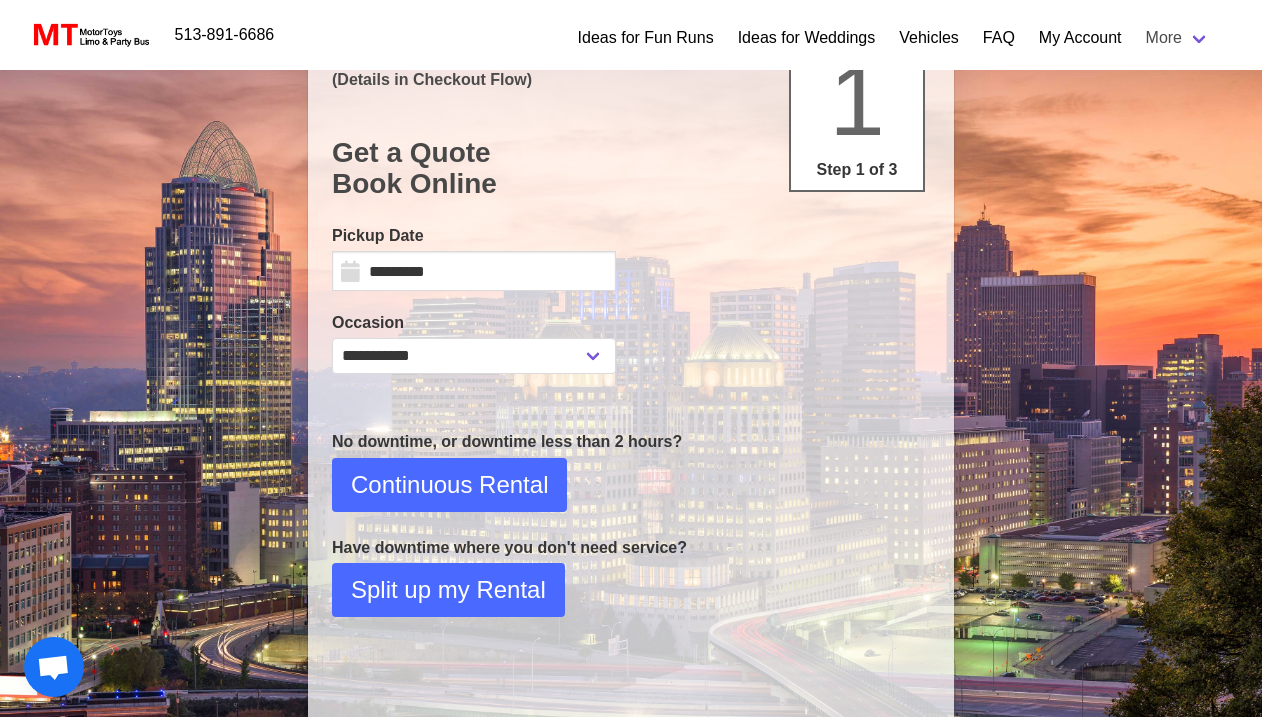 select on "**" 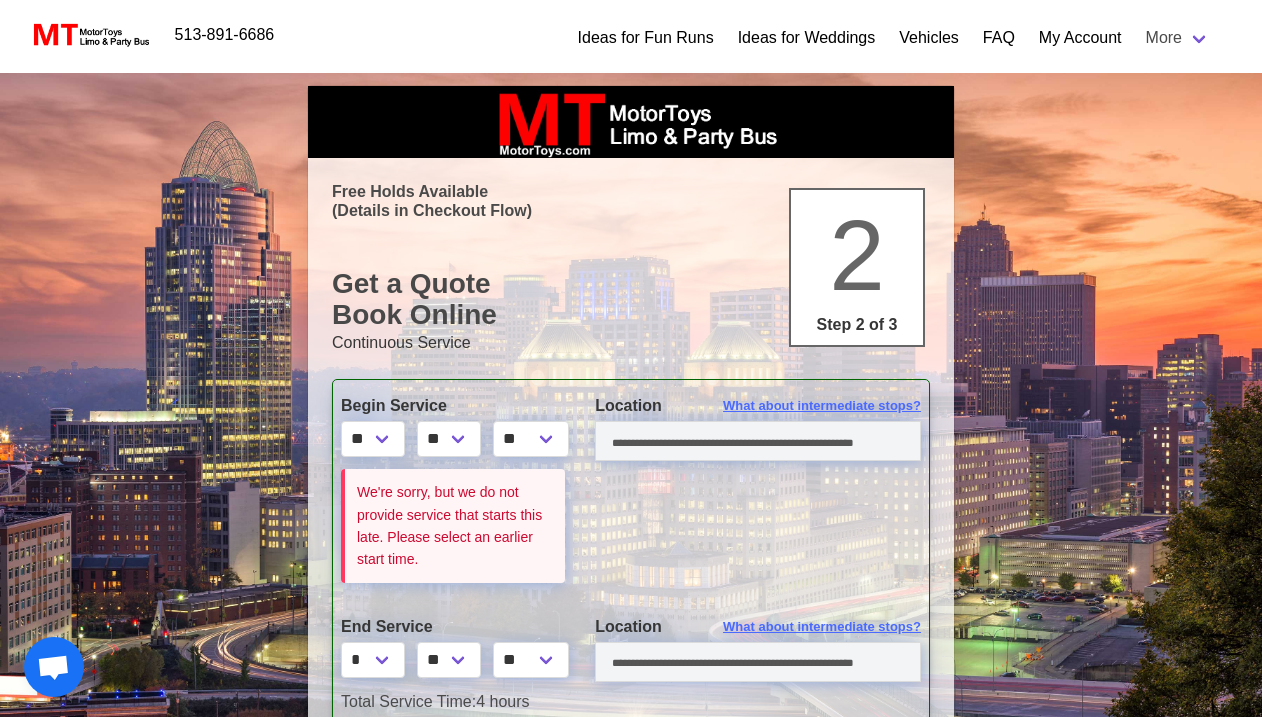 scroll, scrollTop: 0, scrollLeft: 0, axis: both 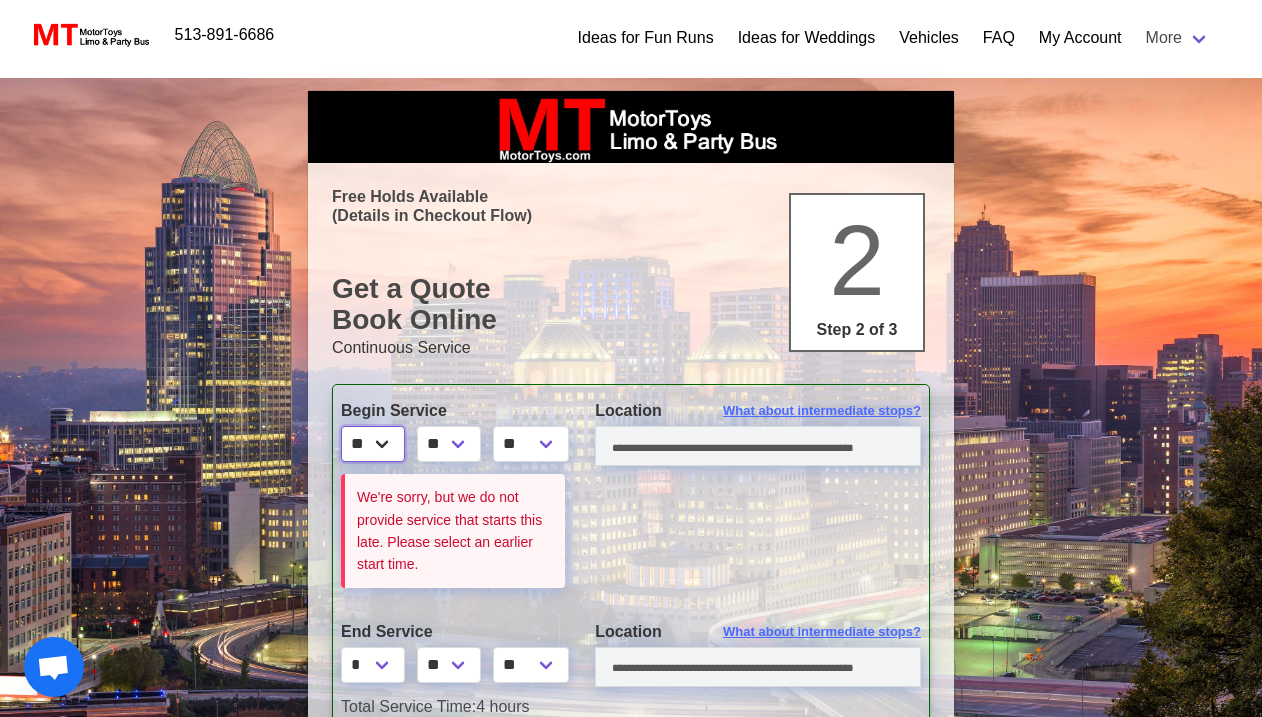 click on "* * * * * * * * * ** ** **" at bounding box center (373, 444) 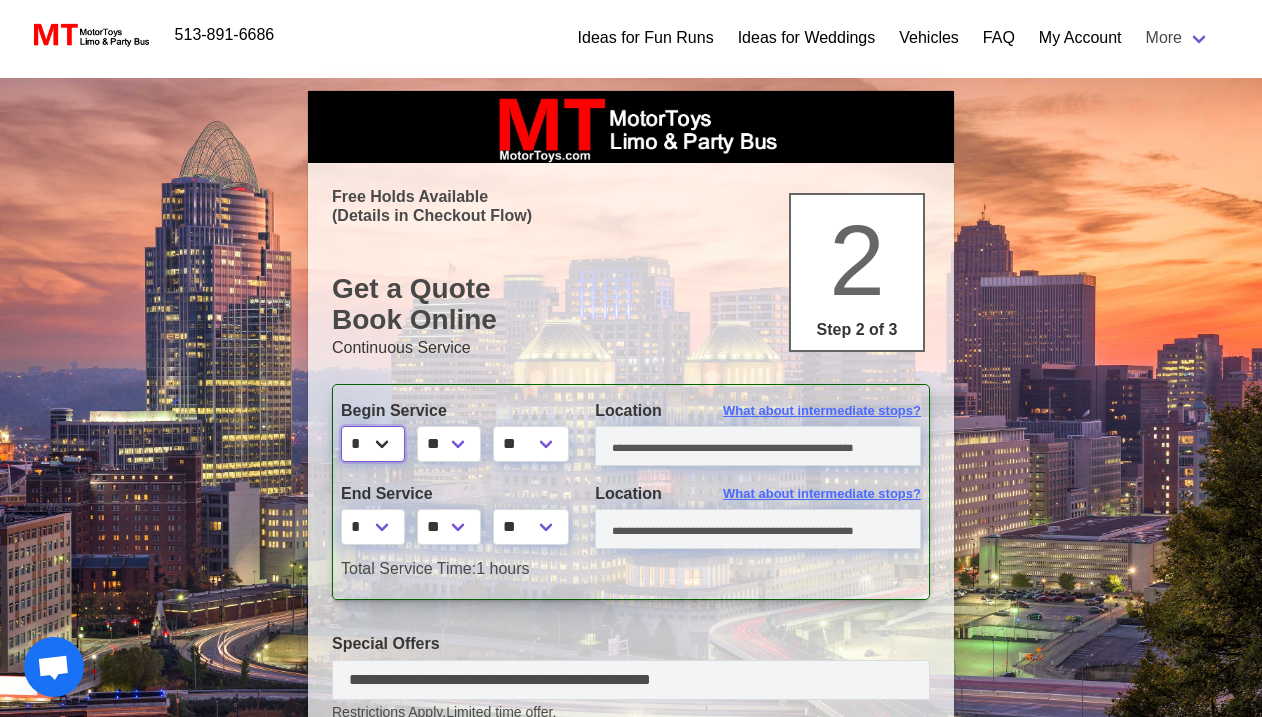 click on "* * * * * * * * * ** ** **" at bounding box center (373, 444) 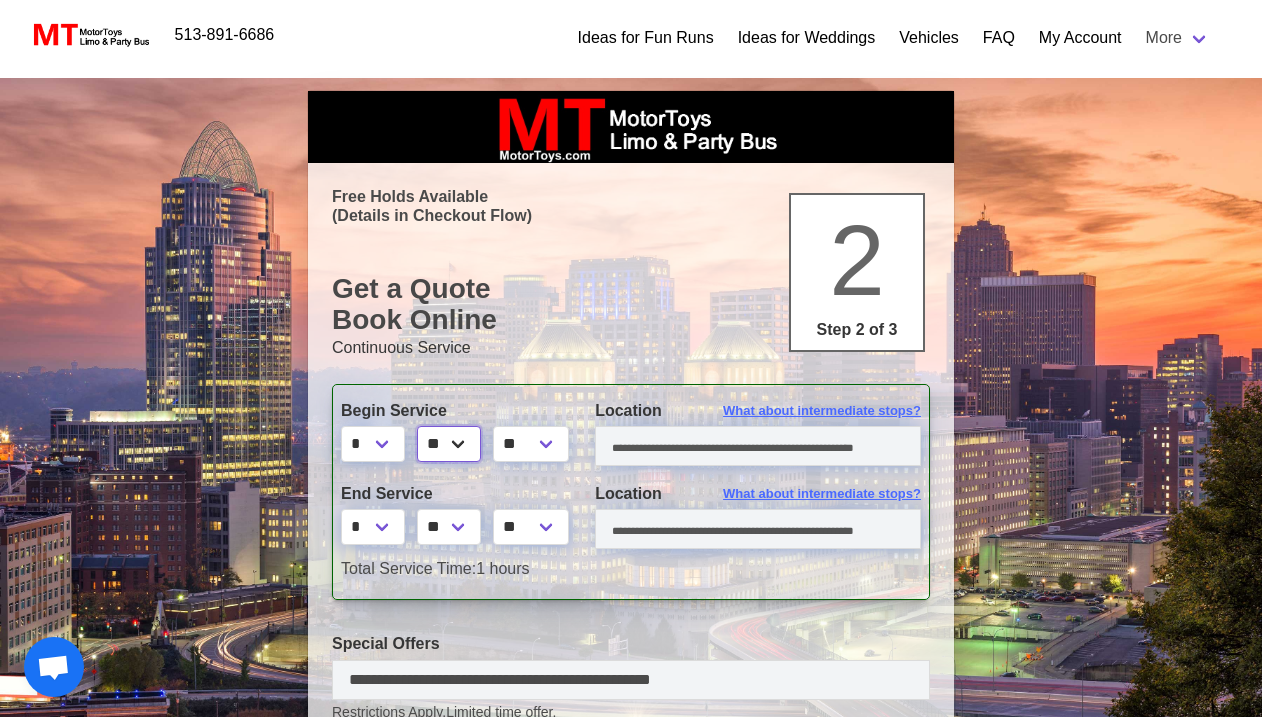 click on "** ** ** **" at bounding box center (449, 444) 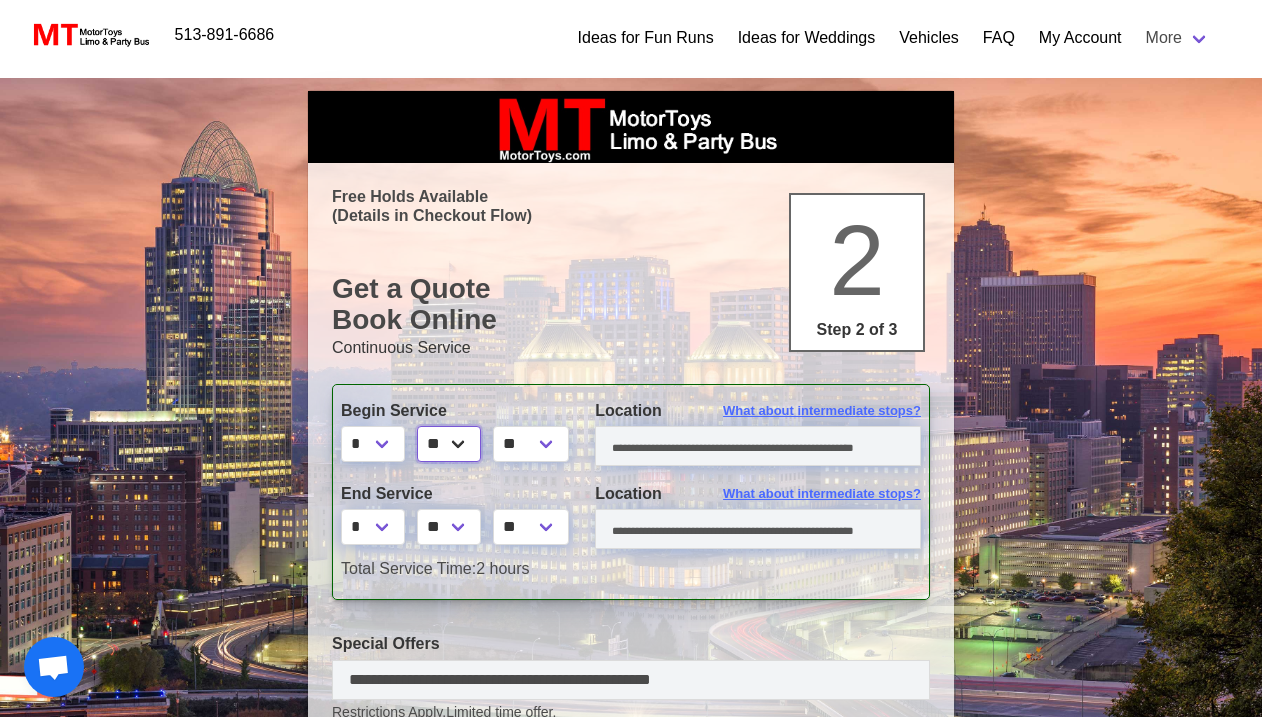 select on "*" 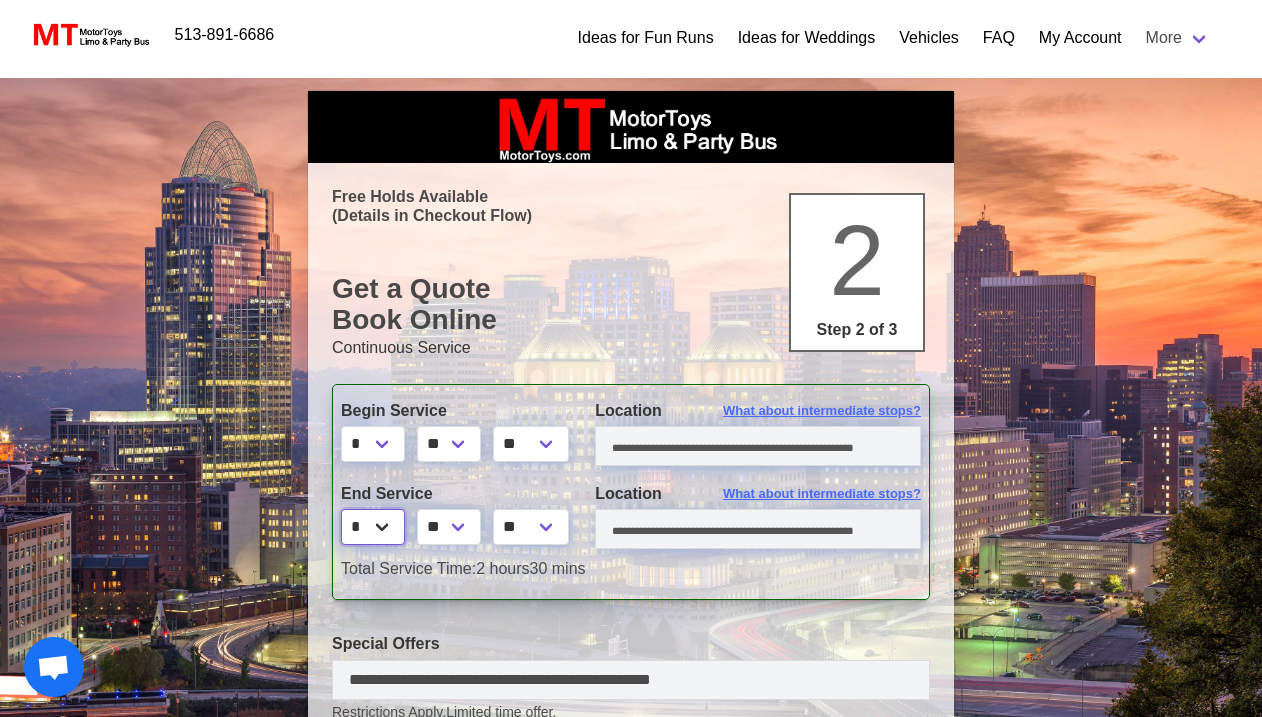 click on "* * * * * * * * * ** ** **" at bounding box center [373, 527] 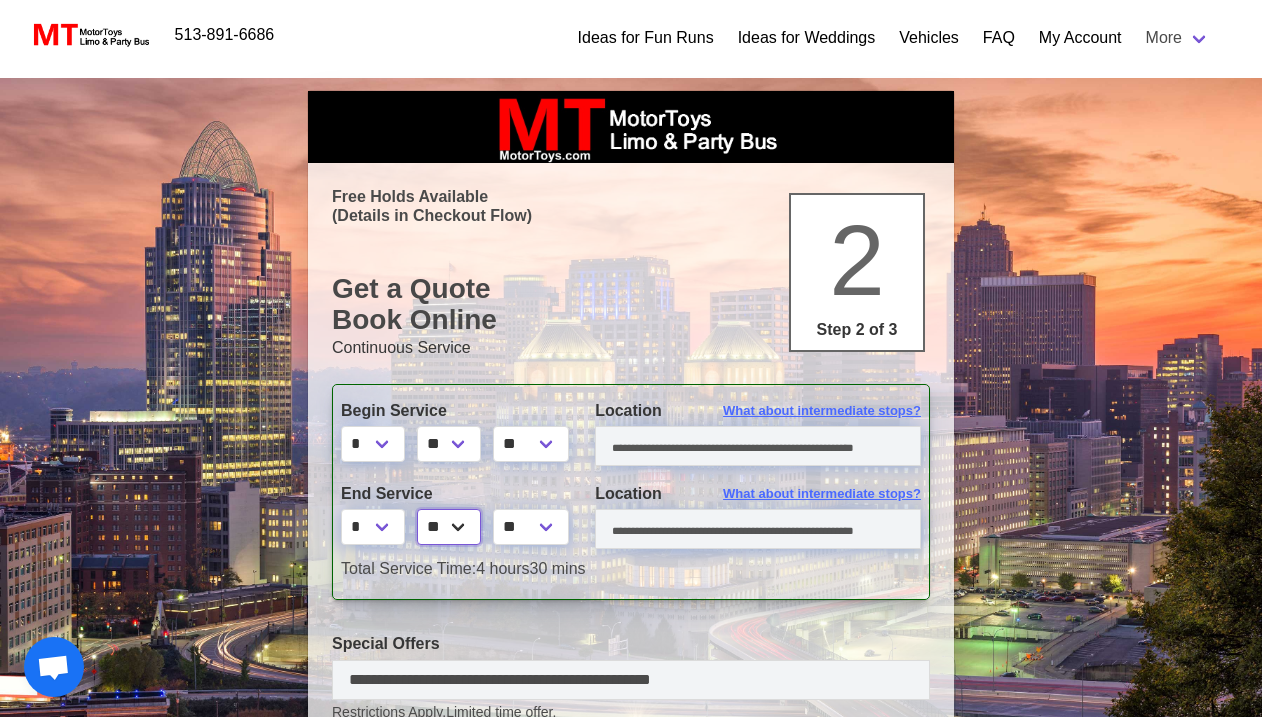 click on "** ** ** **" at bounding box center (449, 527) 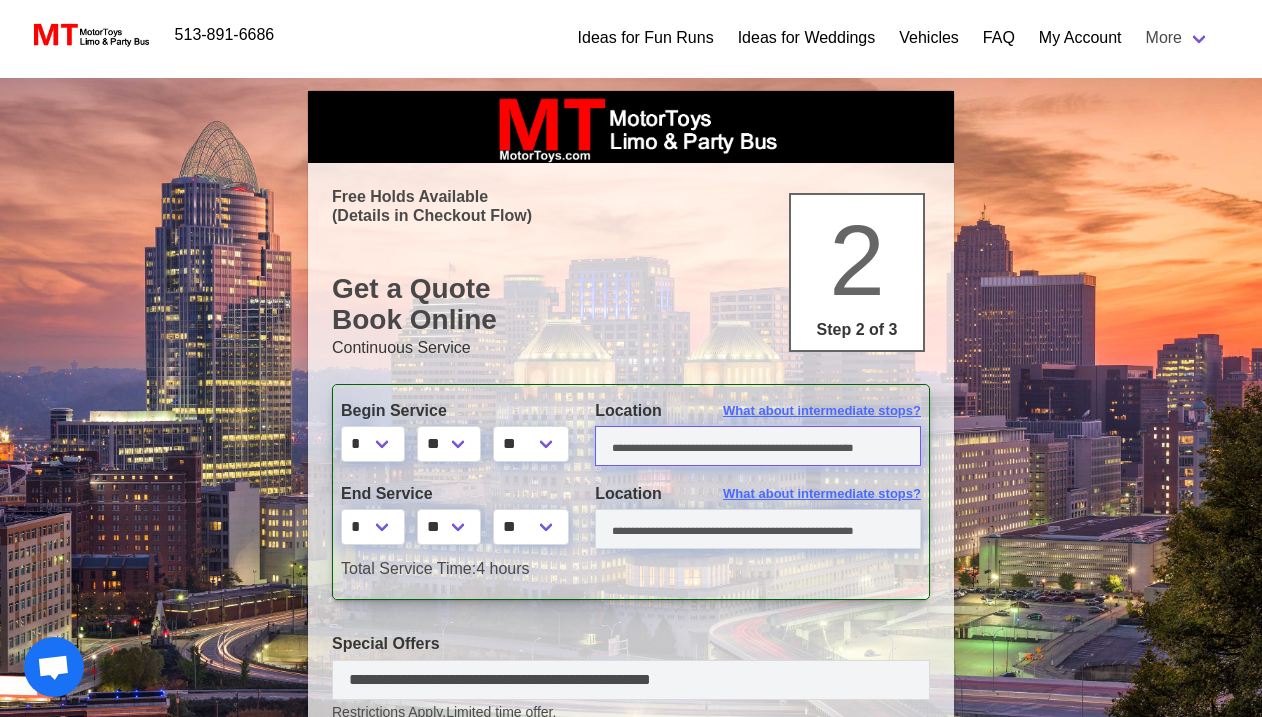 click at bounding box center (758, 446) 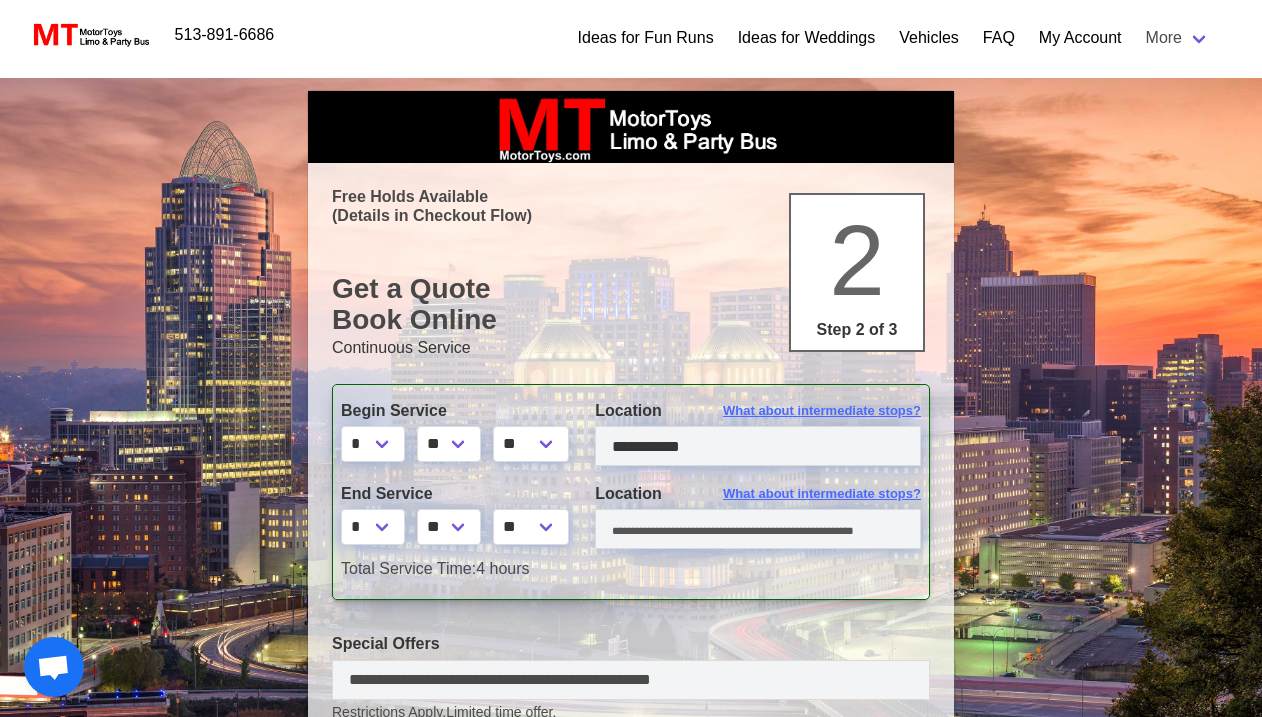 type on "**********" 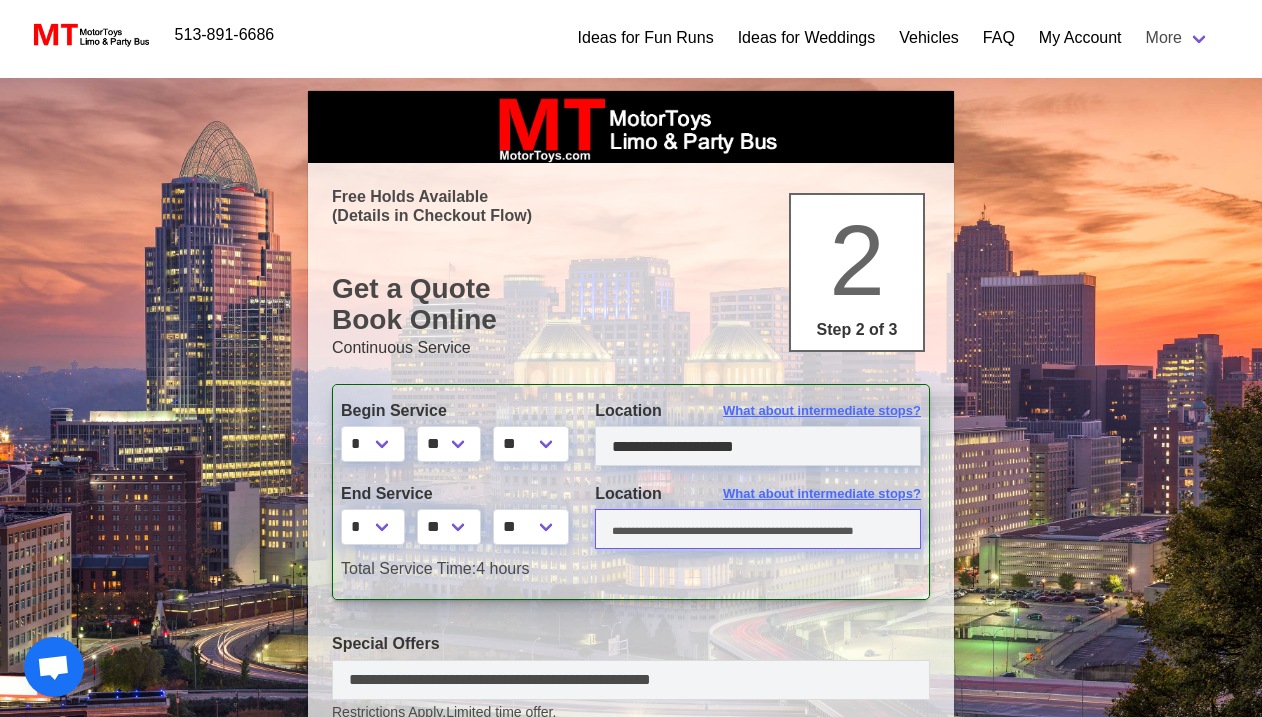 click at bounding box center (758, 529) 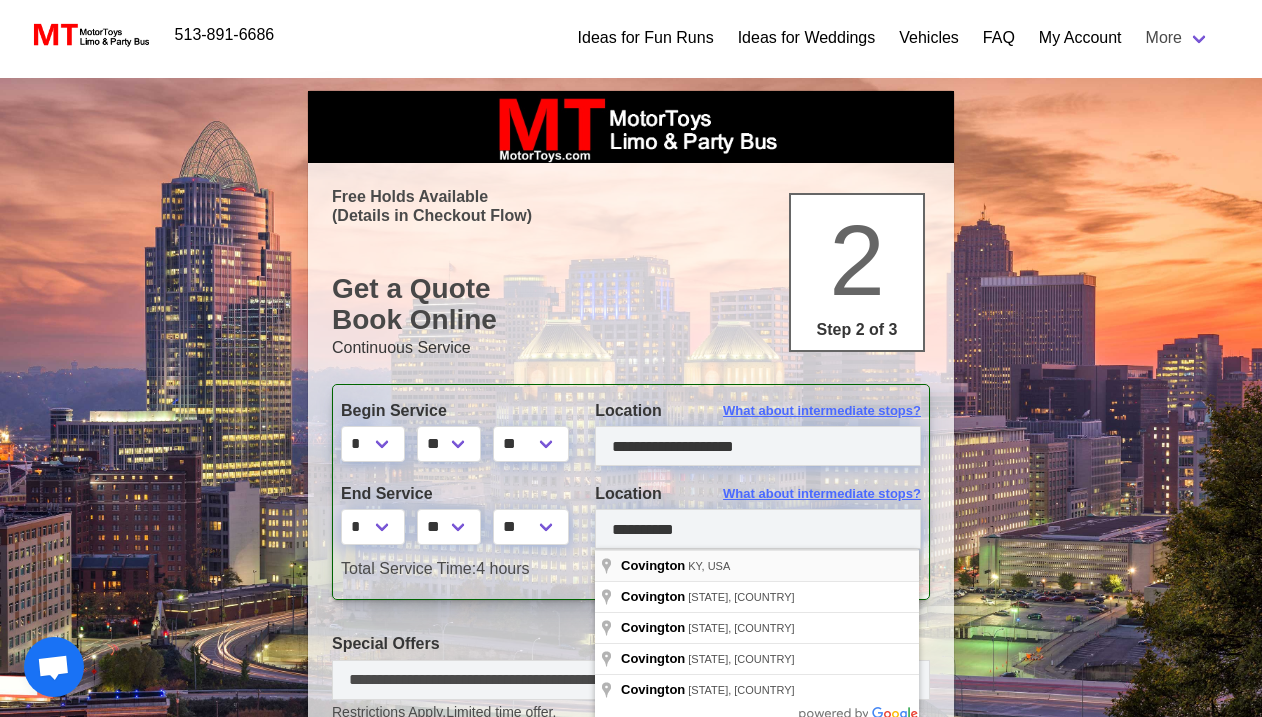 type on "**********" 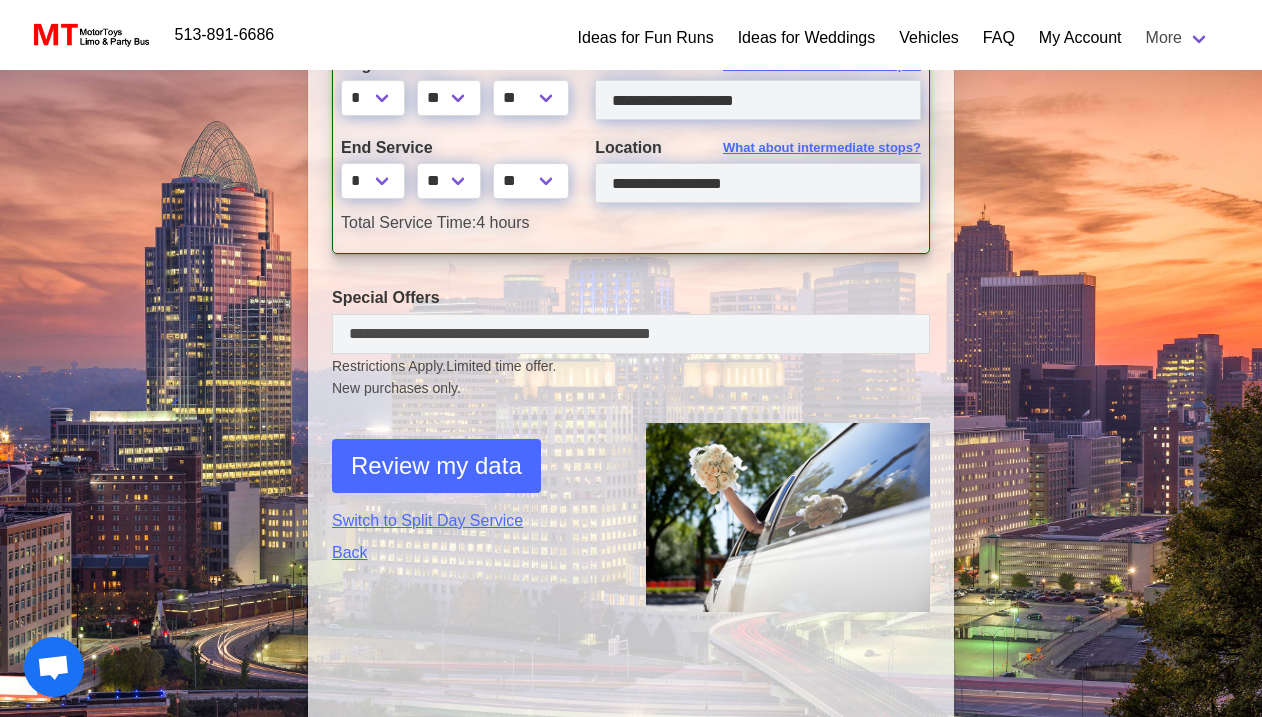 scroll, scrollTop: 351, scrollLeft: 0, axis: vertical 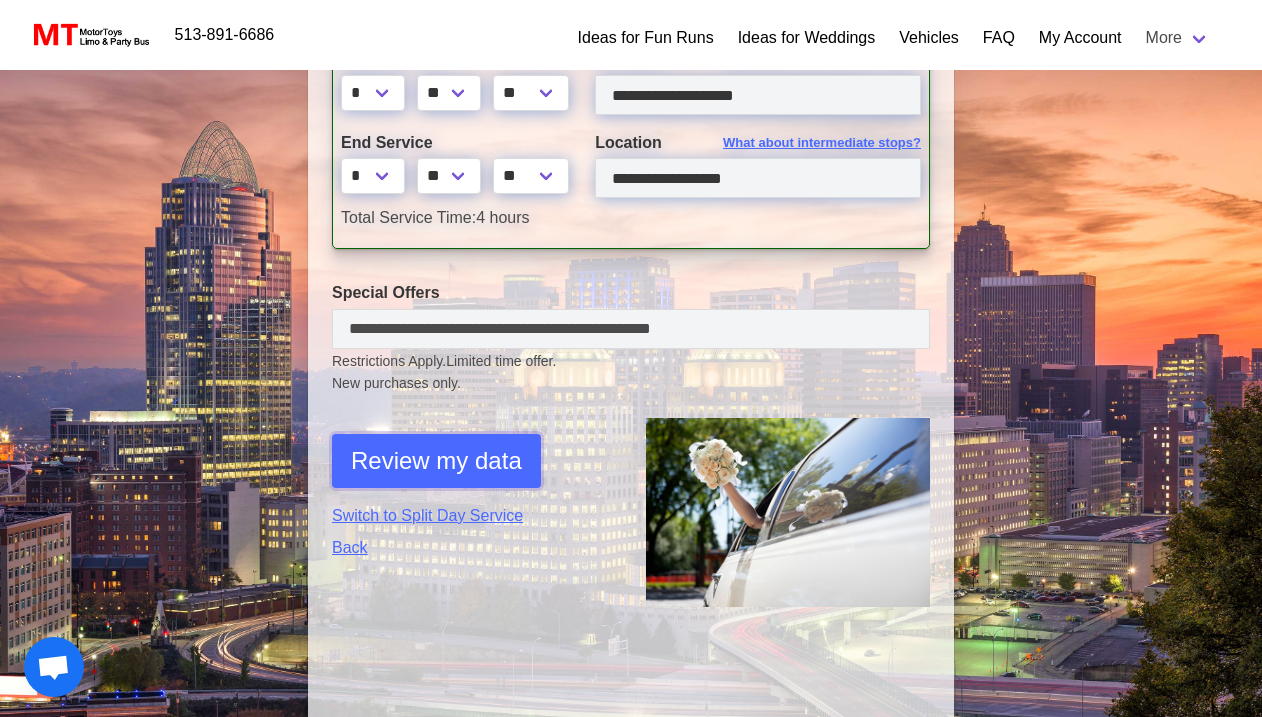 click on "Review my data" at bounding box center [436, 461] 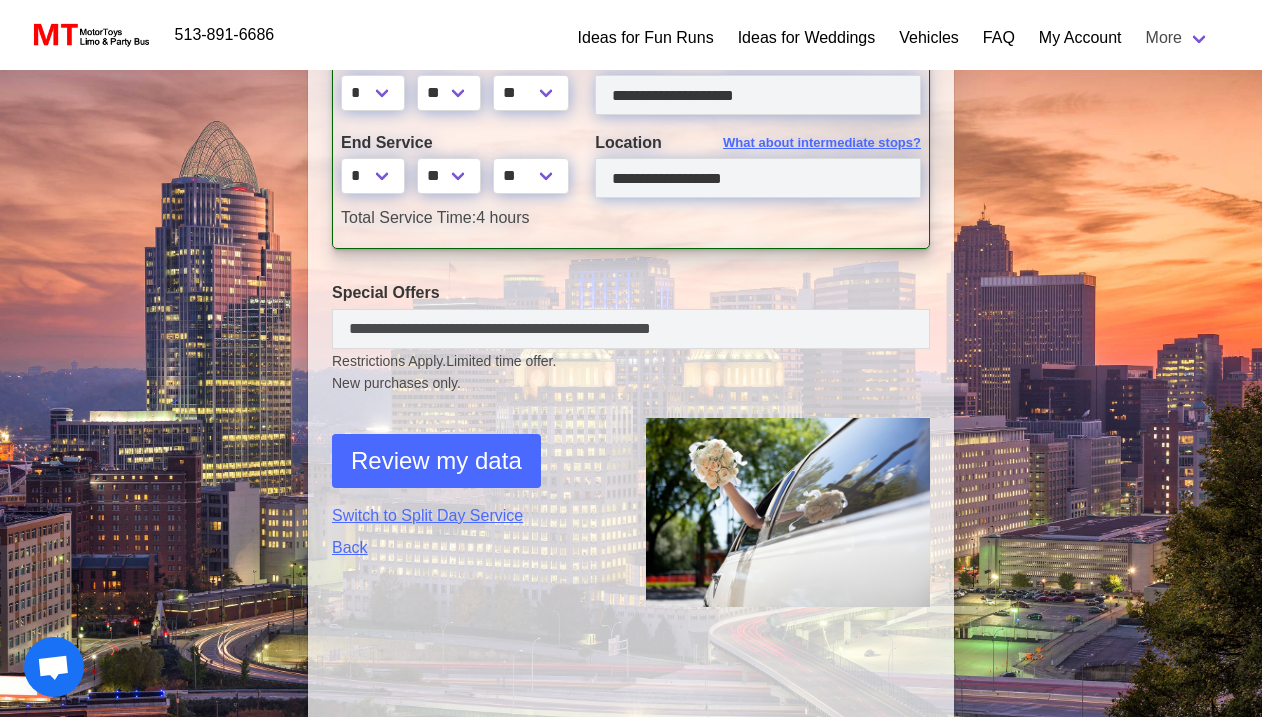 select on "*" 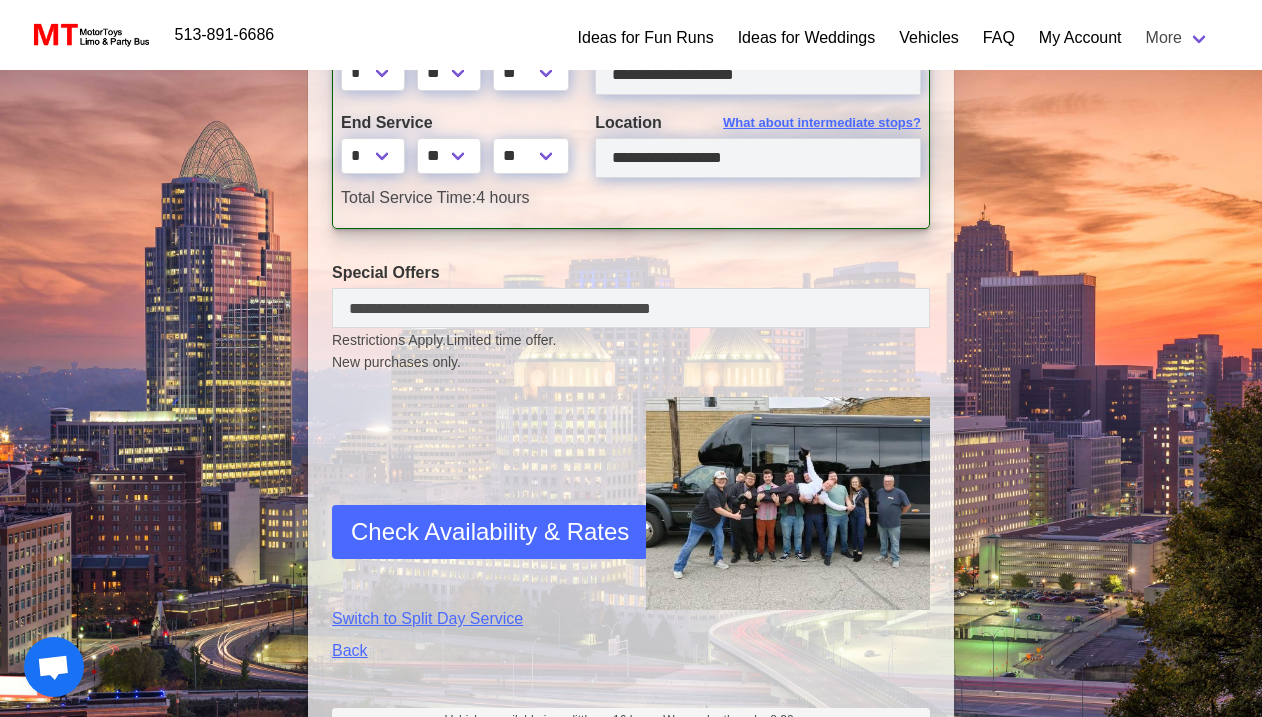scroll, scrollTop: 563, scrollLeft: 0, axis: vertical 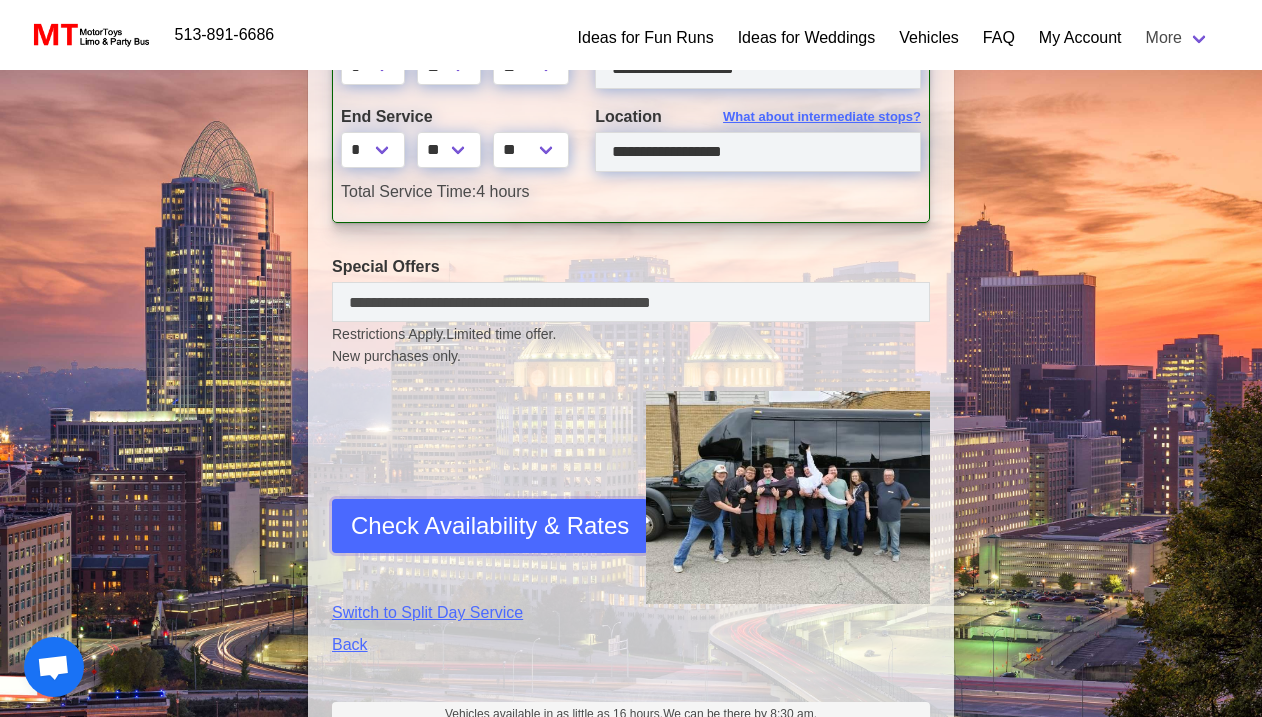 click on "Check Availability & Rates" at bounding box center (490, 526) 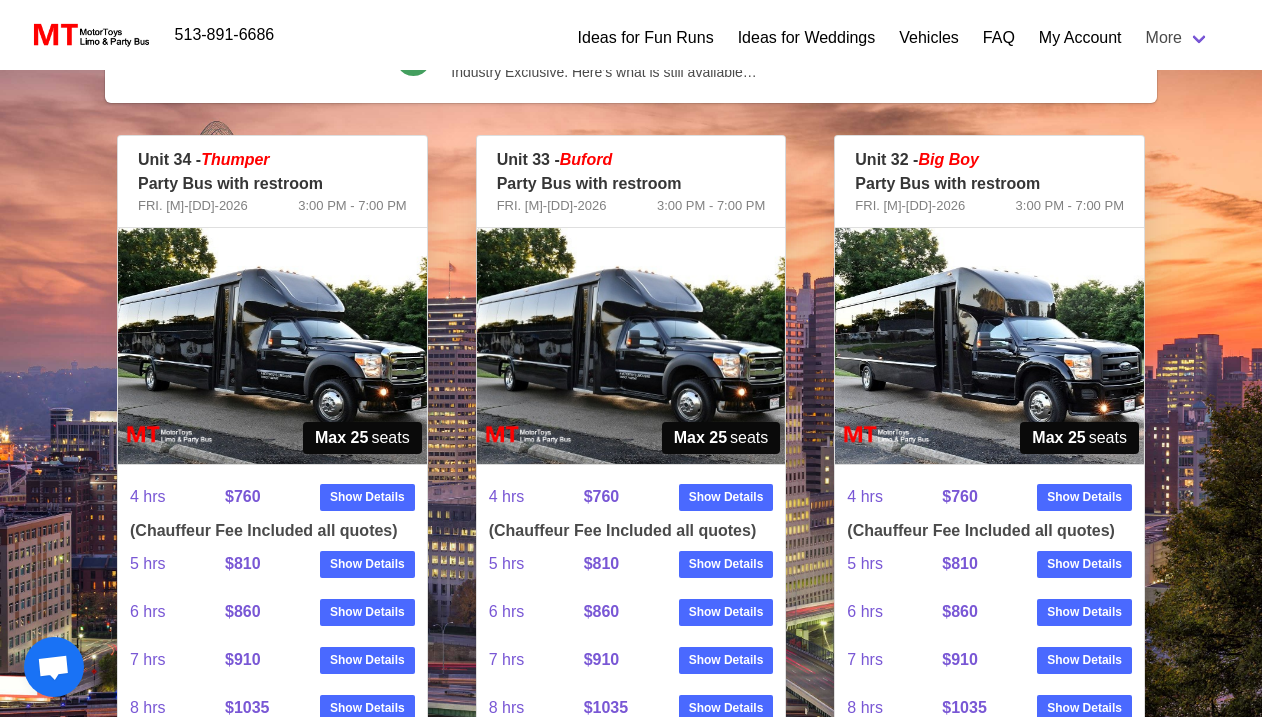scroll, scrollTop: 230, scrollLeft: 0, axis: vertical 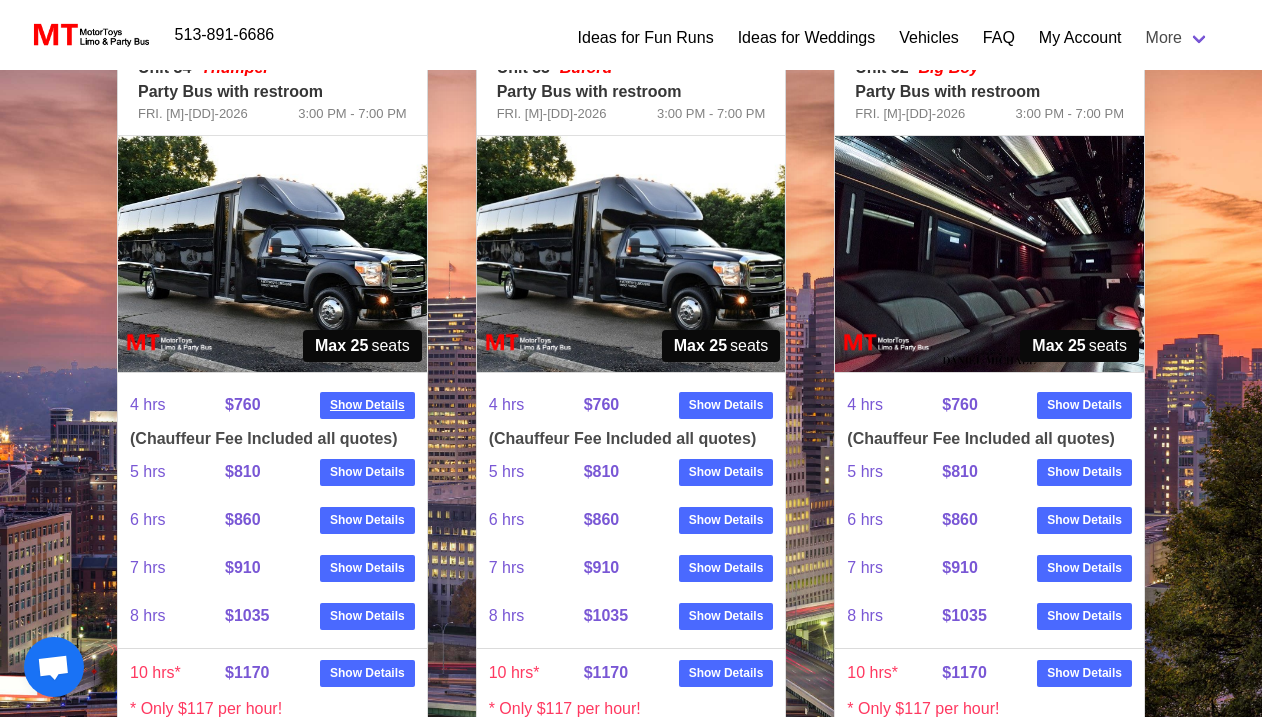 click on "Show Details" at bounding box center [367, 405] 